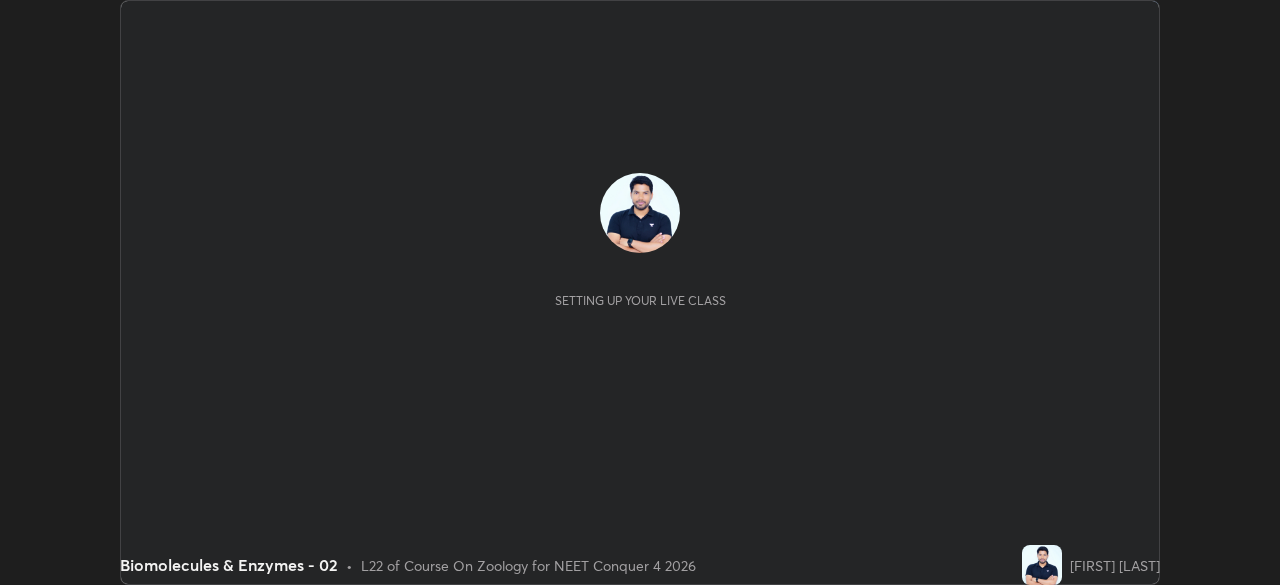scroll, scrollTop: 0, scrollLeft: 0, axis: both 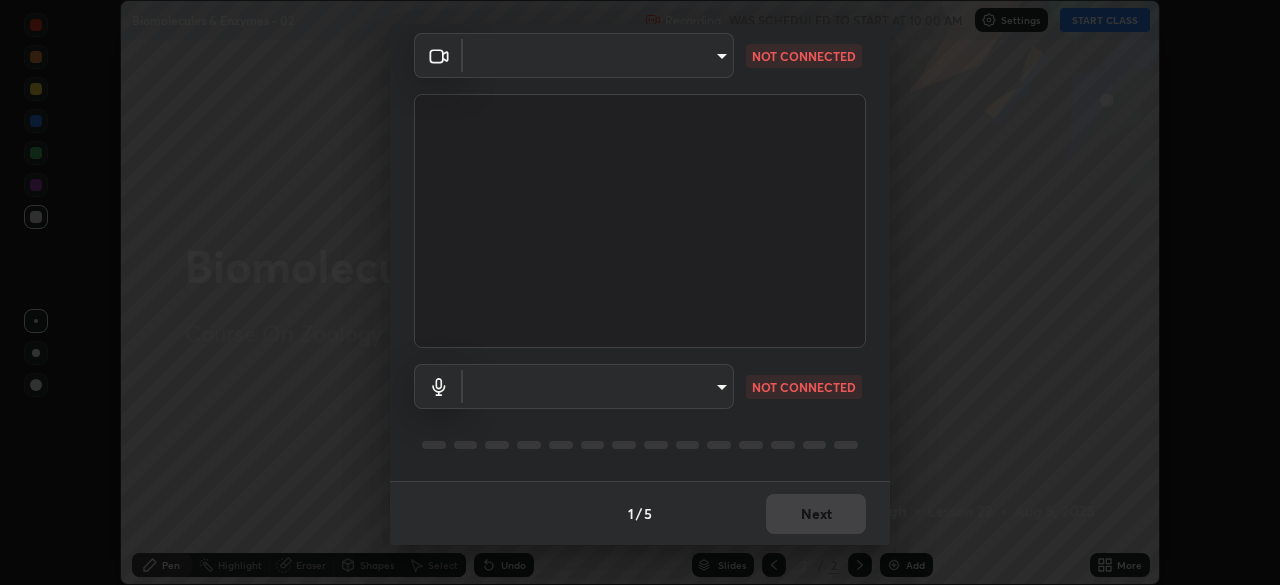 type on "c08bce05bf8d5aea718a1be68f52da0599af41aa0cc24399225b9d00f0db6711" 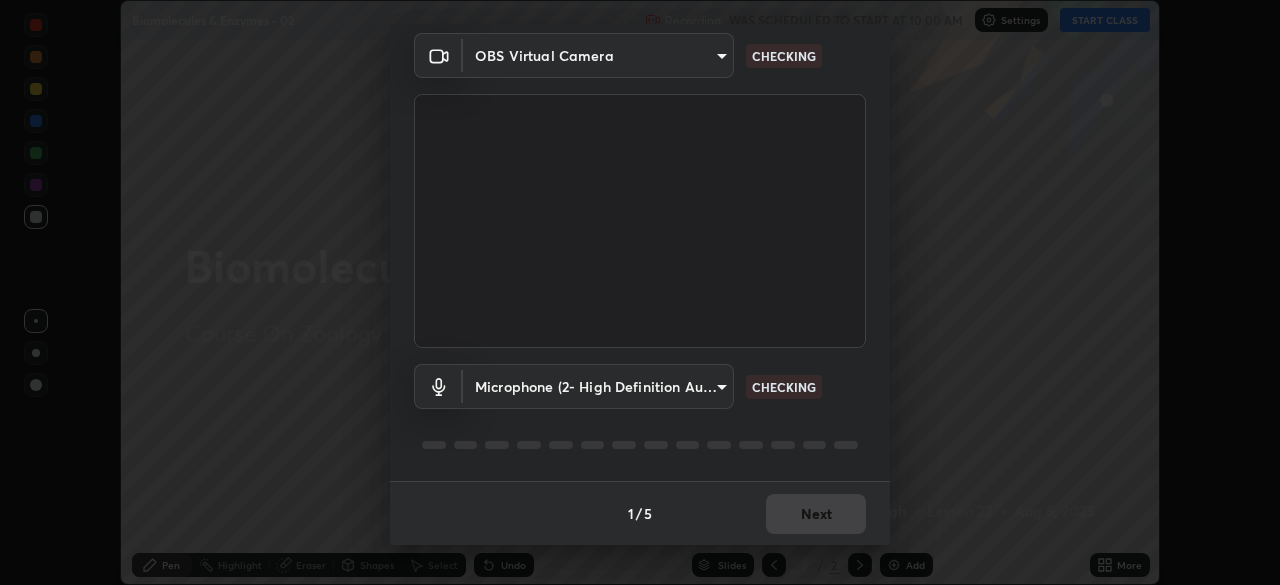 click on "Erase all Biomolecules & Enzymes - 02 Recording WAS SCHEDULED TO START AT 10:00 AM Settings START CLASS Setting up your live class Biomolecules & Enzymes - 02 • L22 of Course On Zoology for NEET Conquer 4 2026 [FIRST] [LAST] Pen Highlight Eraser Shapes Select Undo Slides 2 / 2 Add More No doubts shared Encourage your learners to ask a doubt for better clarity Report an issue Reason for reporting Buffering Chat not working Audio - Video sync issue Educator video quality low ​ Attach an image Report an issue Reason for reporting Buffering Chat not working Audio - Video sync issue Educator video quality low ​ Attach an image [HASH] CHECKING Microphone (2- High Definition Audio Device) [HASH] CHECKING 1 / 5 Next" at bounding box center (640, 292) 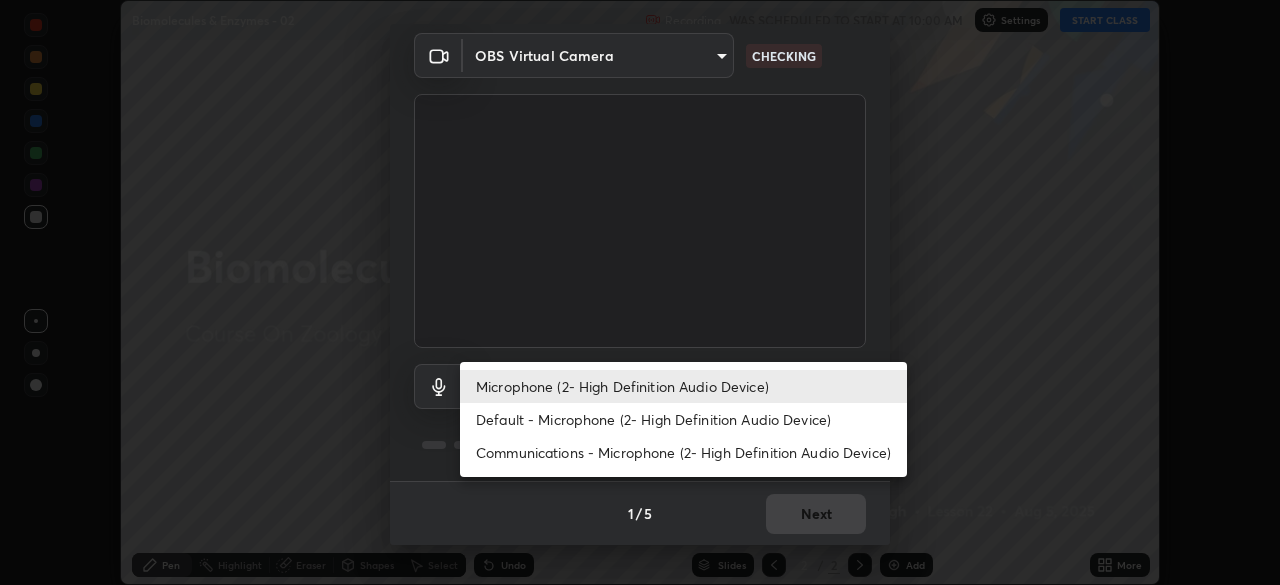 click on "Default - Microphone (2- High Definition Audio Device)" at bounding box center [683, 419] 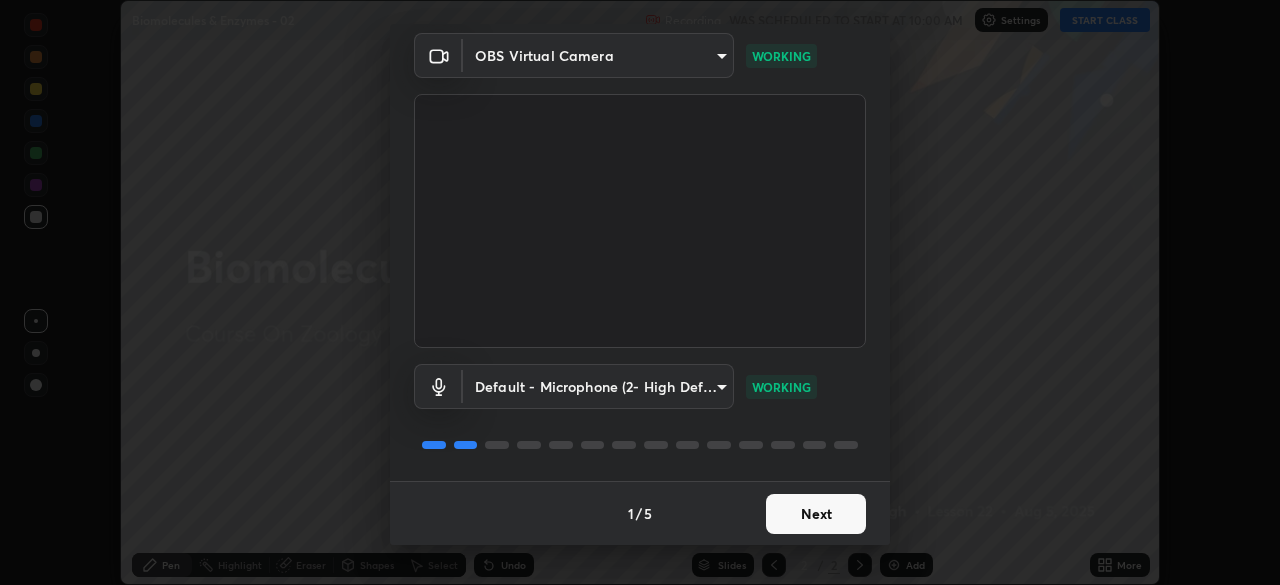 click on "Next" at bounding box center [816, 514] 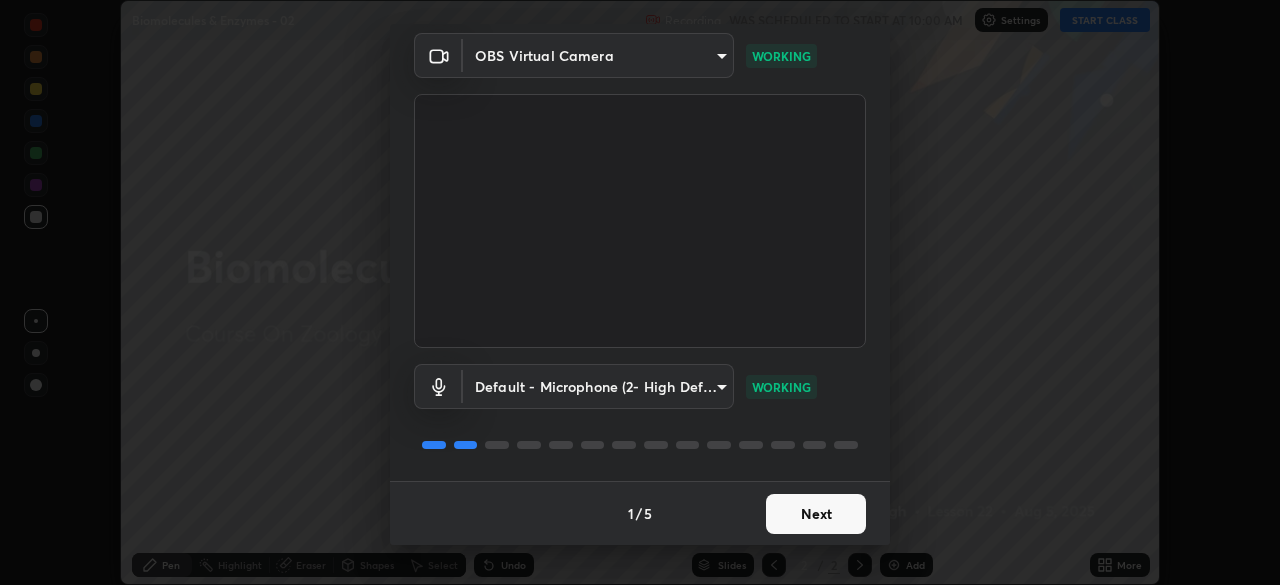 scroll, scrollTop: 0, scrollLeft: 0, axis: both 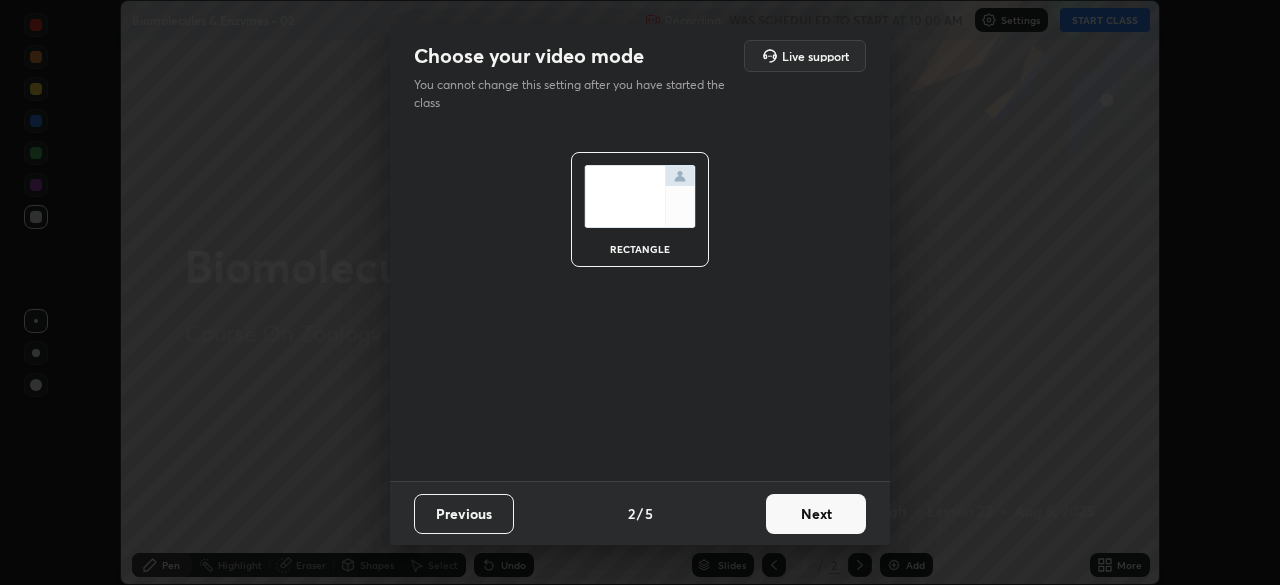 click on "Next" at bounding box center [816, 514] 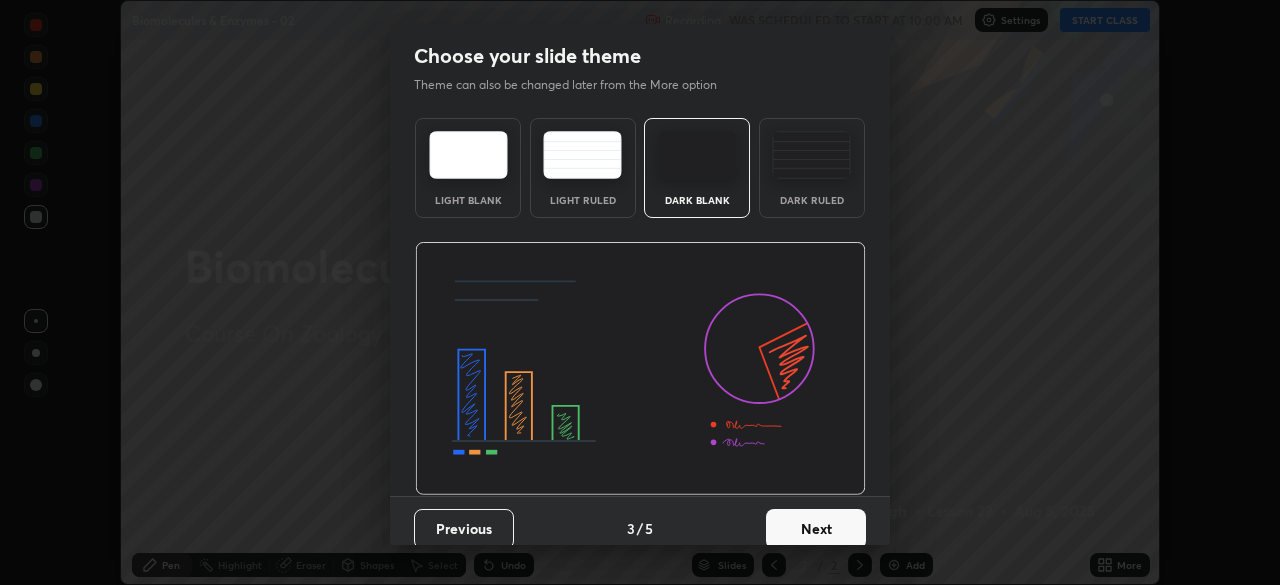 click on "Next" at bounding box center [816, 529] 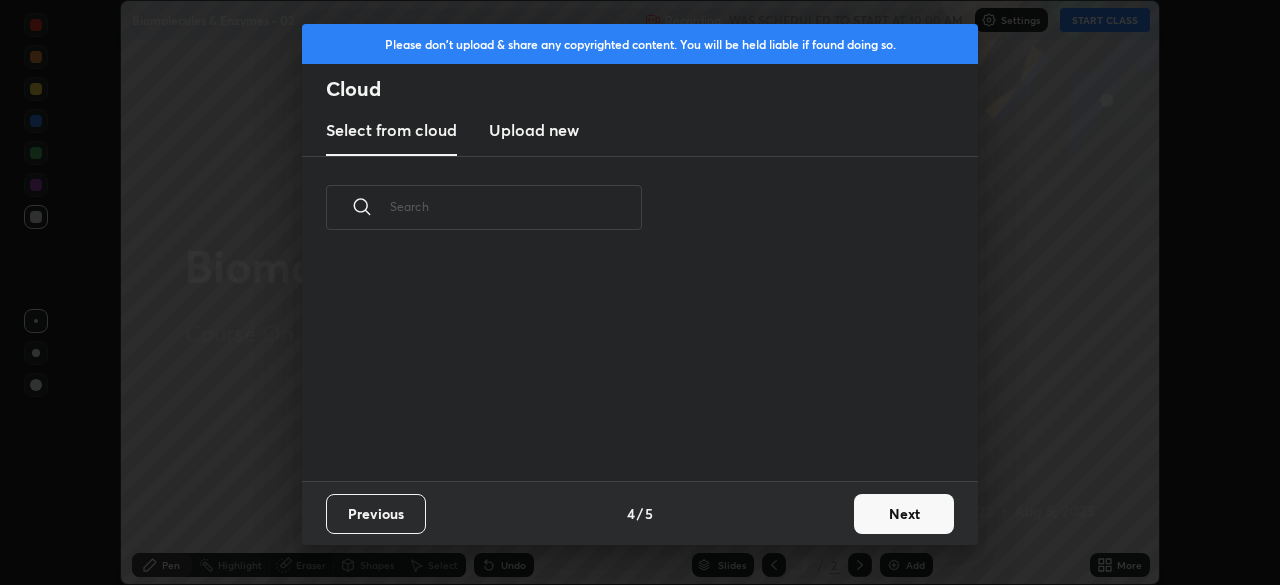 click on "Previous 4 / 5 Next" at bounding box center [640, 513] 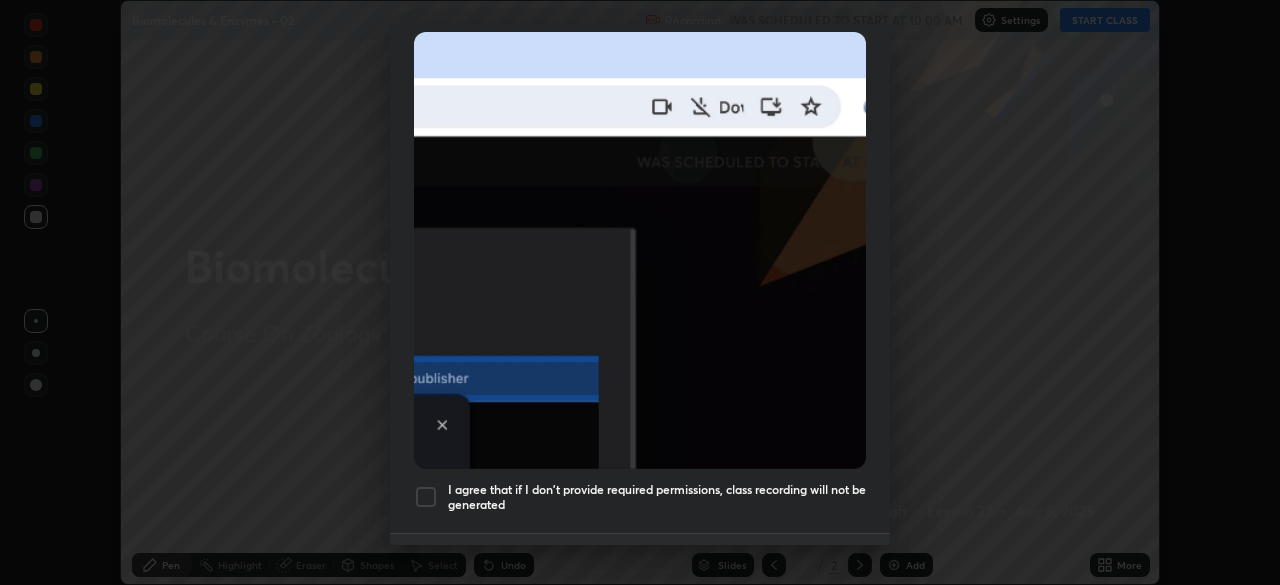scroll, scrollTop: 479, scrollLeft: 0, axis: vertical 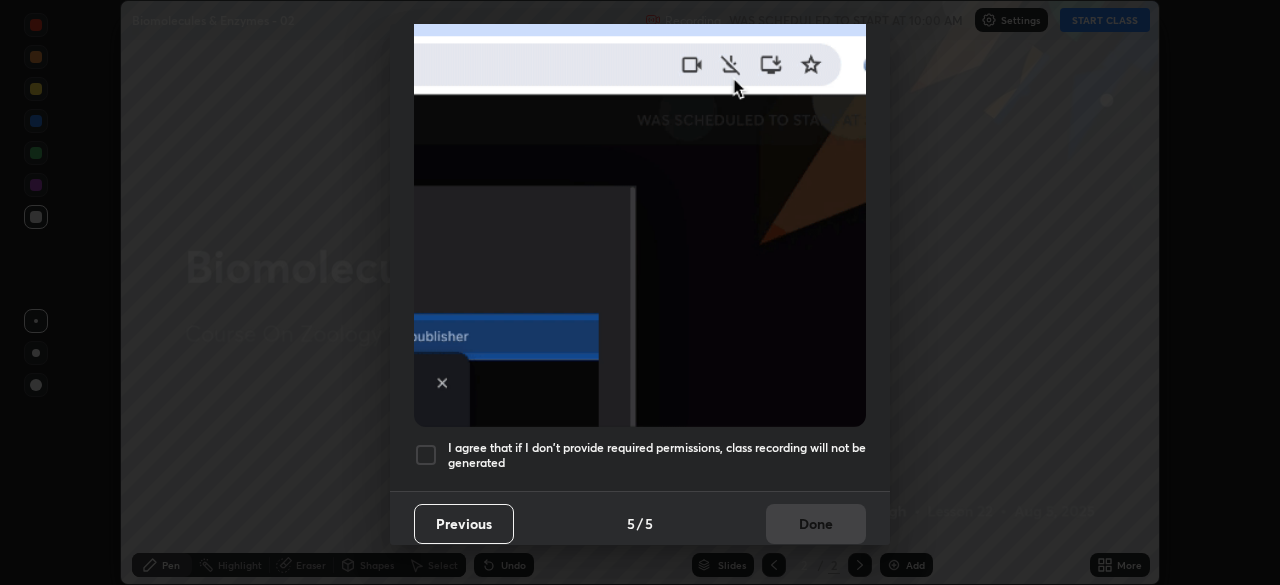click on "I agree that if I don't provide required permissions, class recording will not be generated" at bounding box center [657, 455] 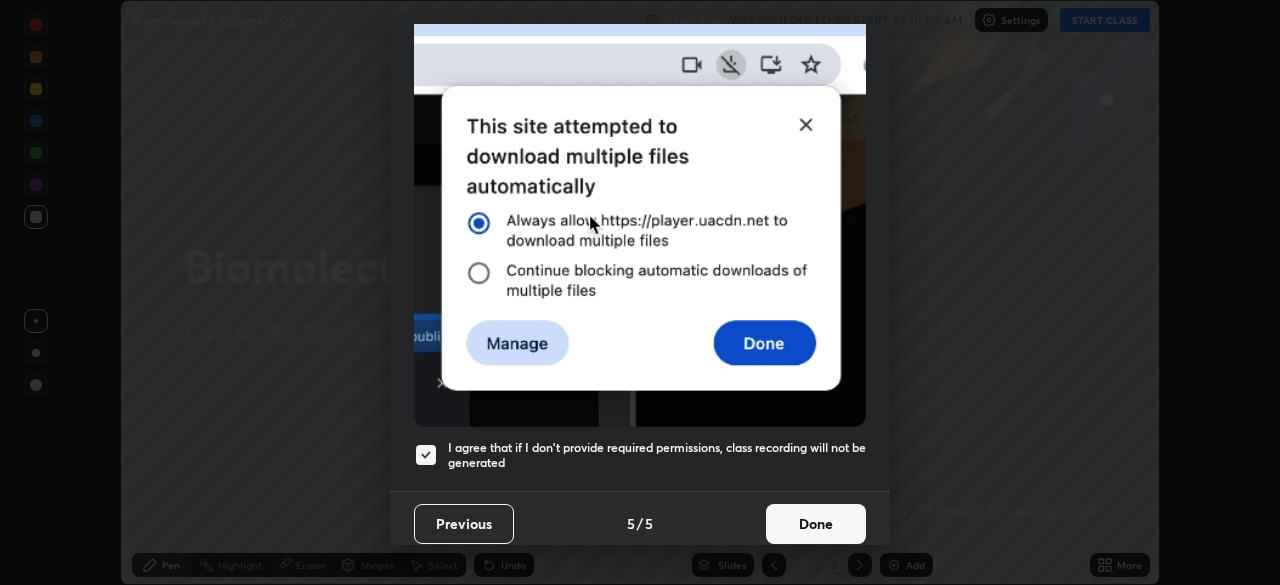 click on "Done" at bounding box center [816, 524] 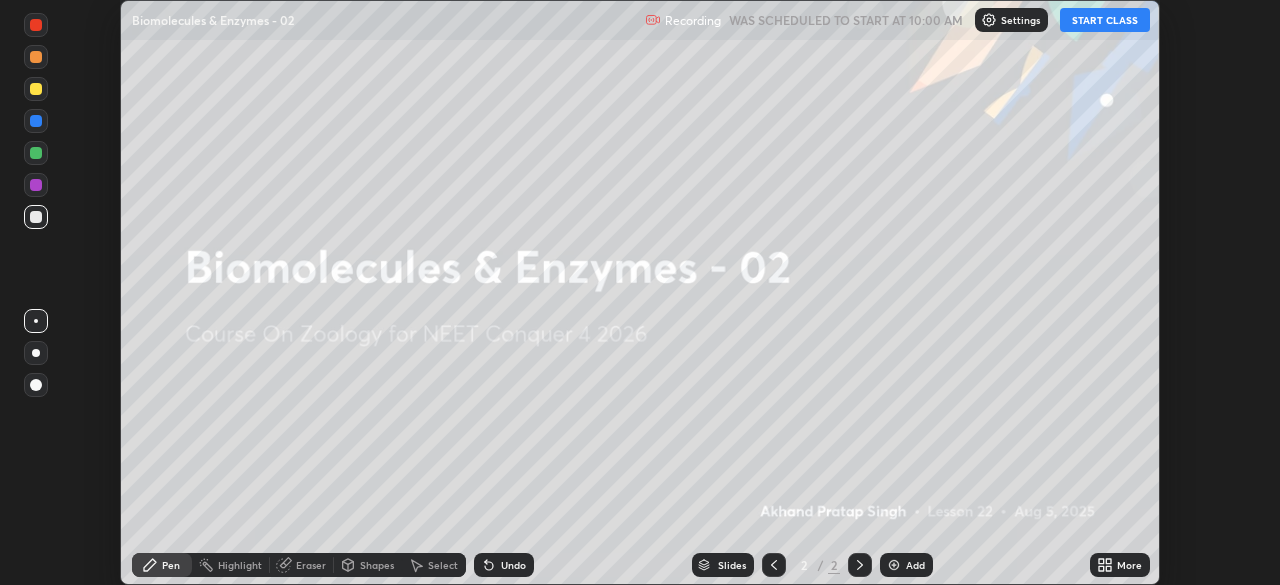 click on "START CLASS" at bounding box center [1105, 20] 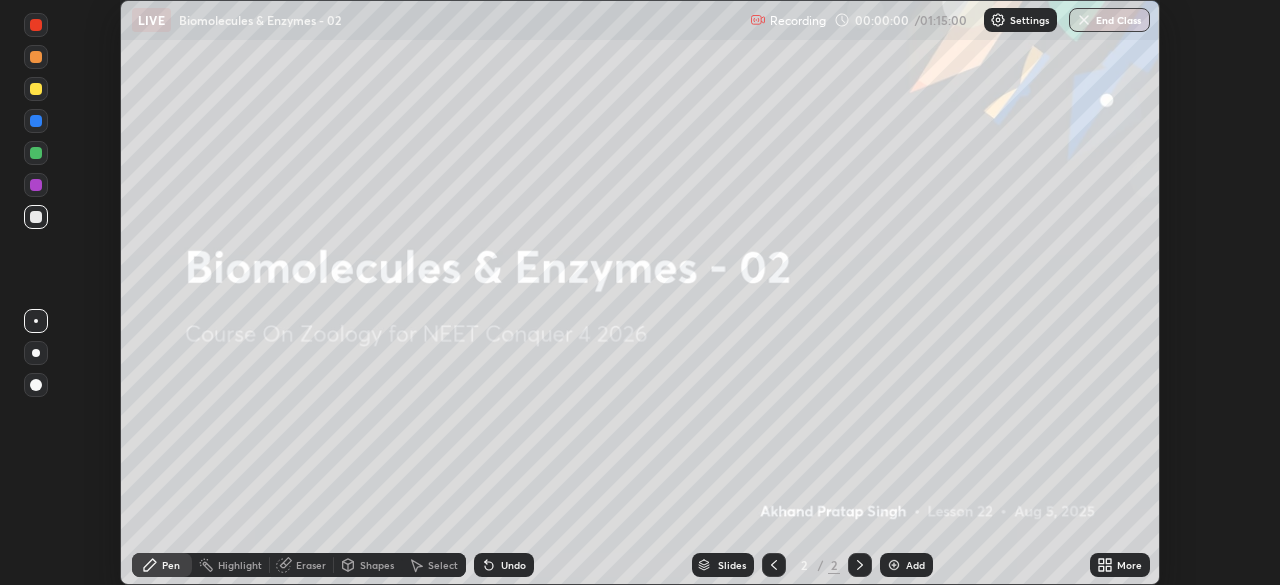 click 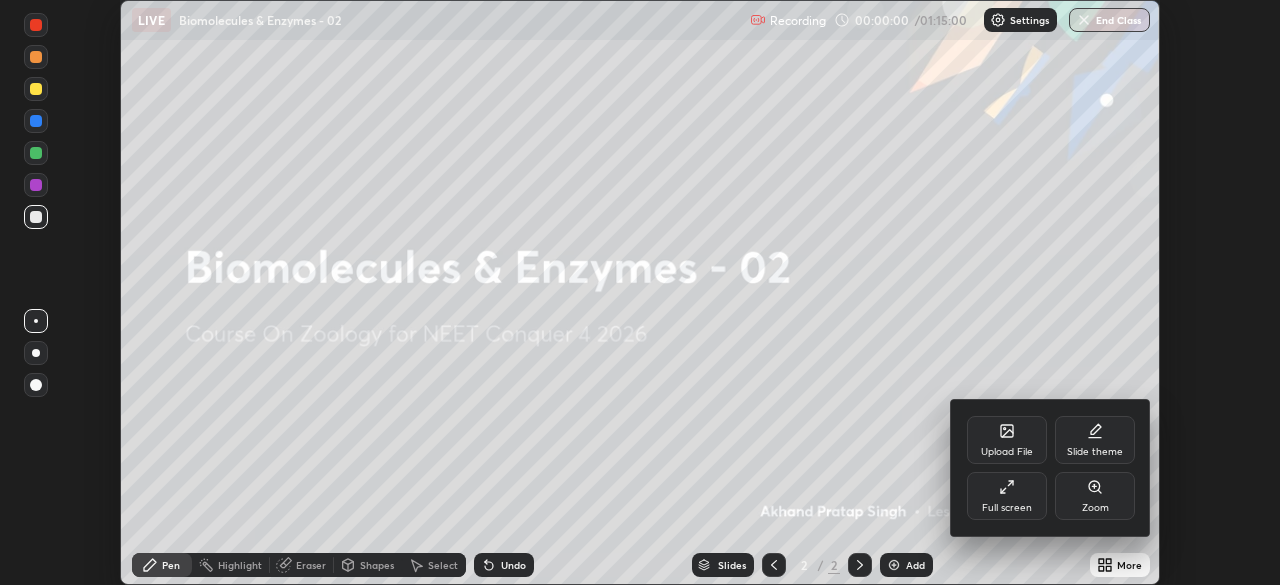 click on "Upload File" at bounding box center (1007, 440) 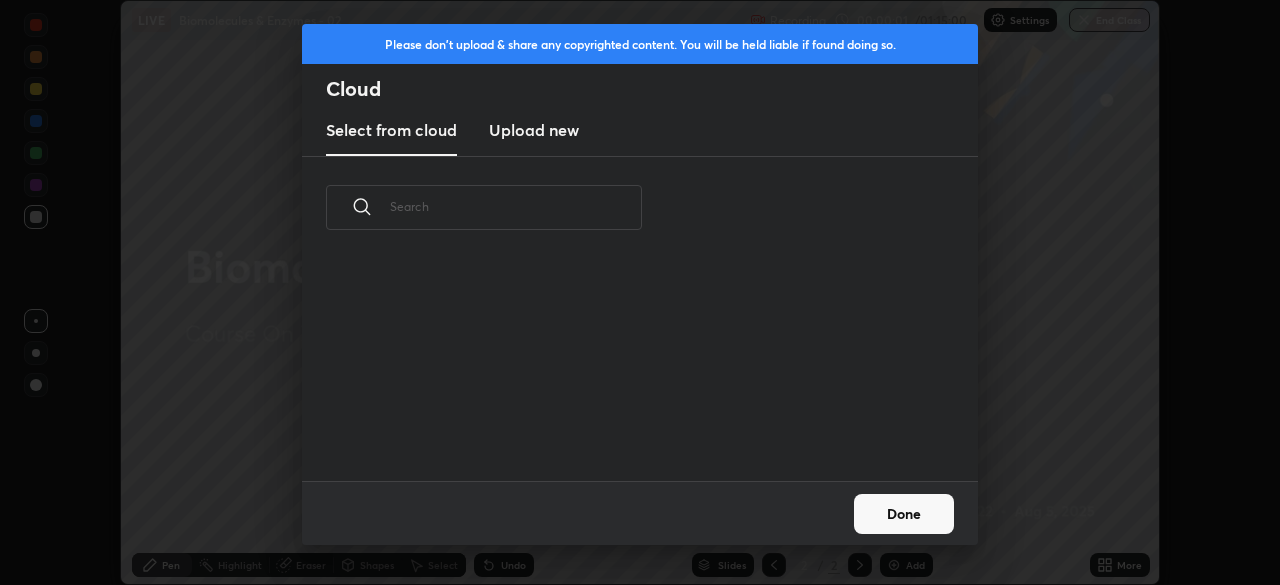 scroll, scrollTop: 7, scrollLeft: 11, axis: both 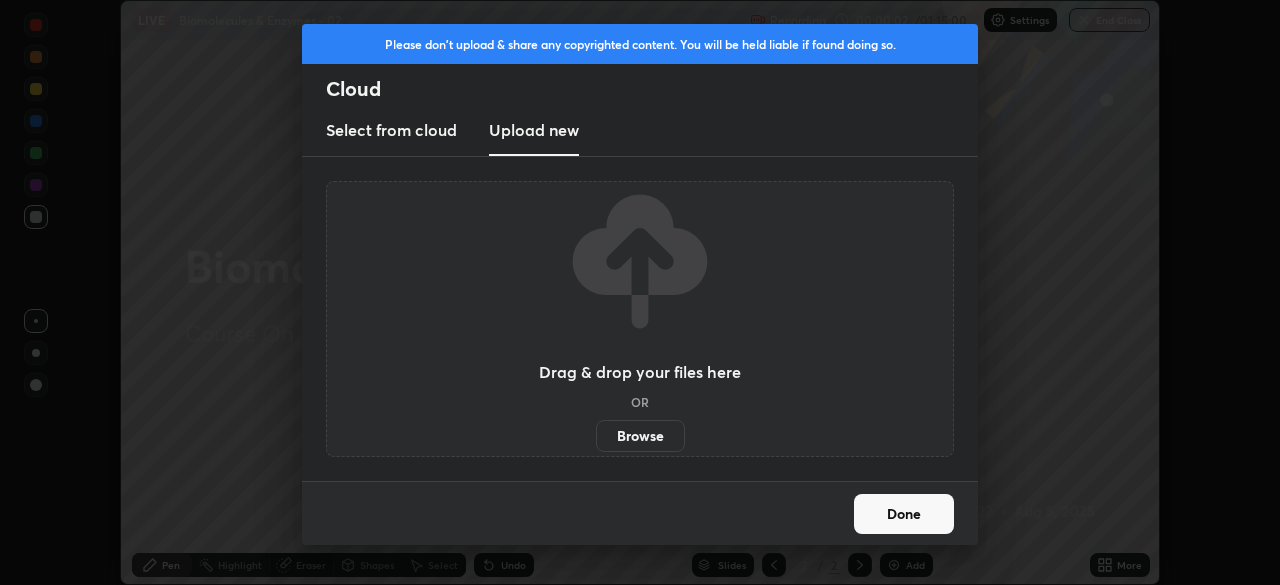 click on "Browse" at bounding box center (640, 436) 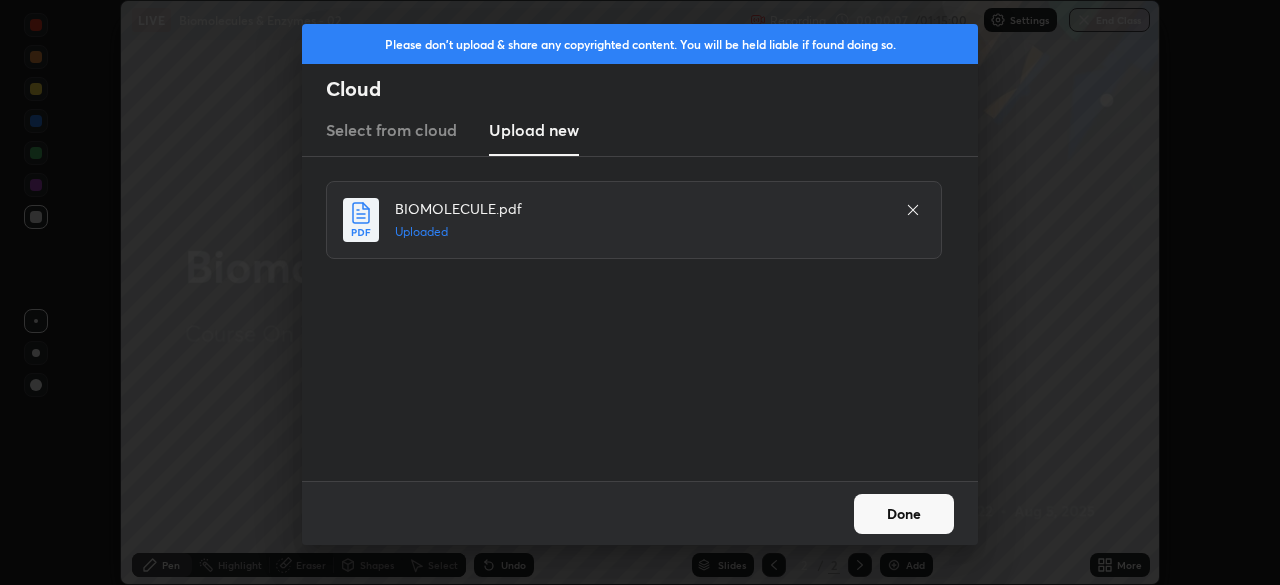 click on "Done" at bounding box center [904, 514] 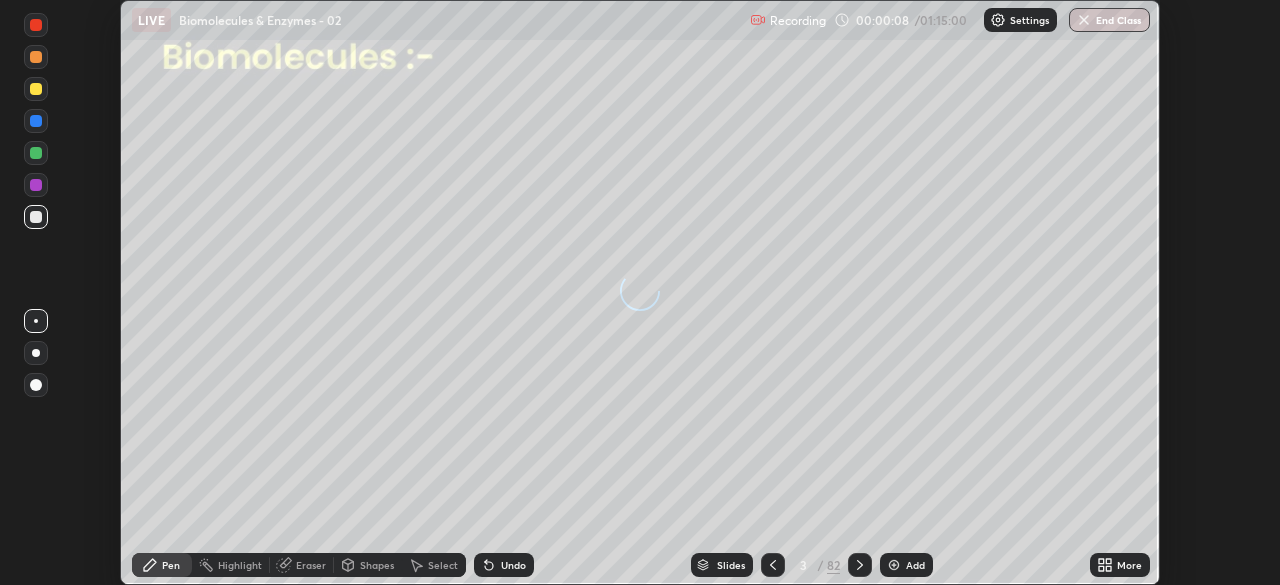 click 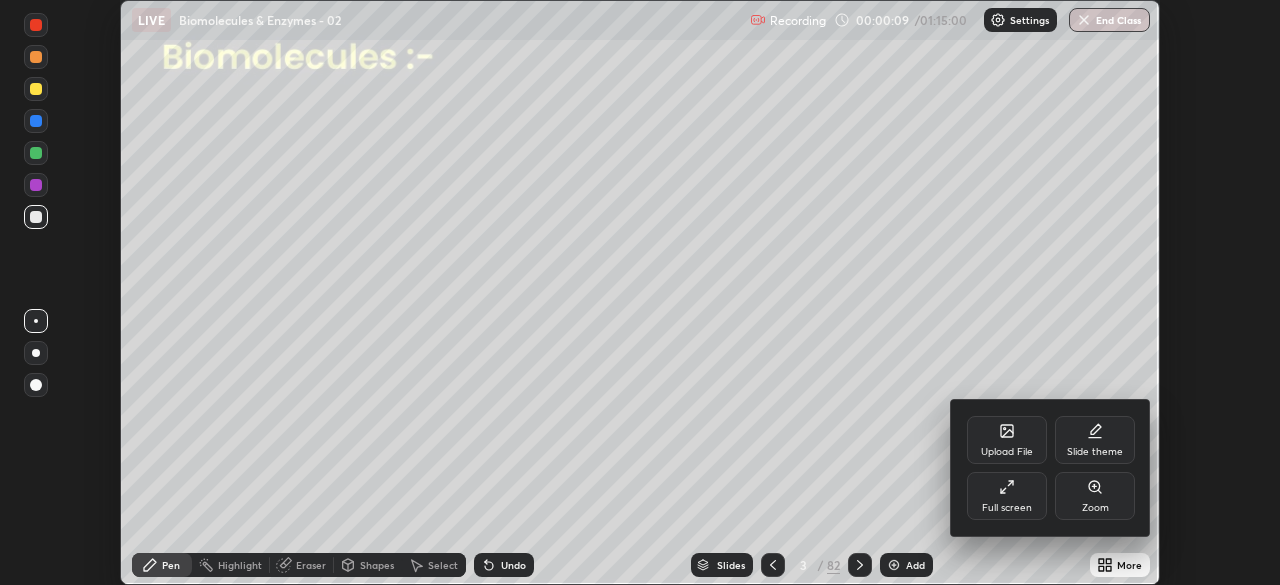 click on "Full screen" at bounding box center (1007, 496) 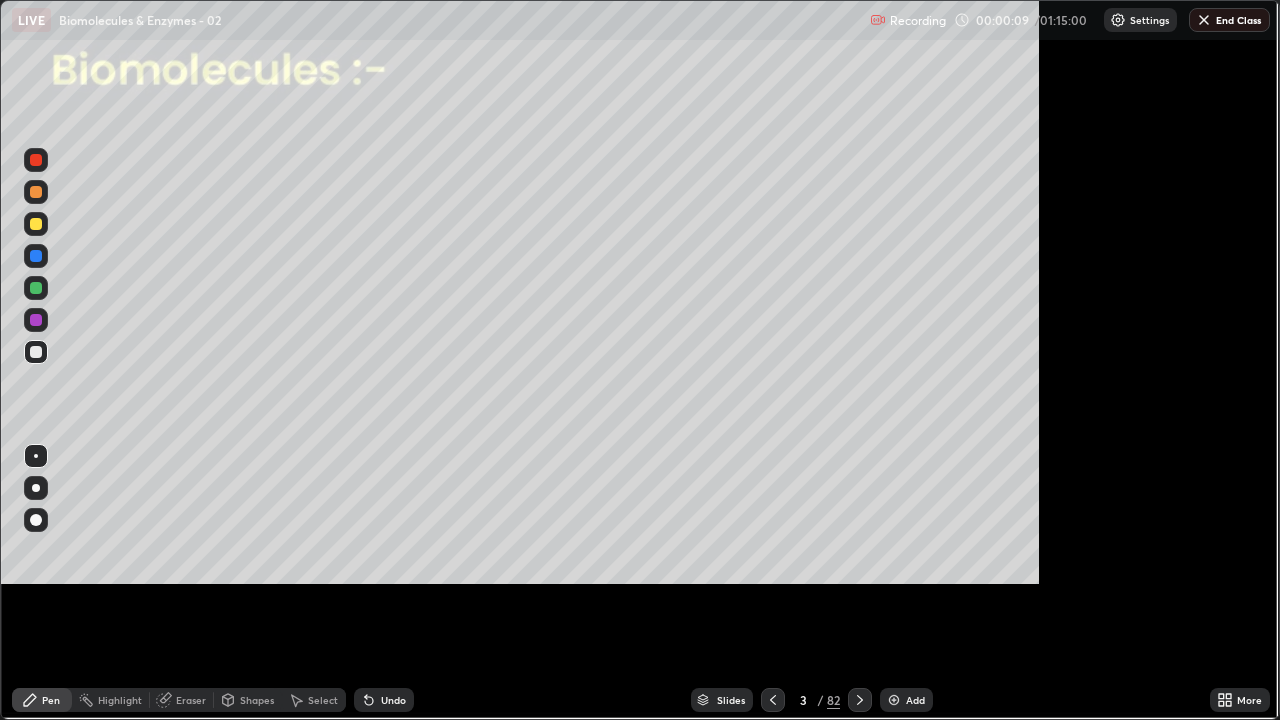 scroll, scrollTop: 99280, scrollLeft: 98720, axis: both 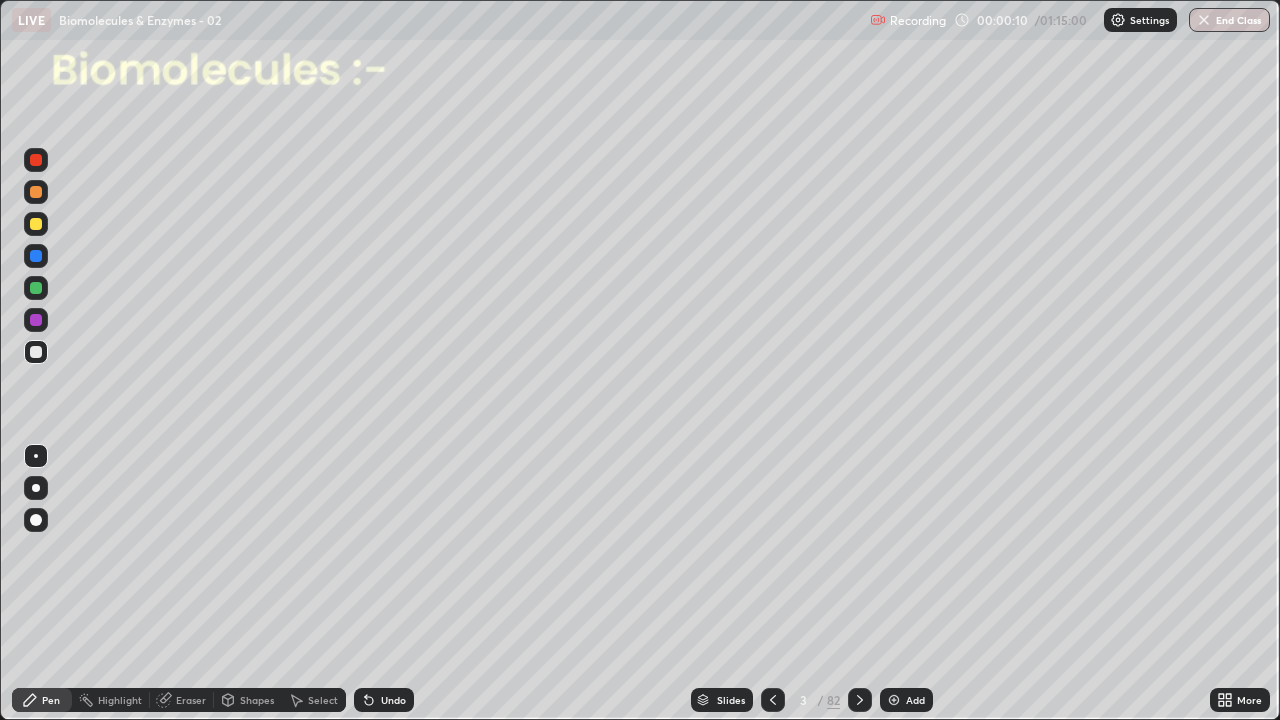 click on "Slides" at bounding box center [731, 700] 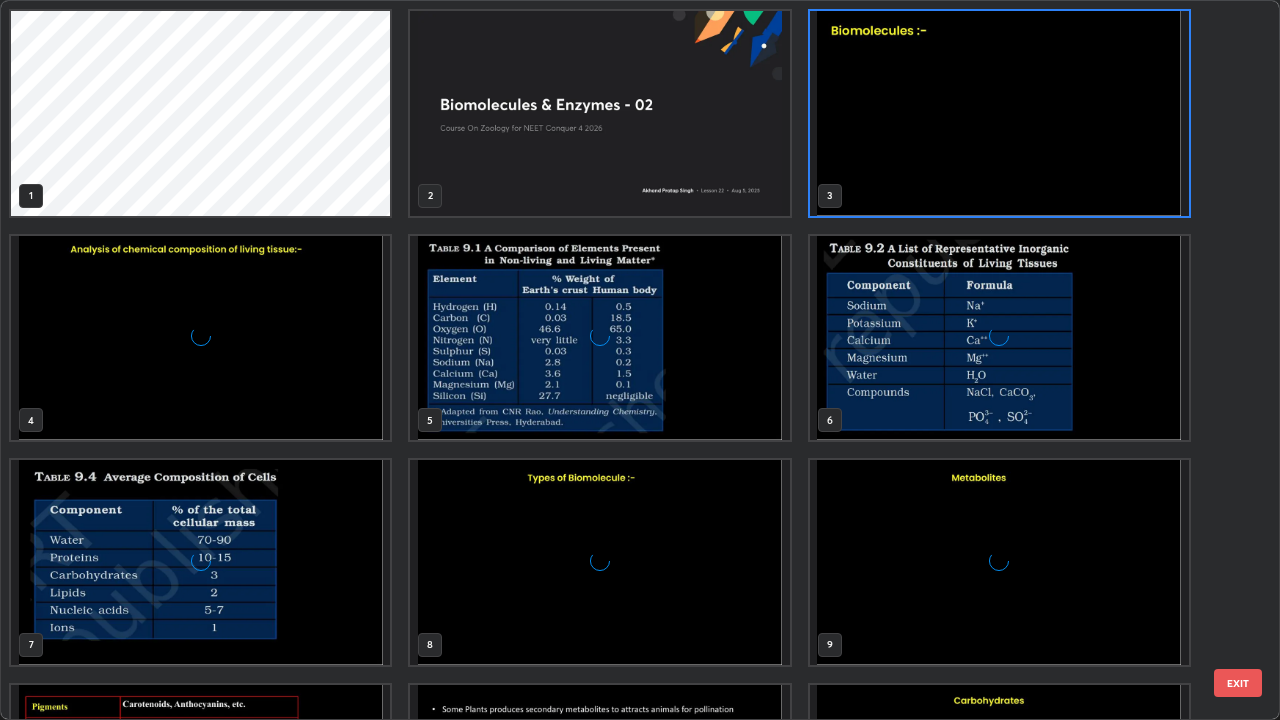 scroll, scrollTop: 7, scrollLeft: 11, axis: both 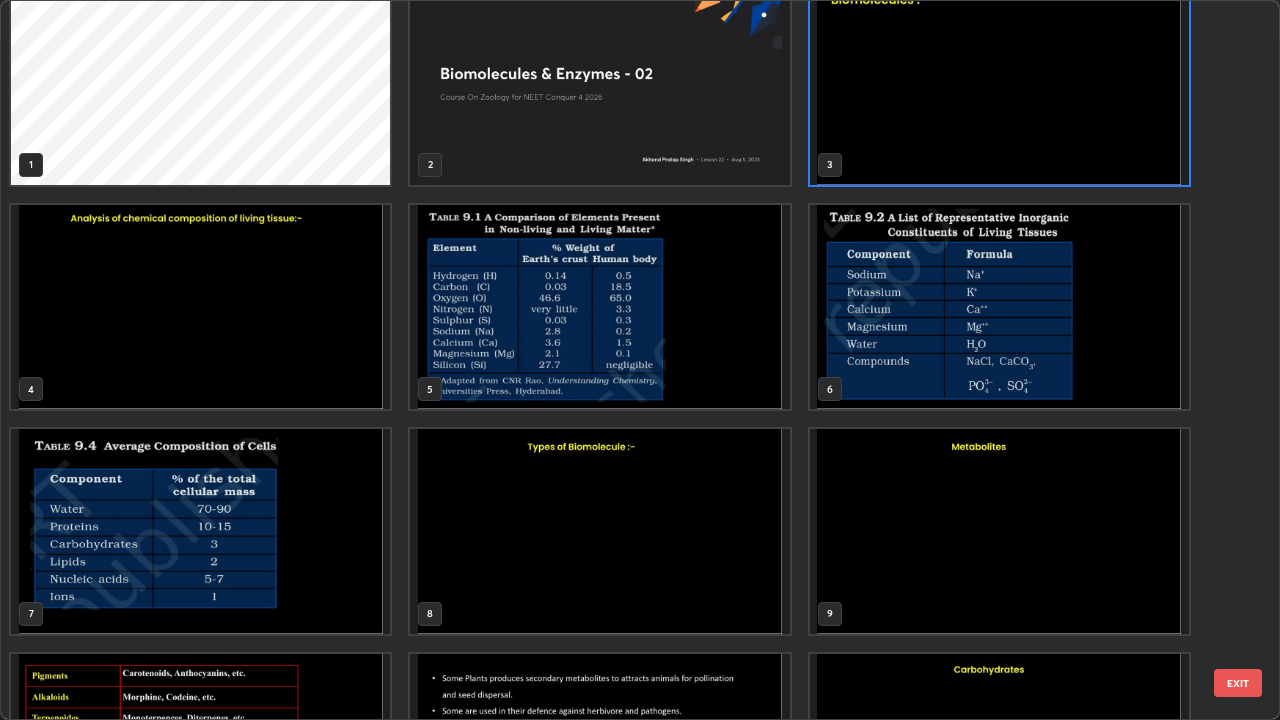 click at bounding box center [200, 531] 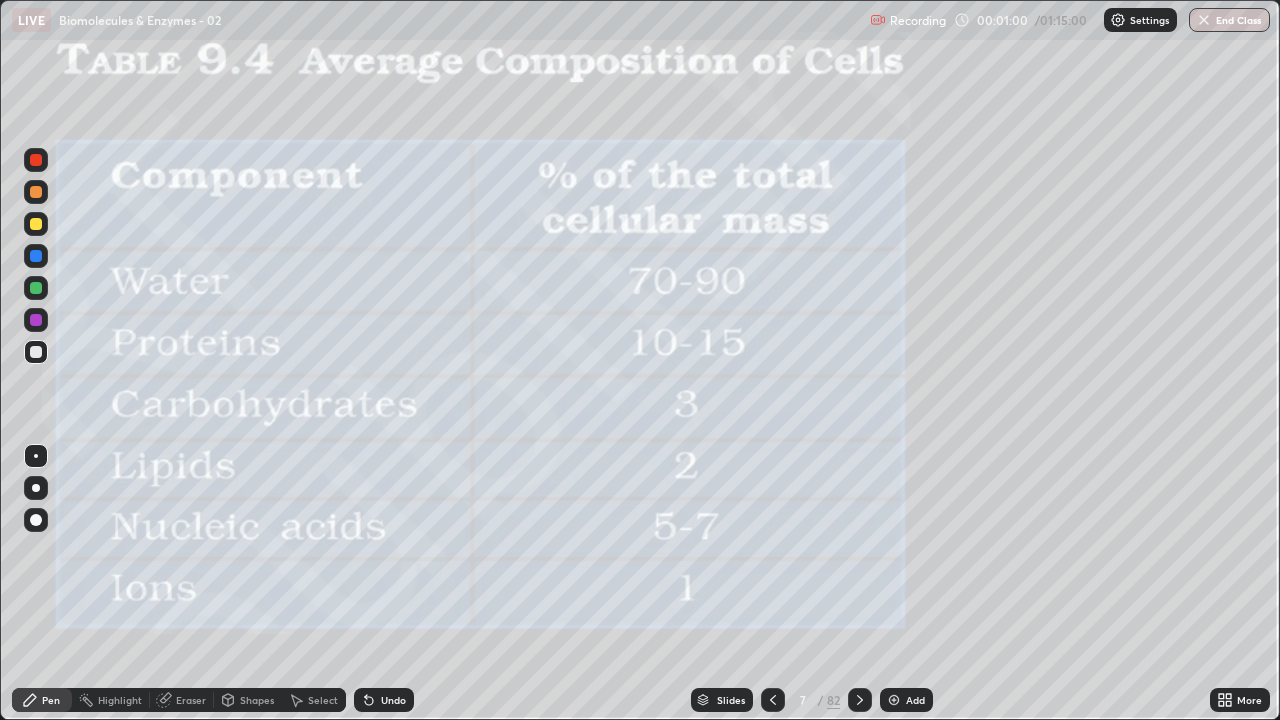 click 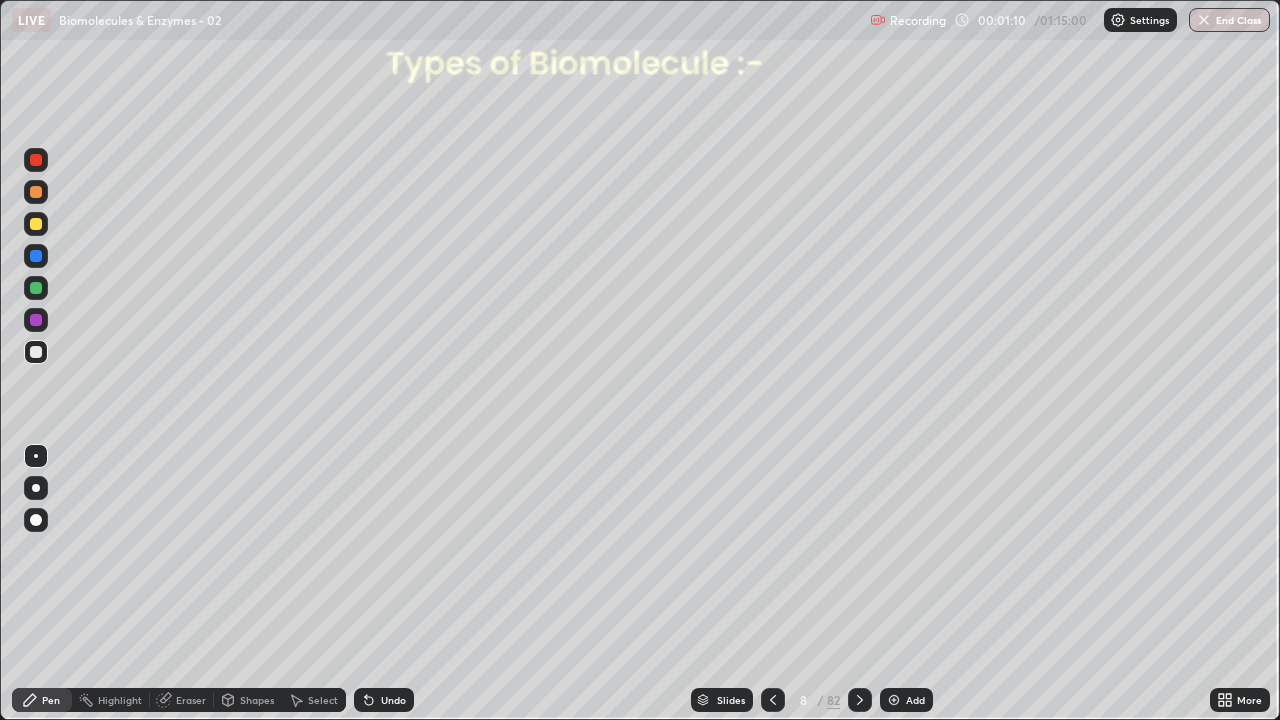 click at bounding box center [36, 256] 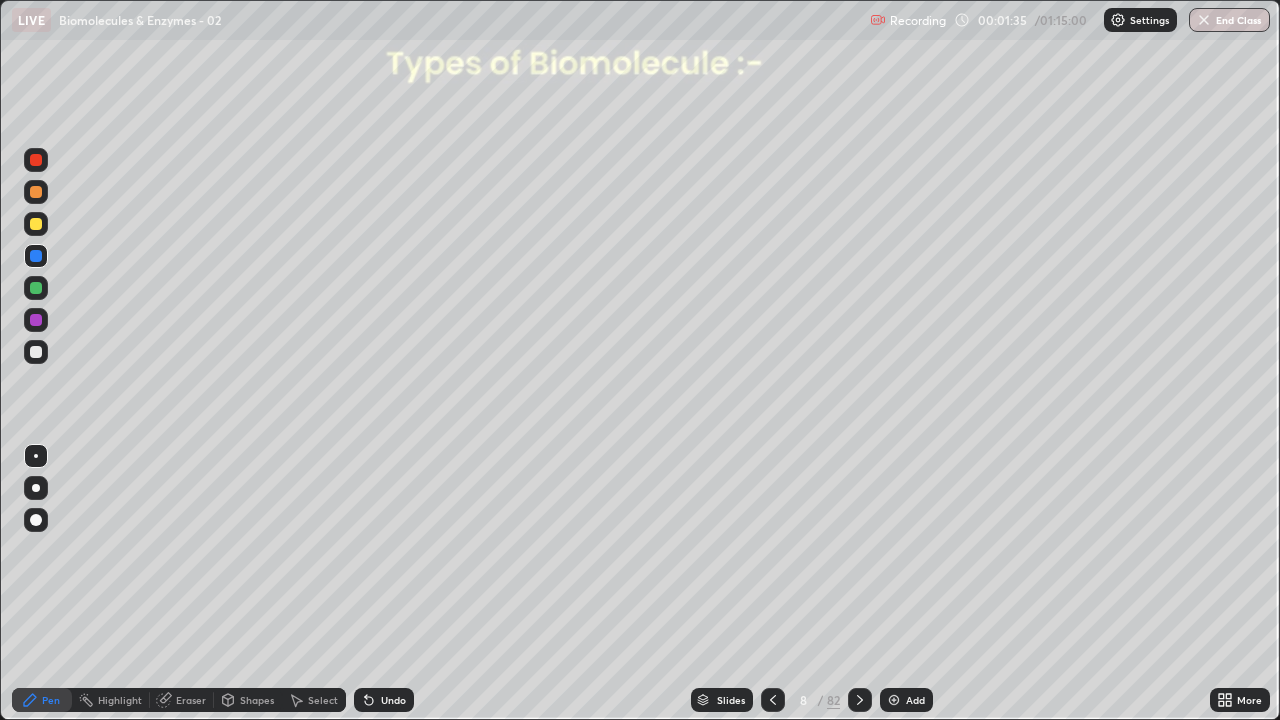 click at bounding box center (36, 456) 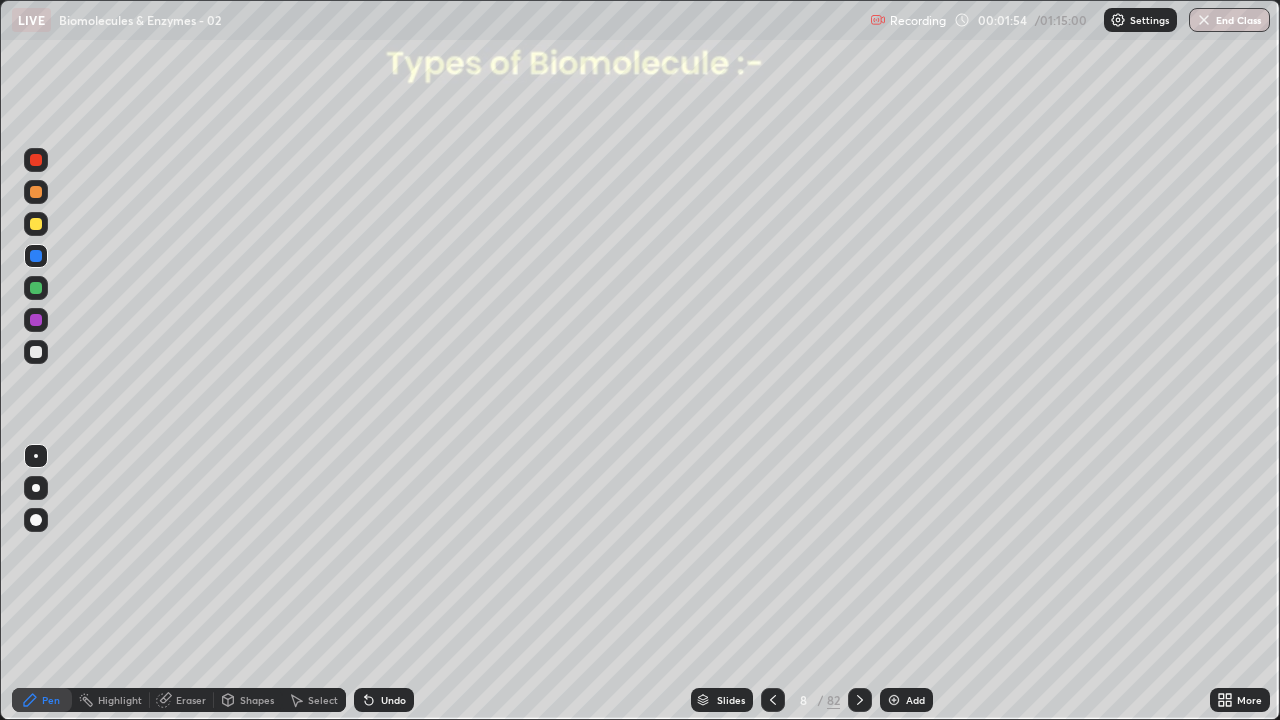 click at bounding box center [36, 352] 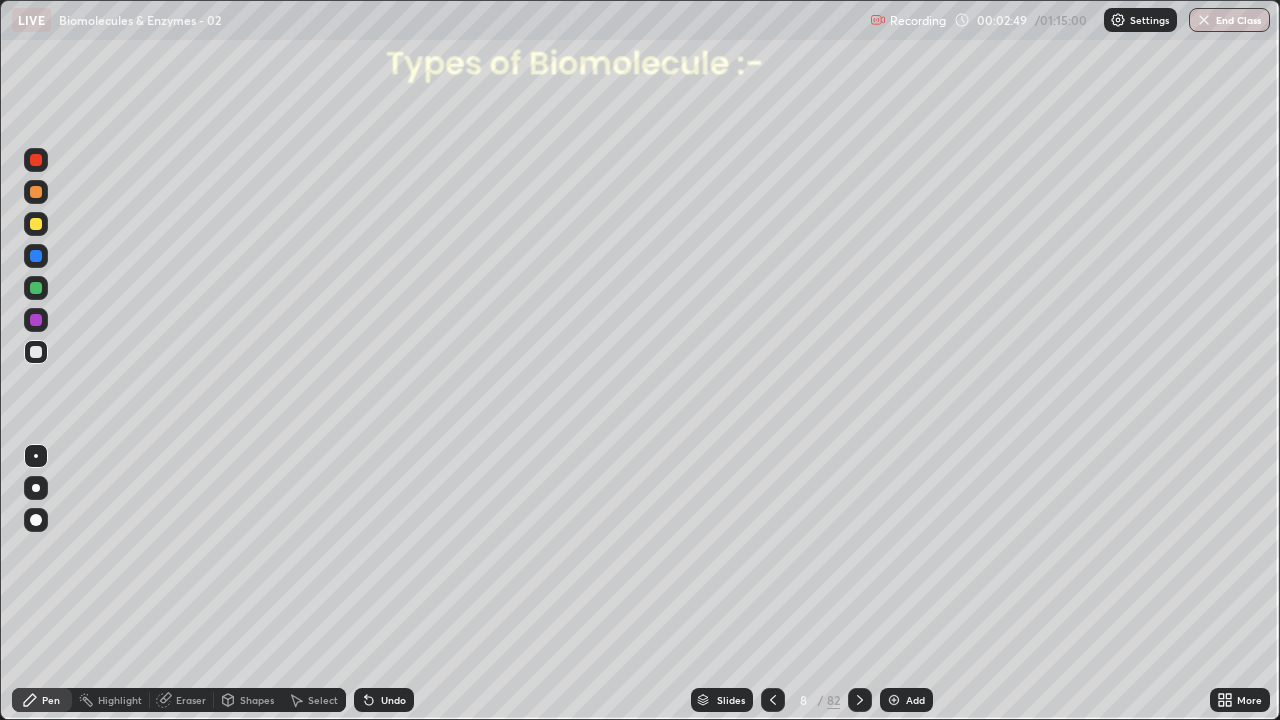 click at bounding box center (36, 288) 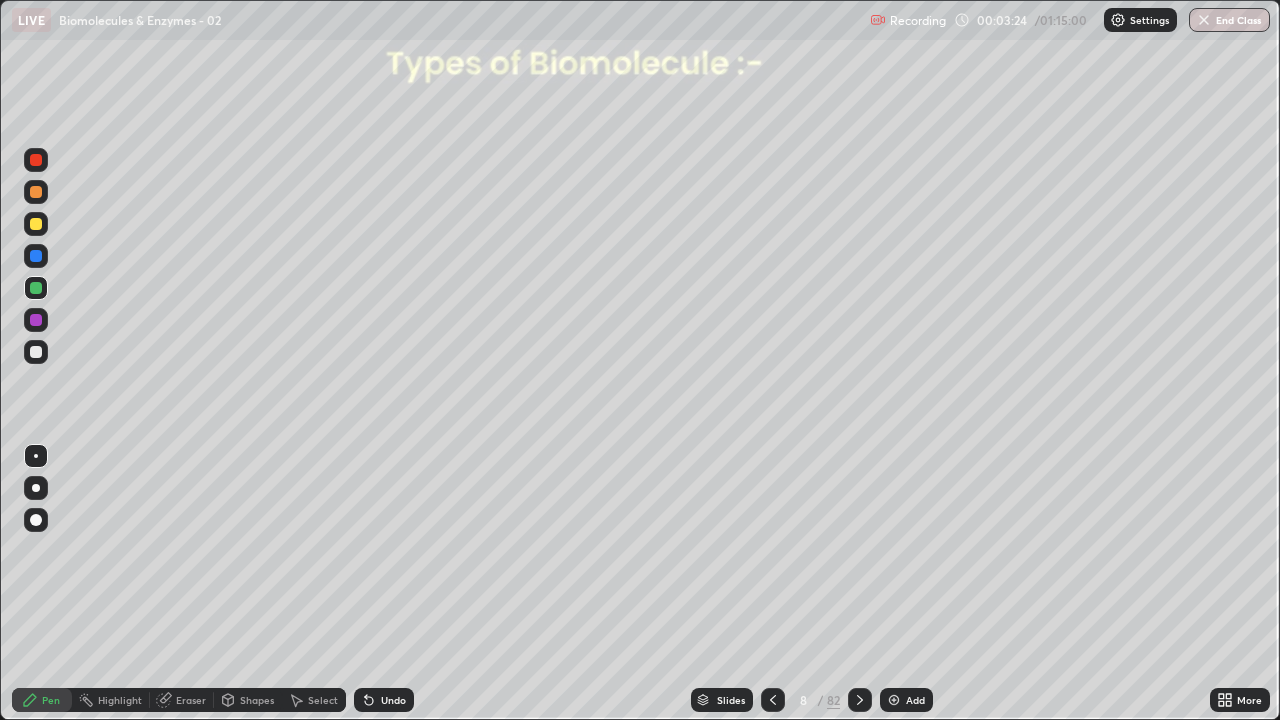 click on "Undo" at bounding box center [384, 700] 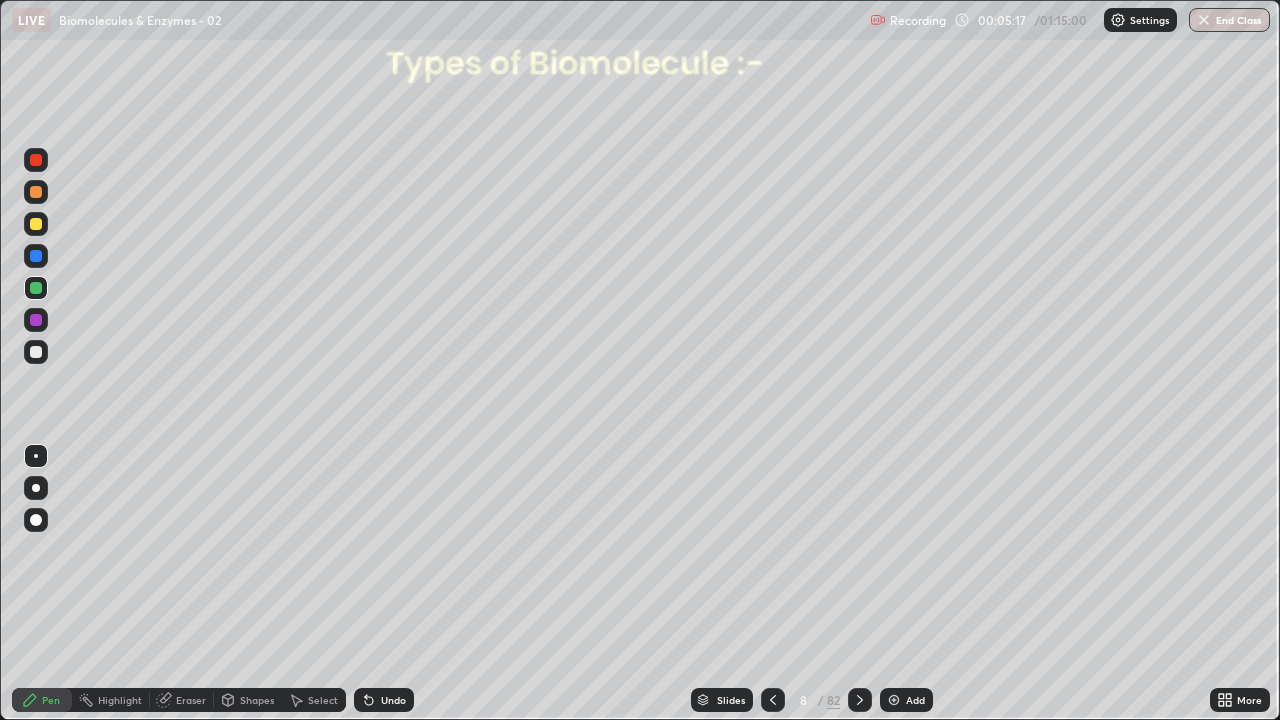 click at bounding box center (36, 352) 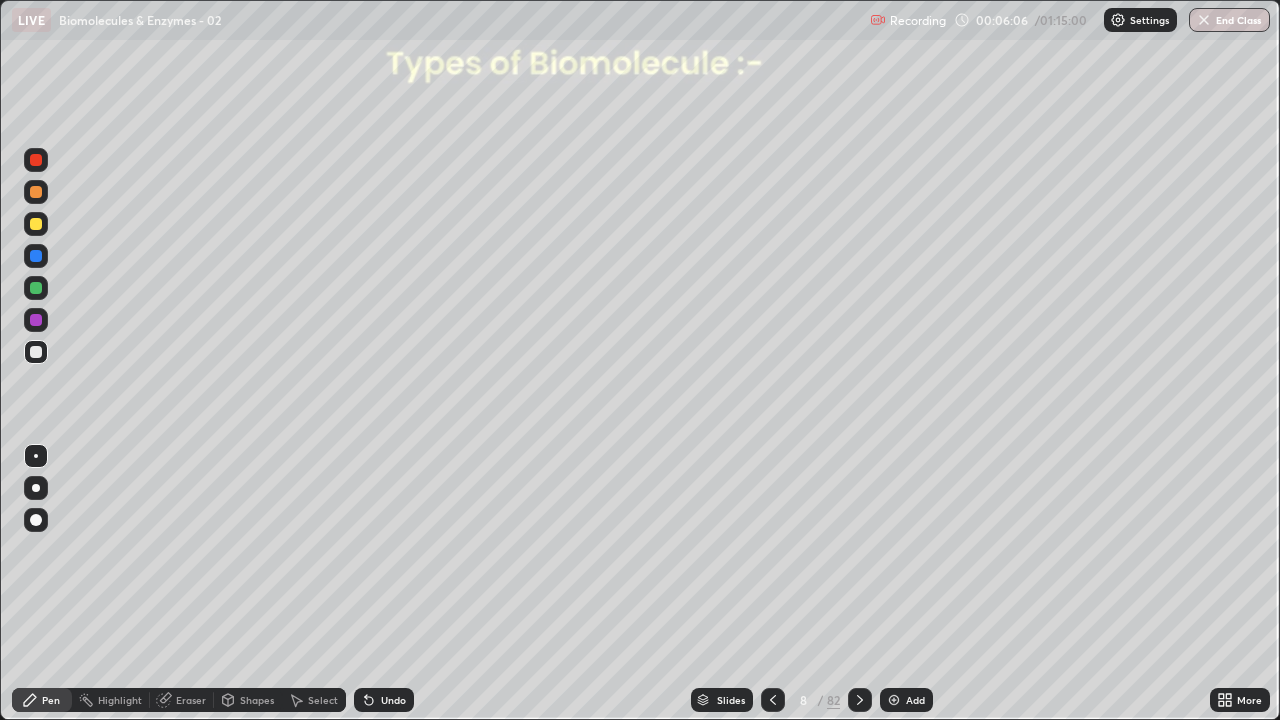 click at bounding box center (36, 320) 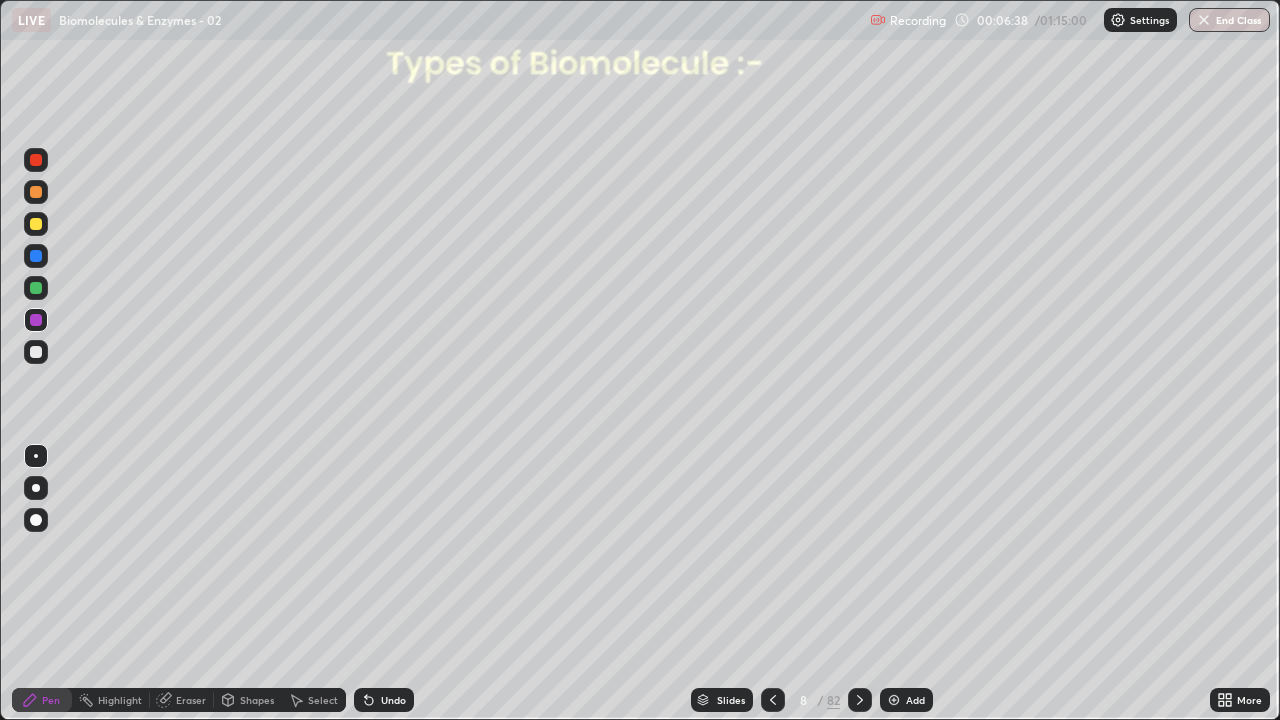 click at bounding box center (36, 224) 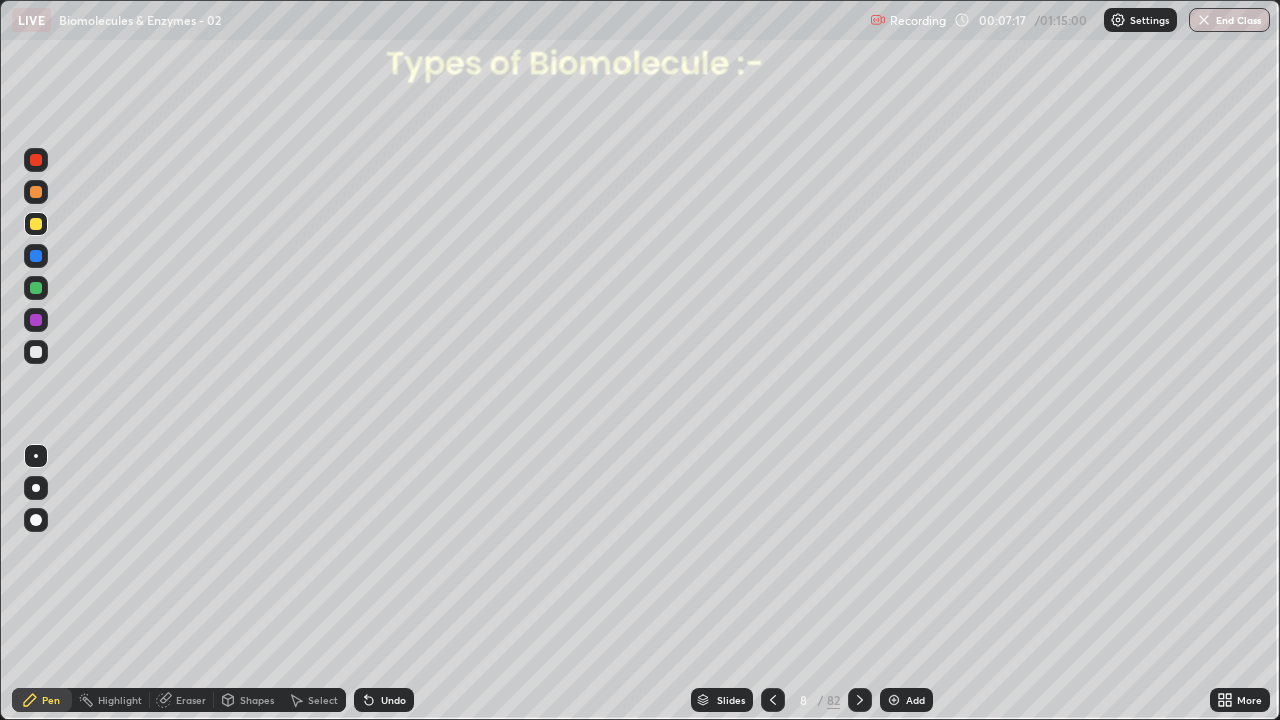 click on "Eraser" at bounding box center [191, 700] 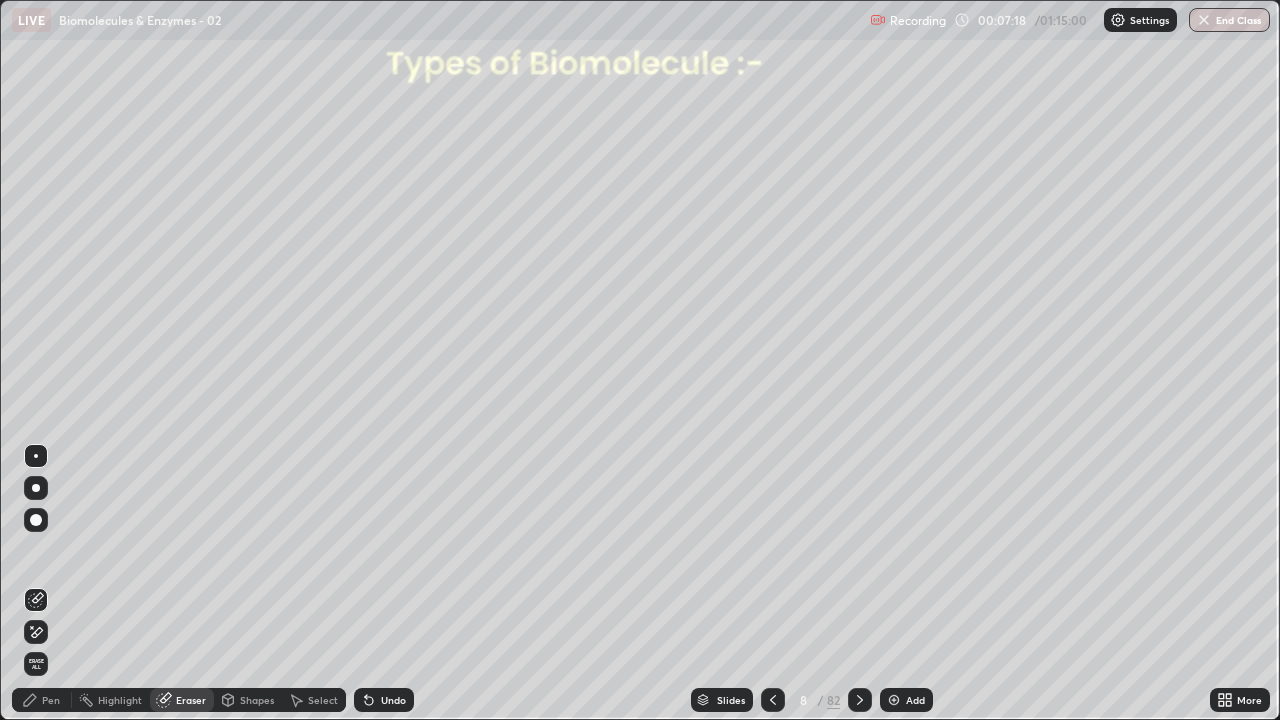 click 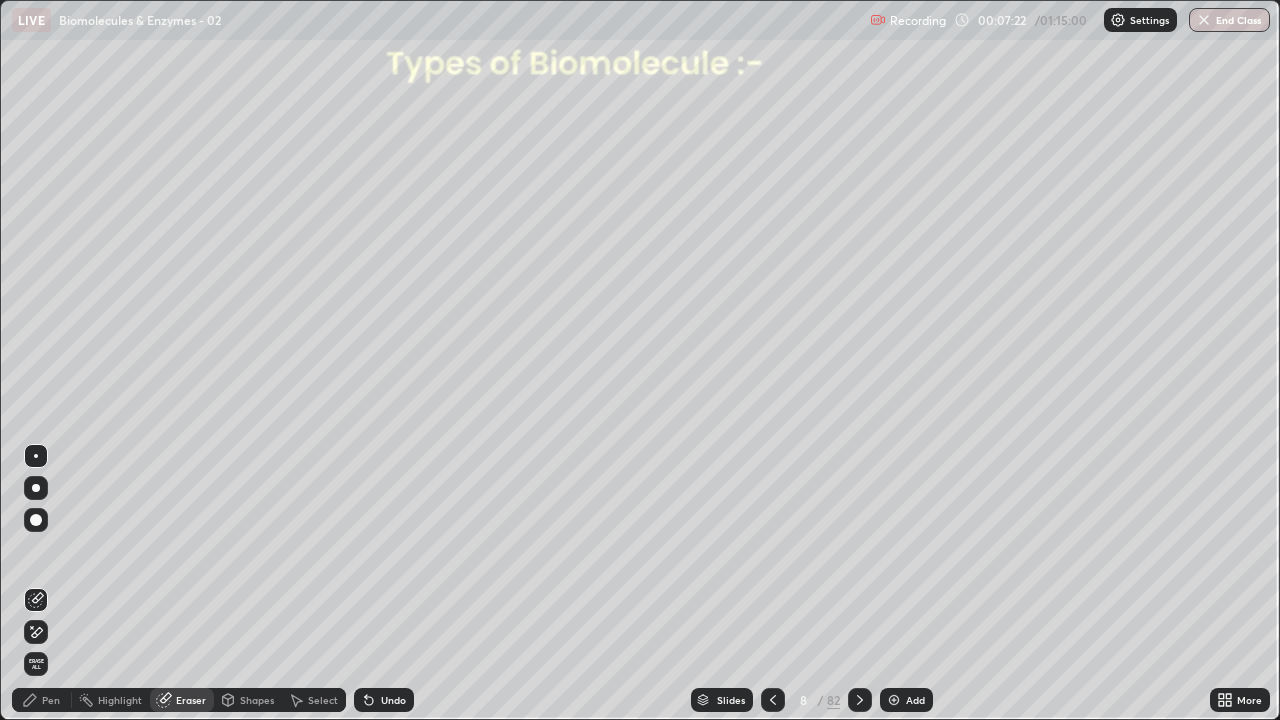 click on "Pen" at bounding box center [51, 700] 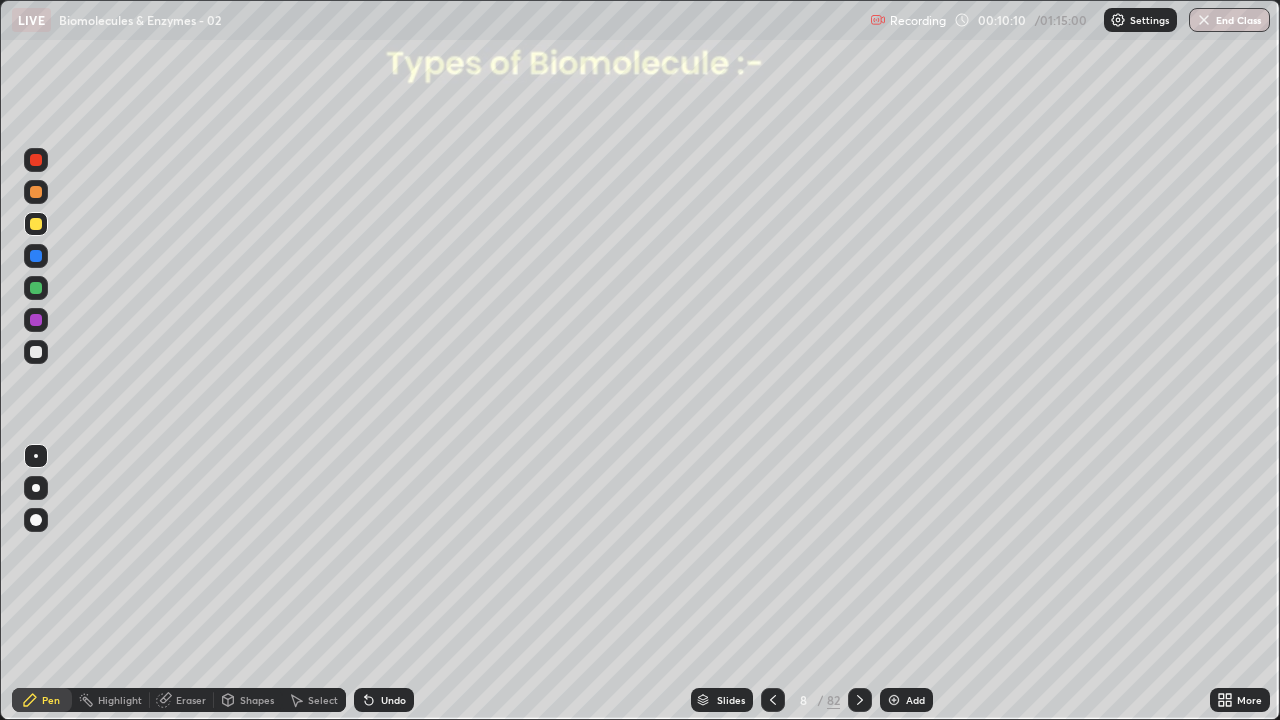 click 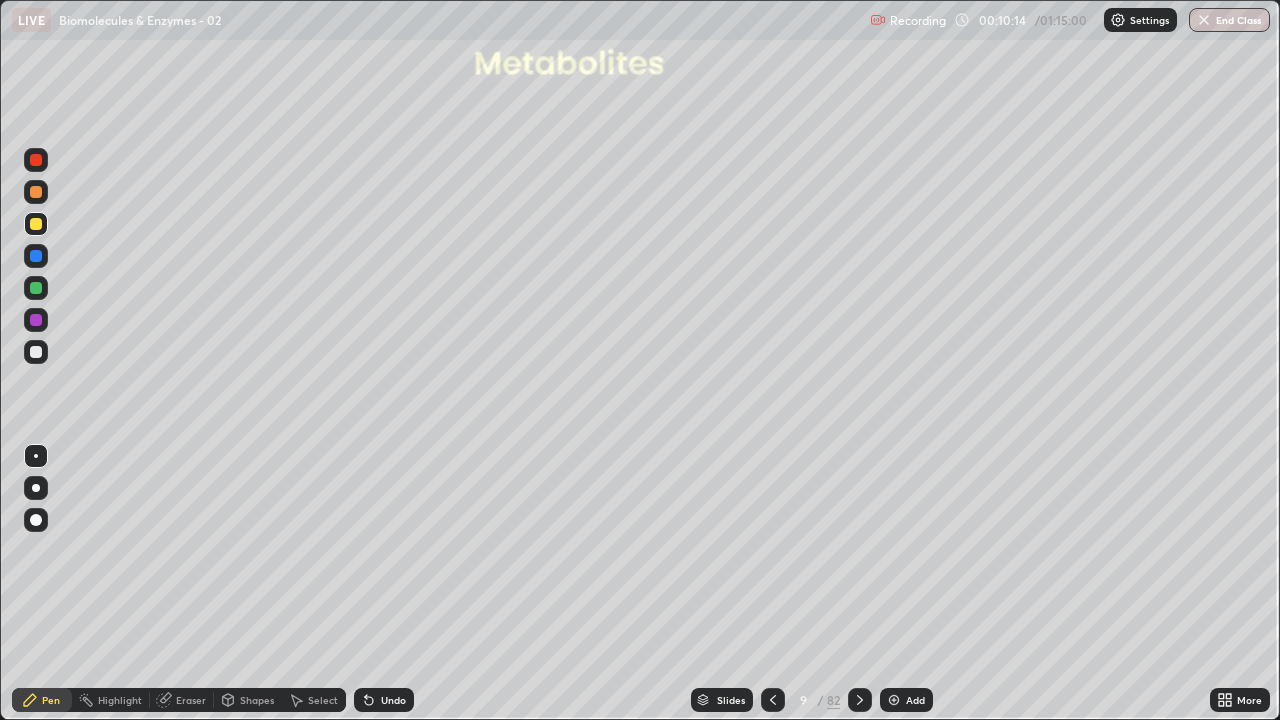 click 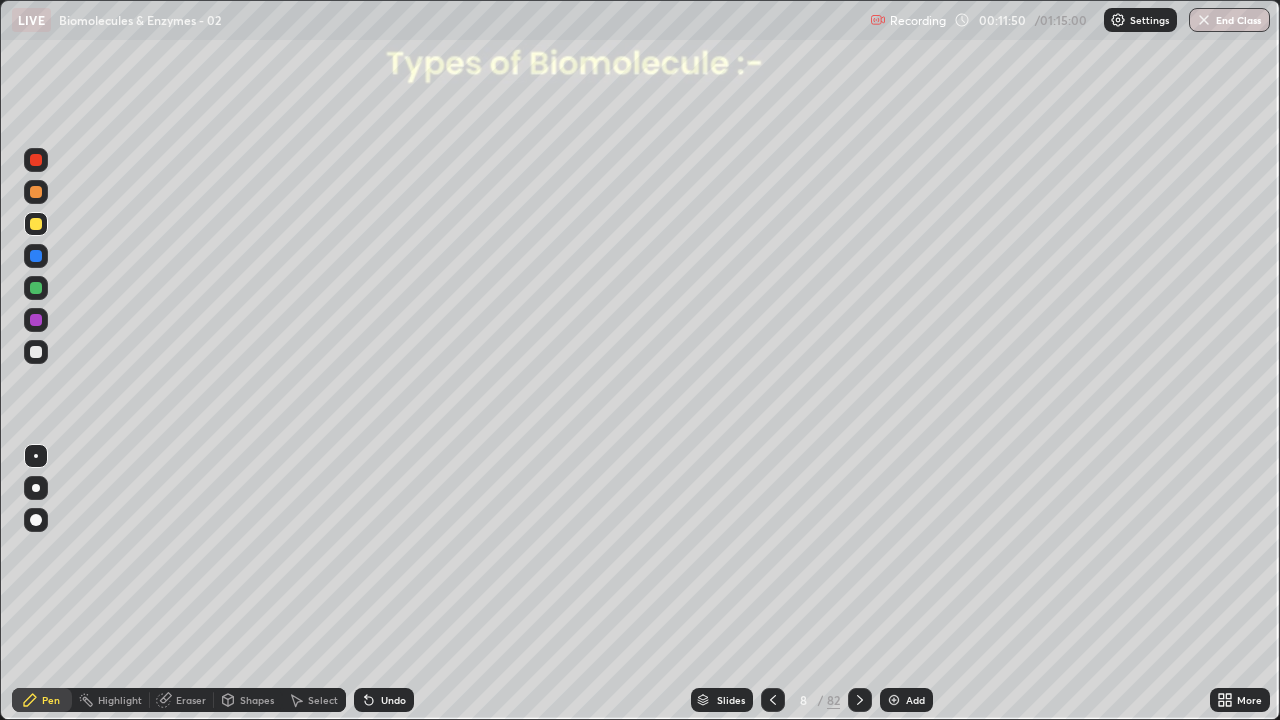 click 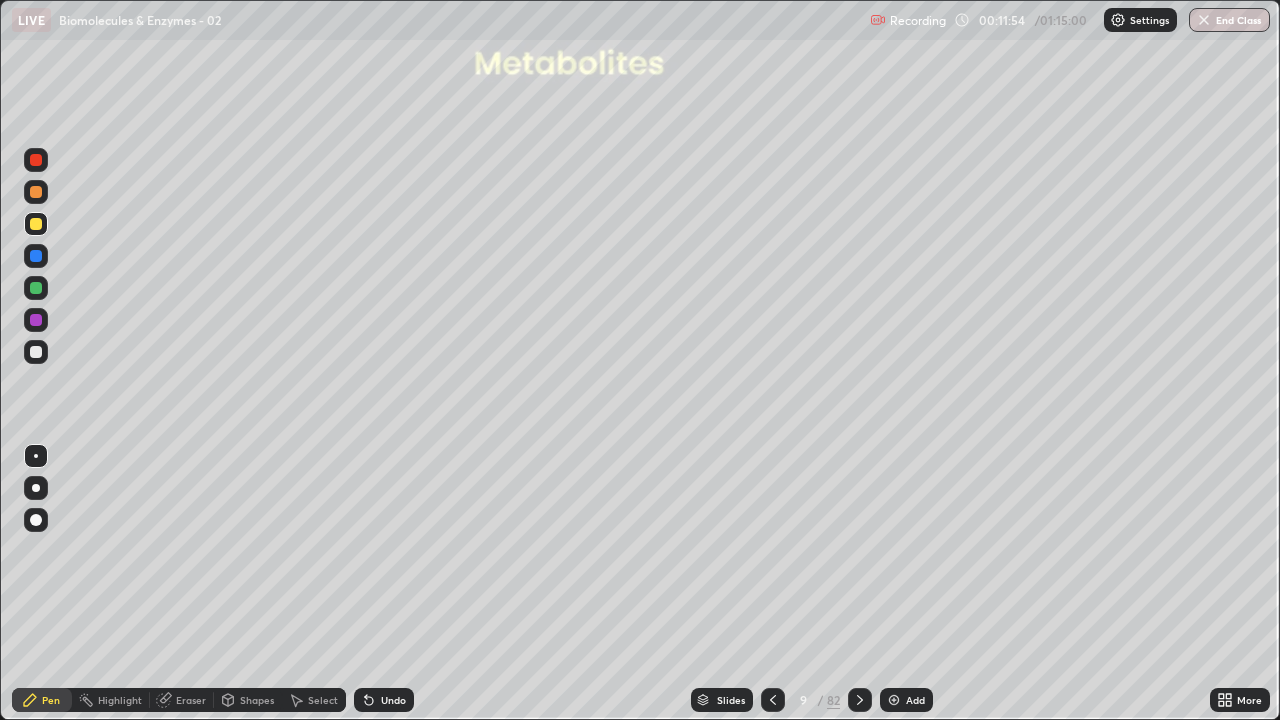 click at bounding box center [36, 256] 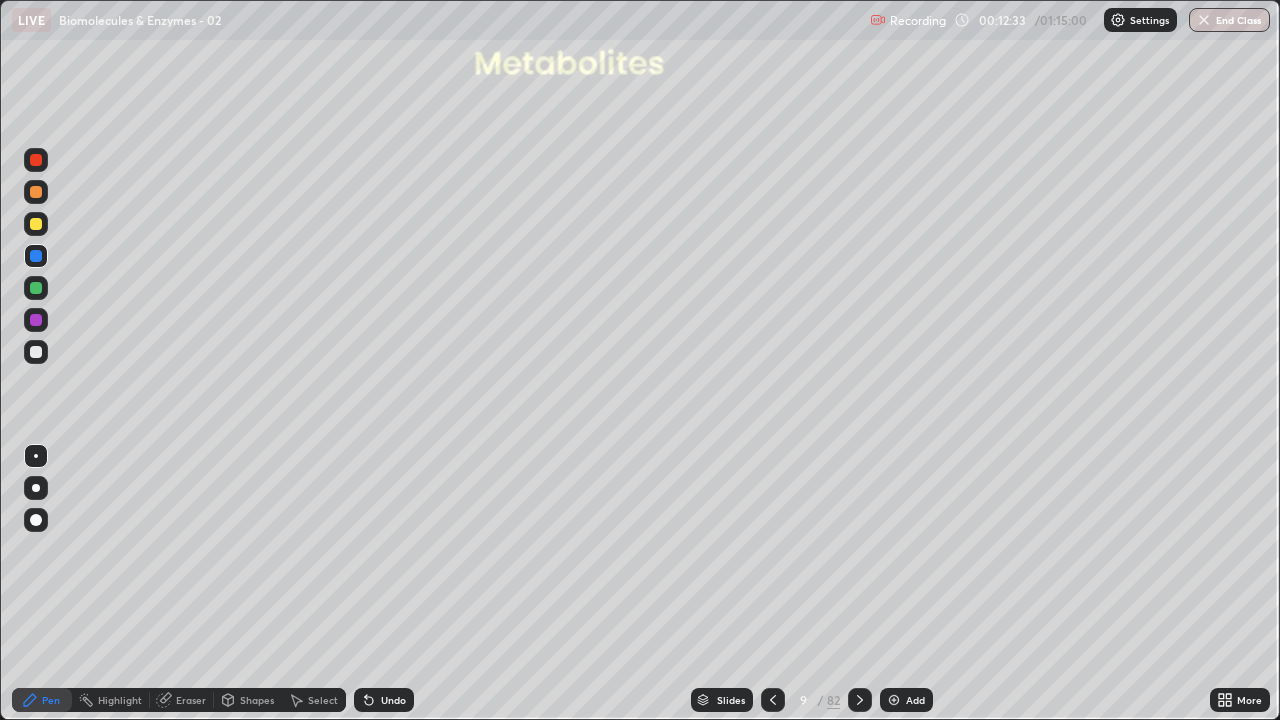 click at bounding box center [36, 352] 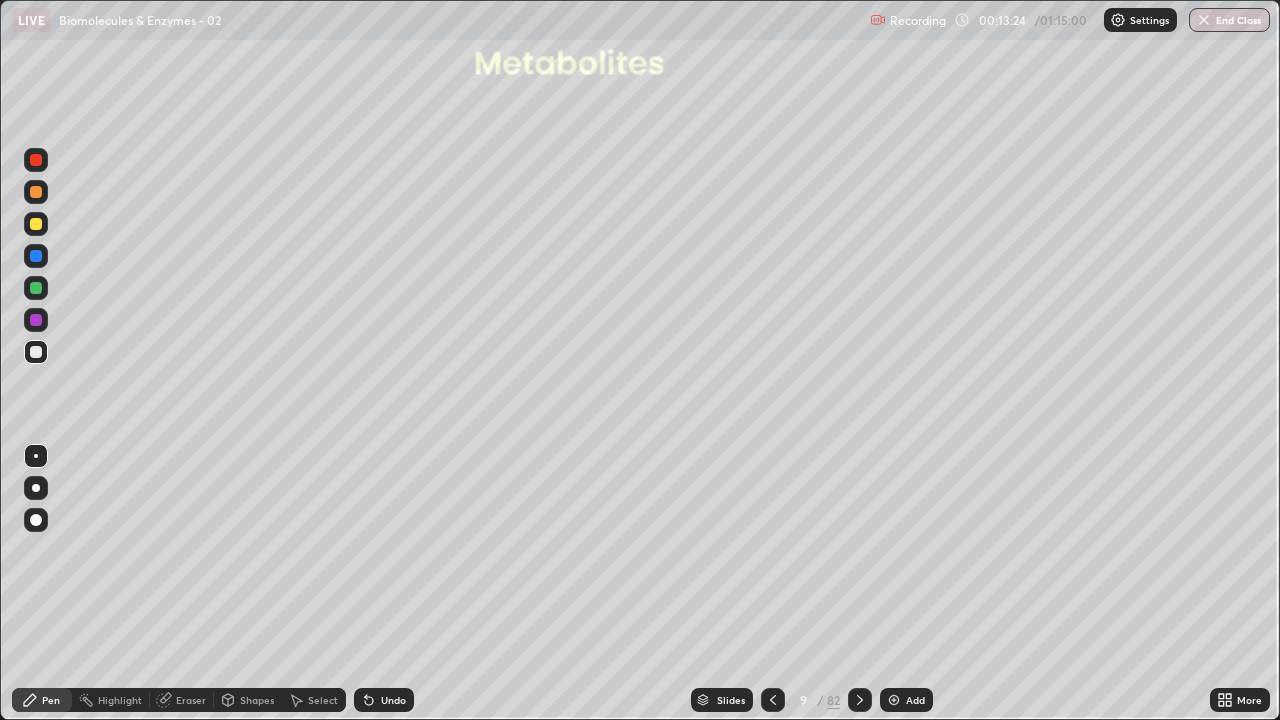 click at bounding box center [36, 288] 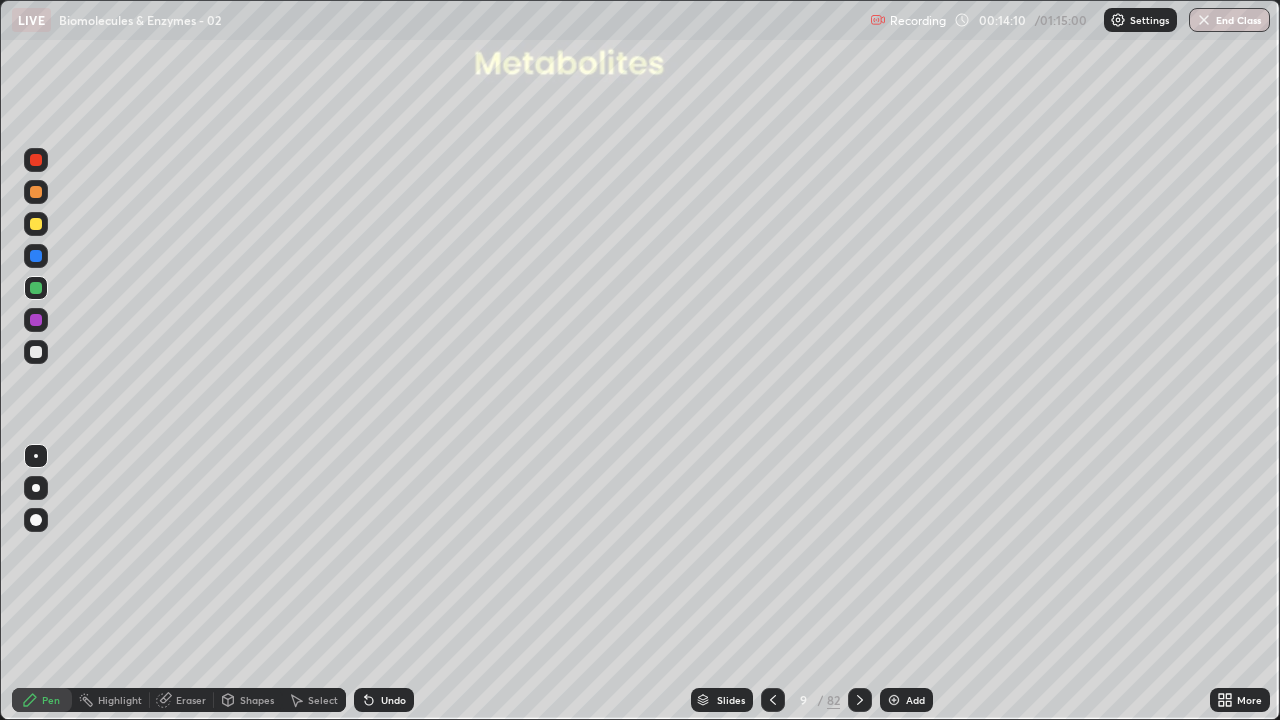 click at bounding box center [36, 224] 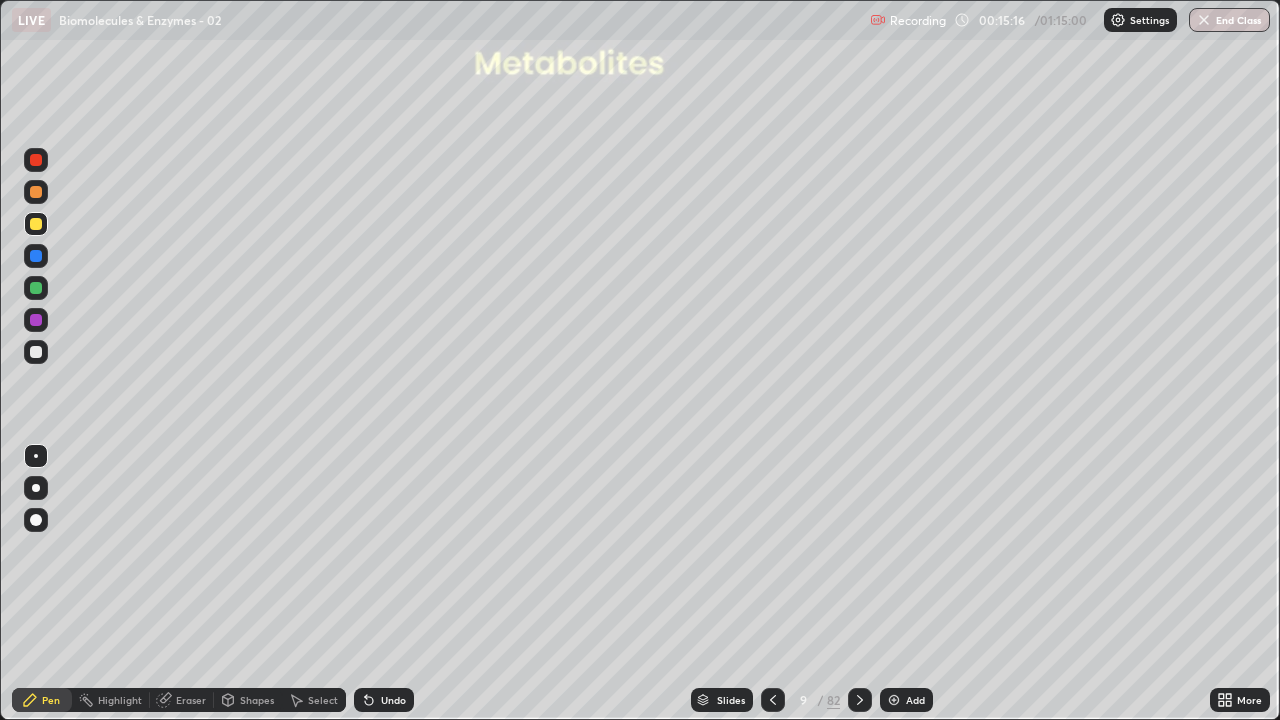 click at bounding box center (36, 352) 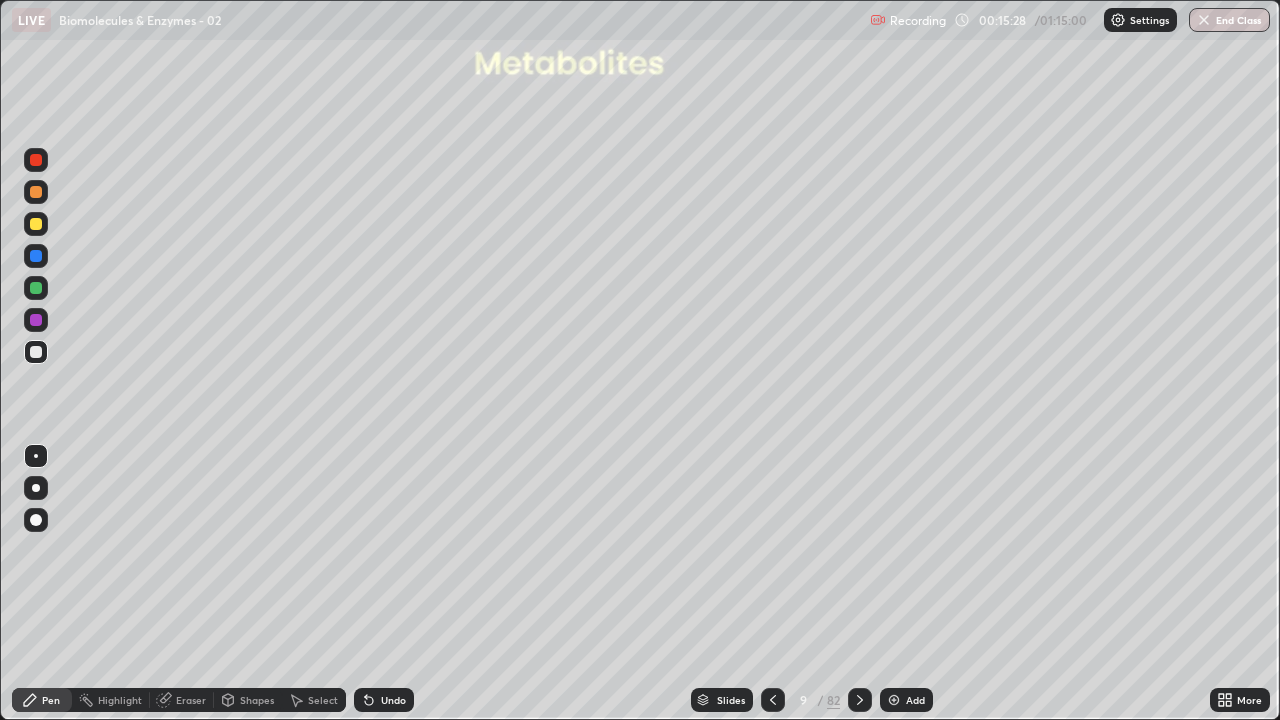 click on "Undo" at bounding box center (384, 700) 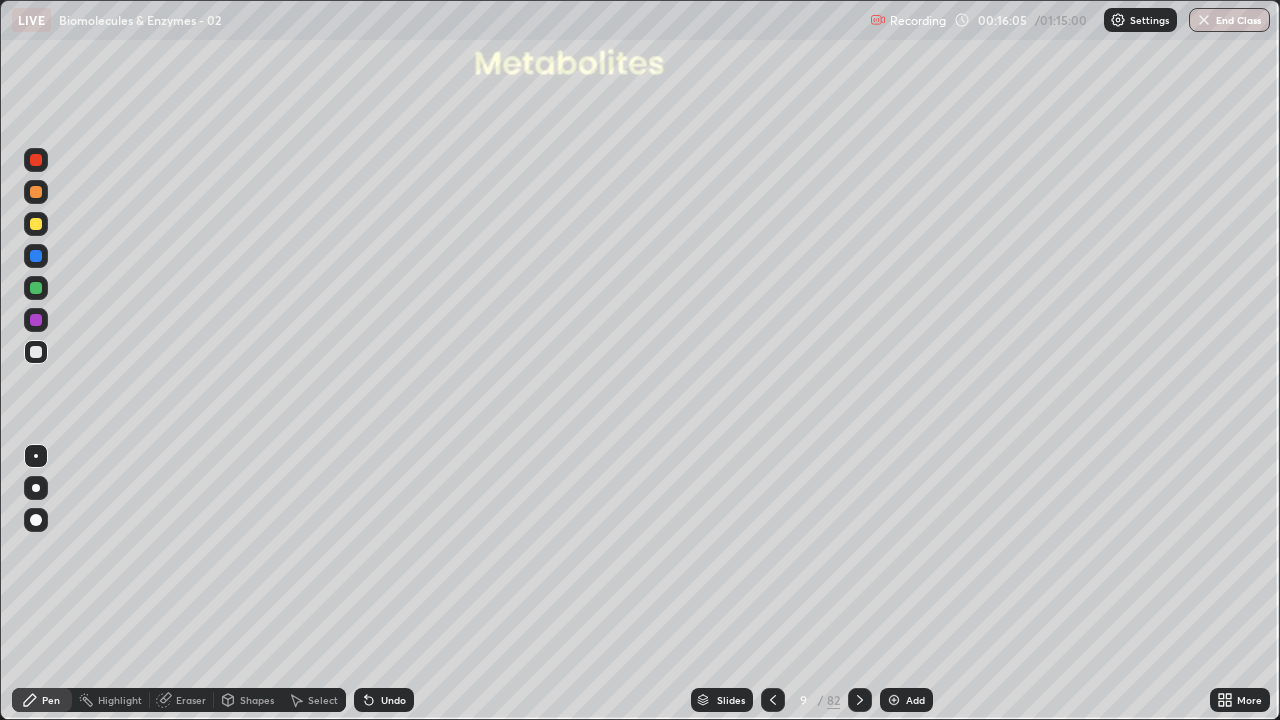 click at bounding box center (36, 256) 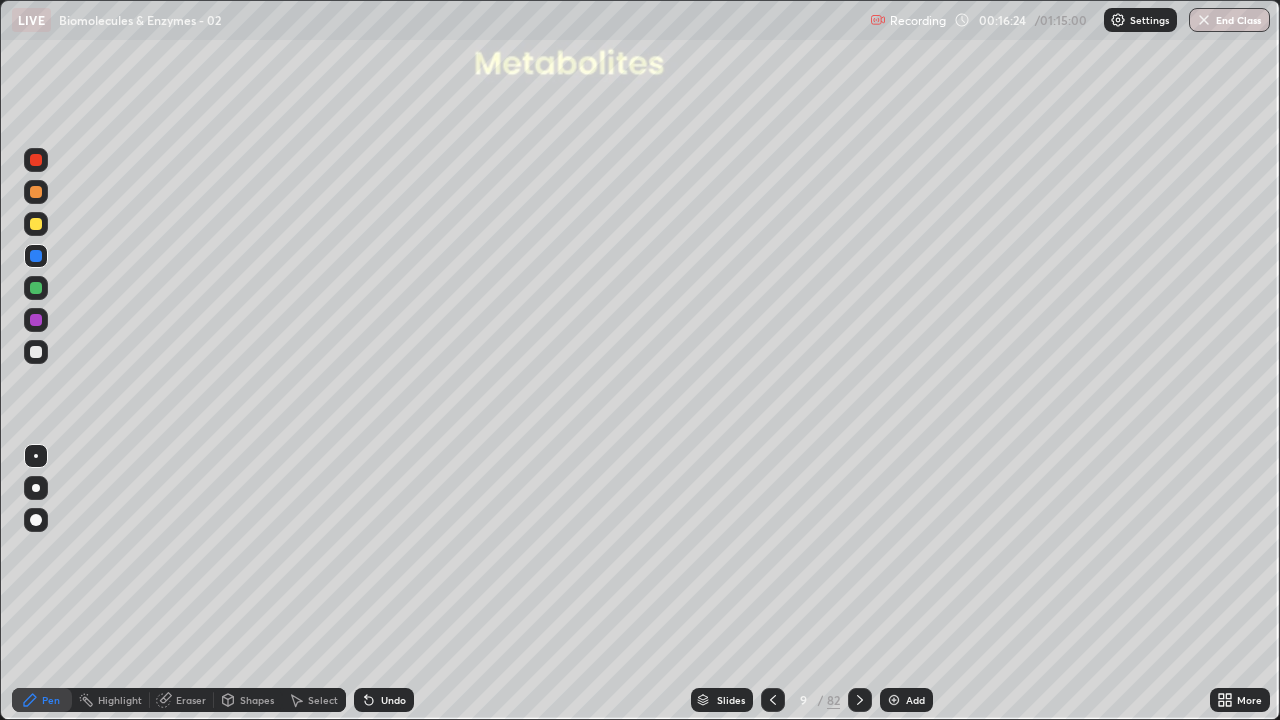 click at bounding box center [36, 288] 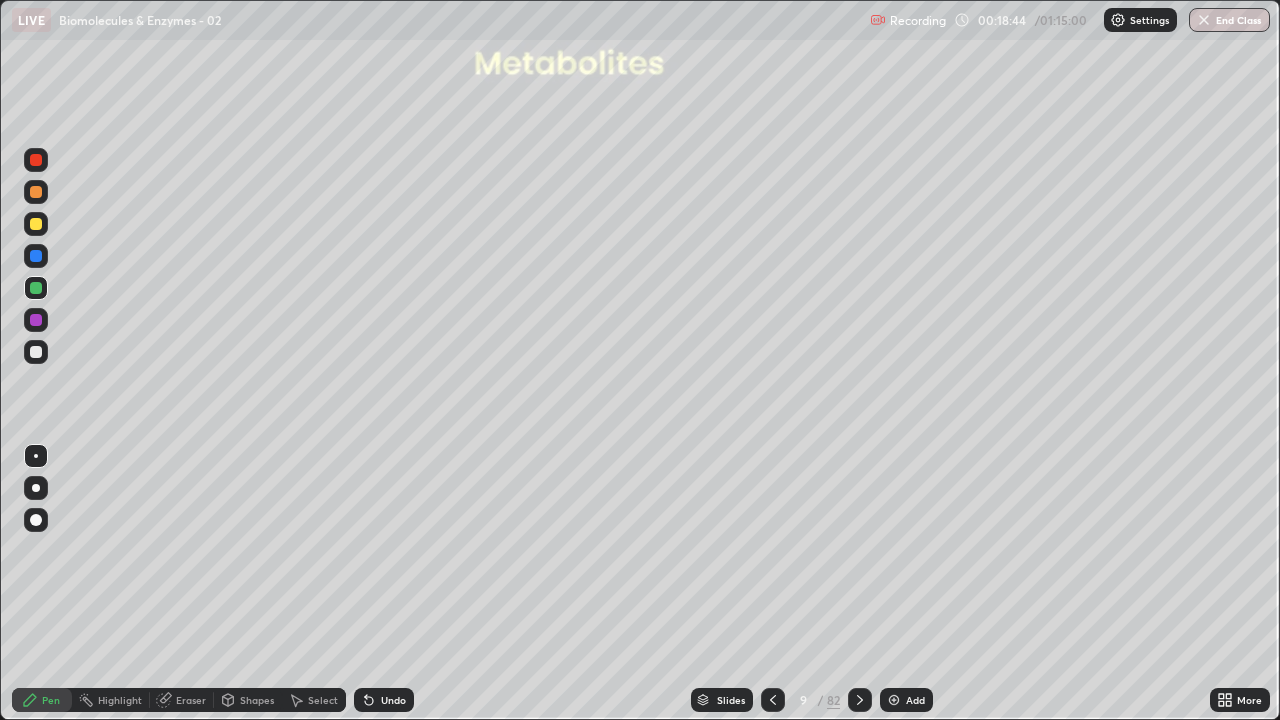 click 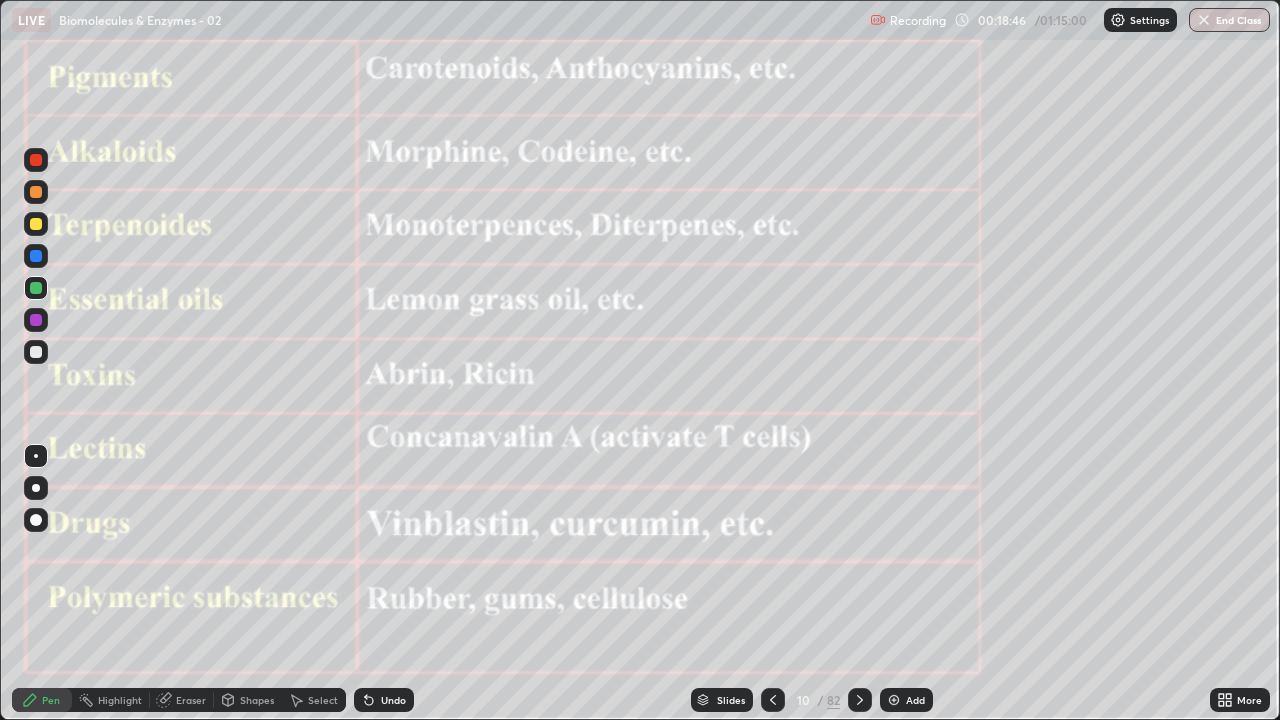 click at bounding box center (36, 320) 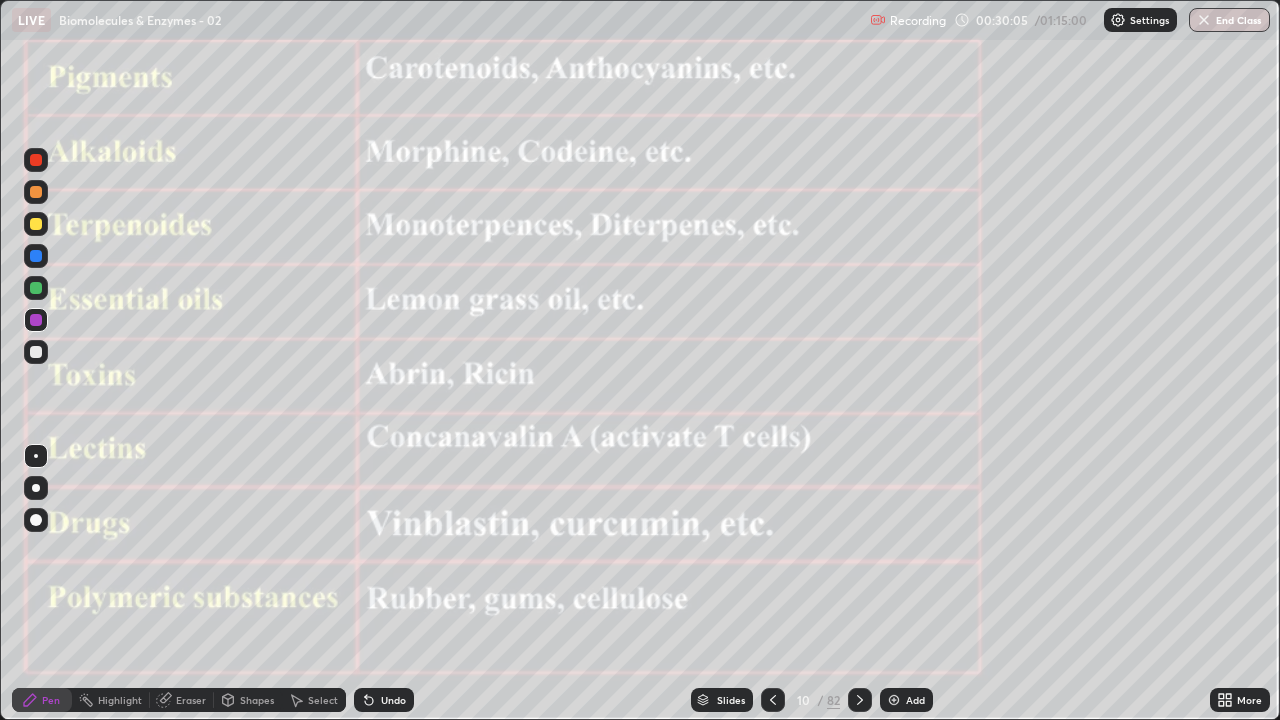 click on "Undo" at bounding box center (384, 700) 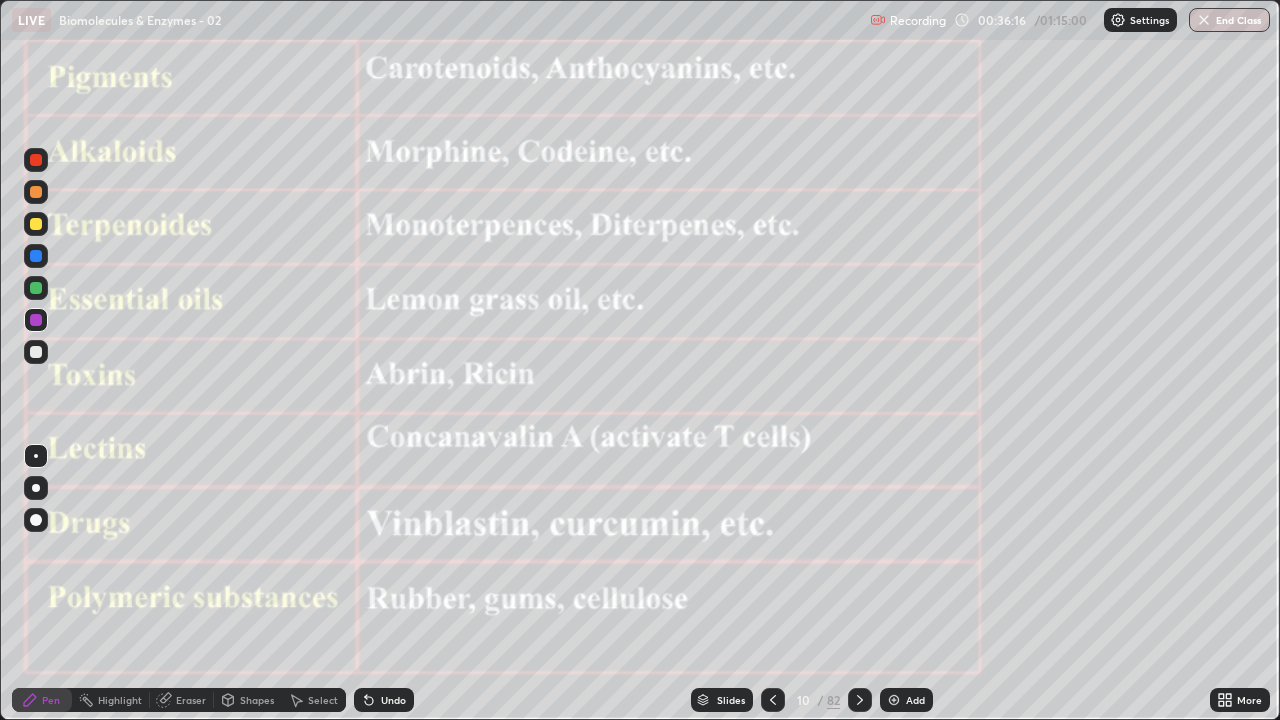 click 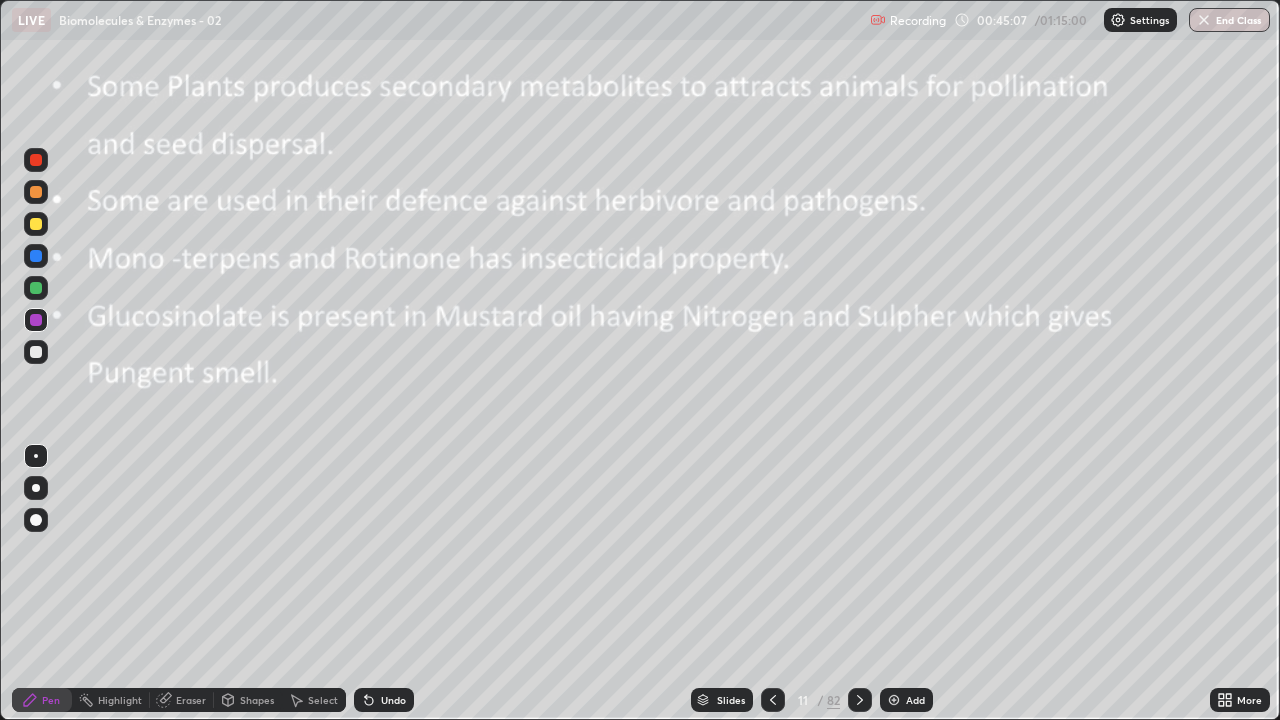 click 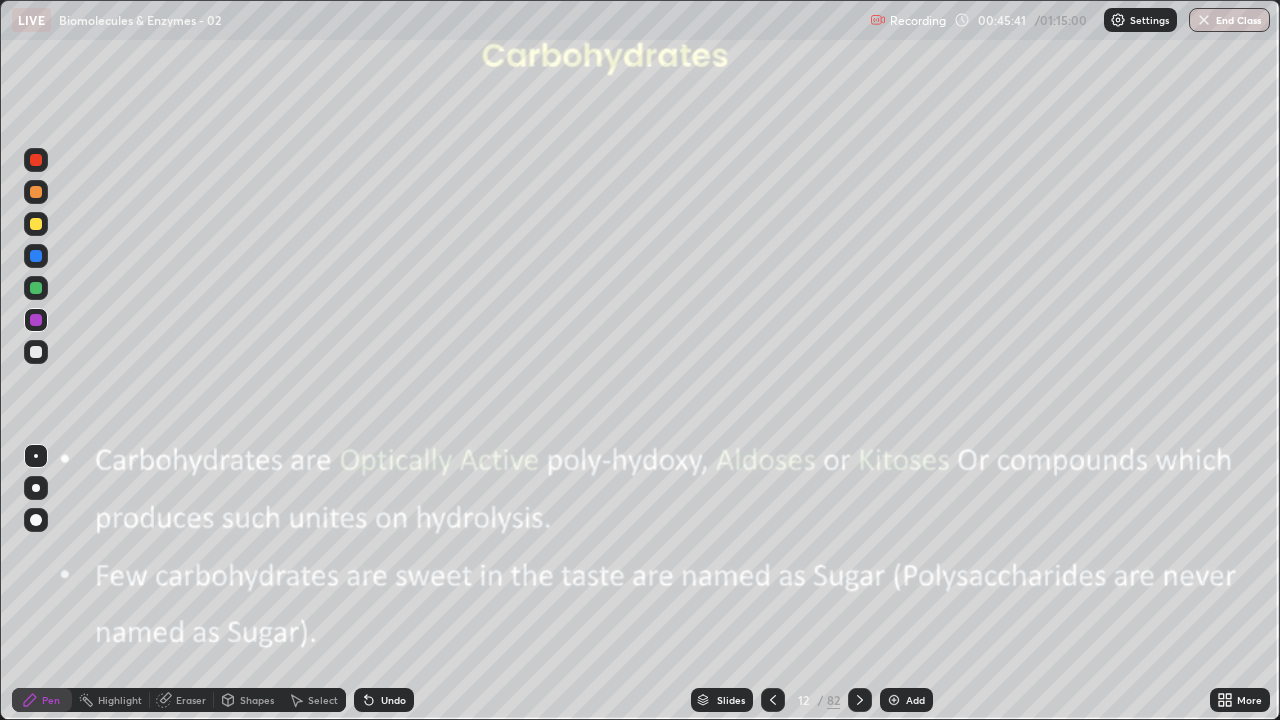 click at bounding box center [36, 352] 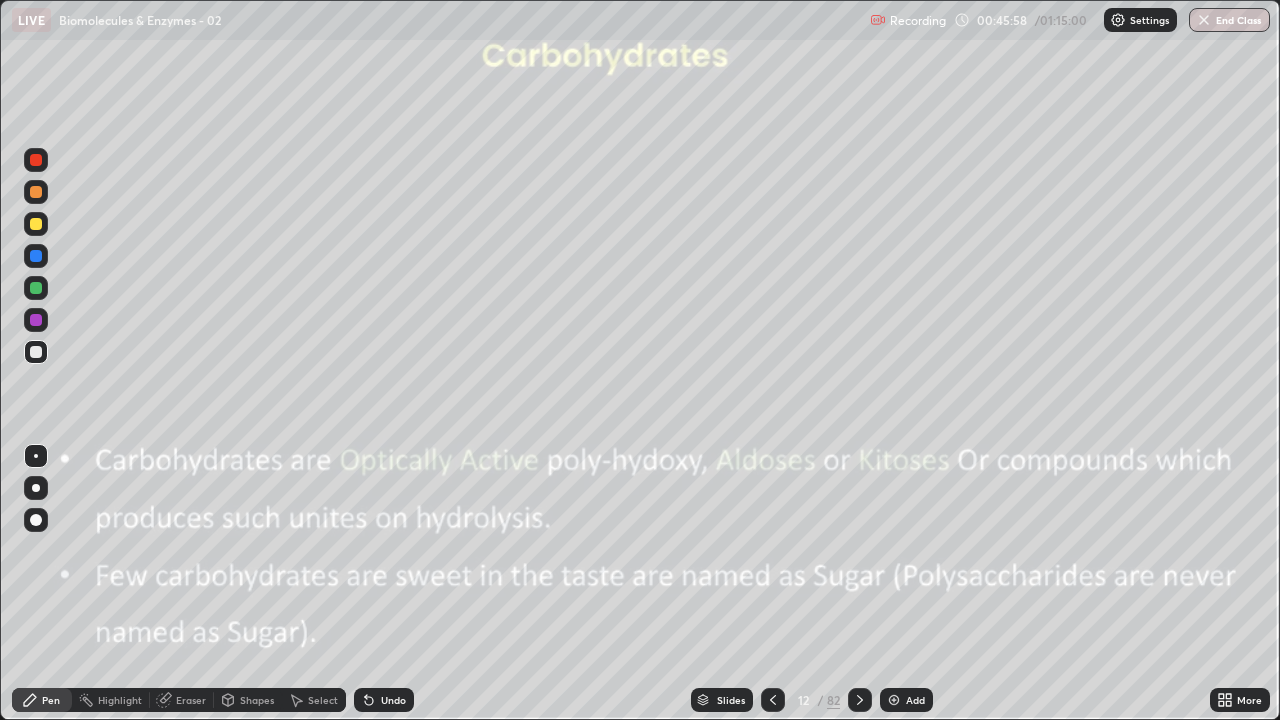 click at bounding box center [36, 288] 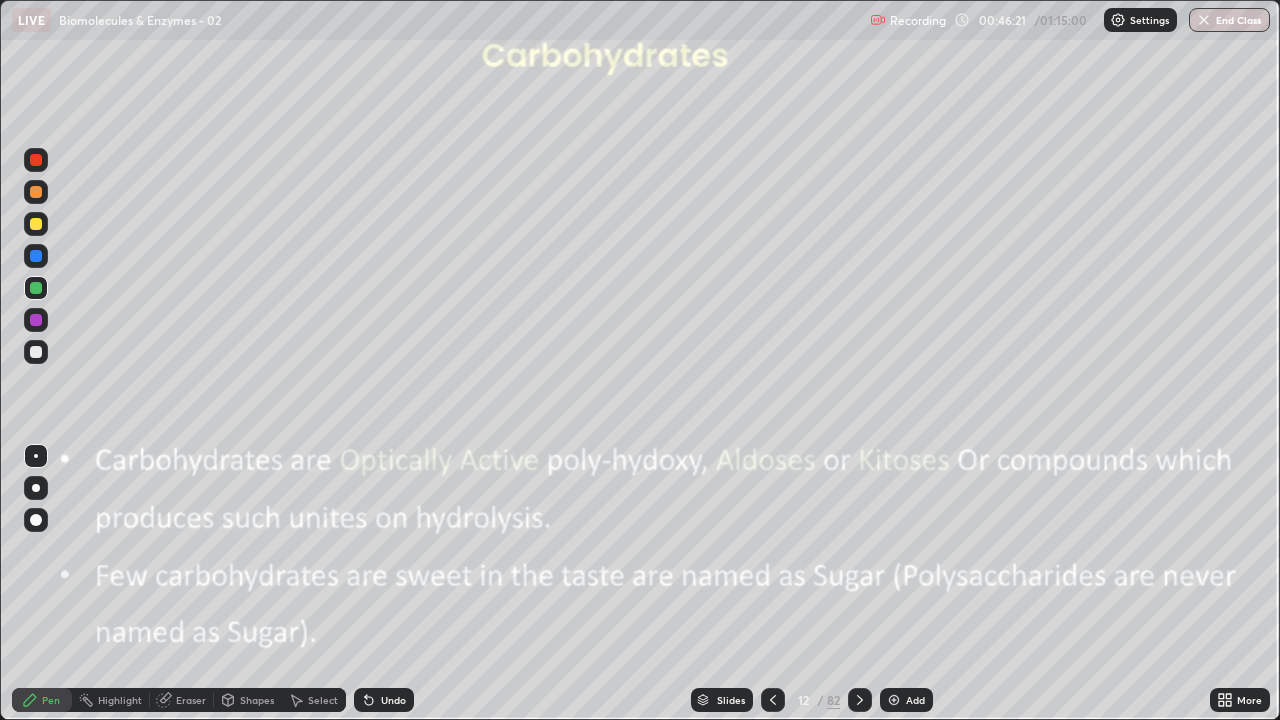 click at bounding box center (36, 224) 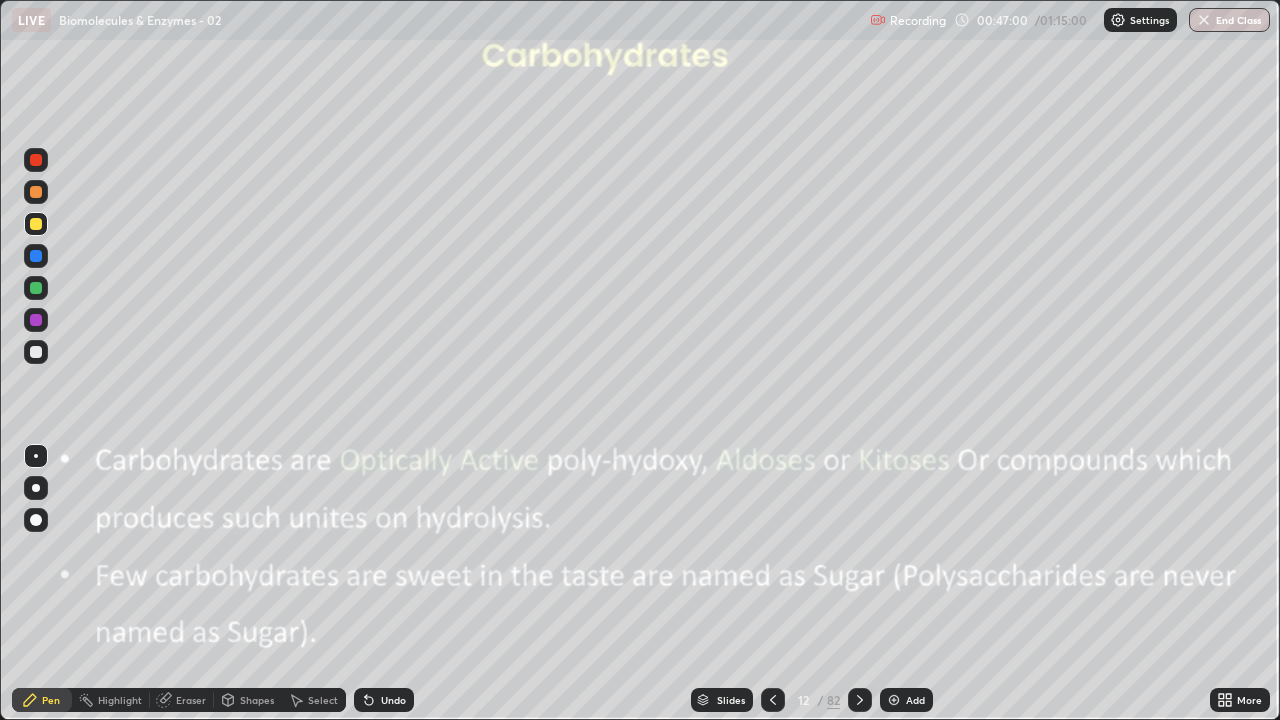 click at bounding box center [36, 256] 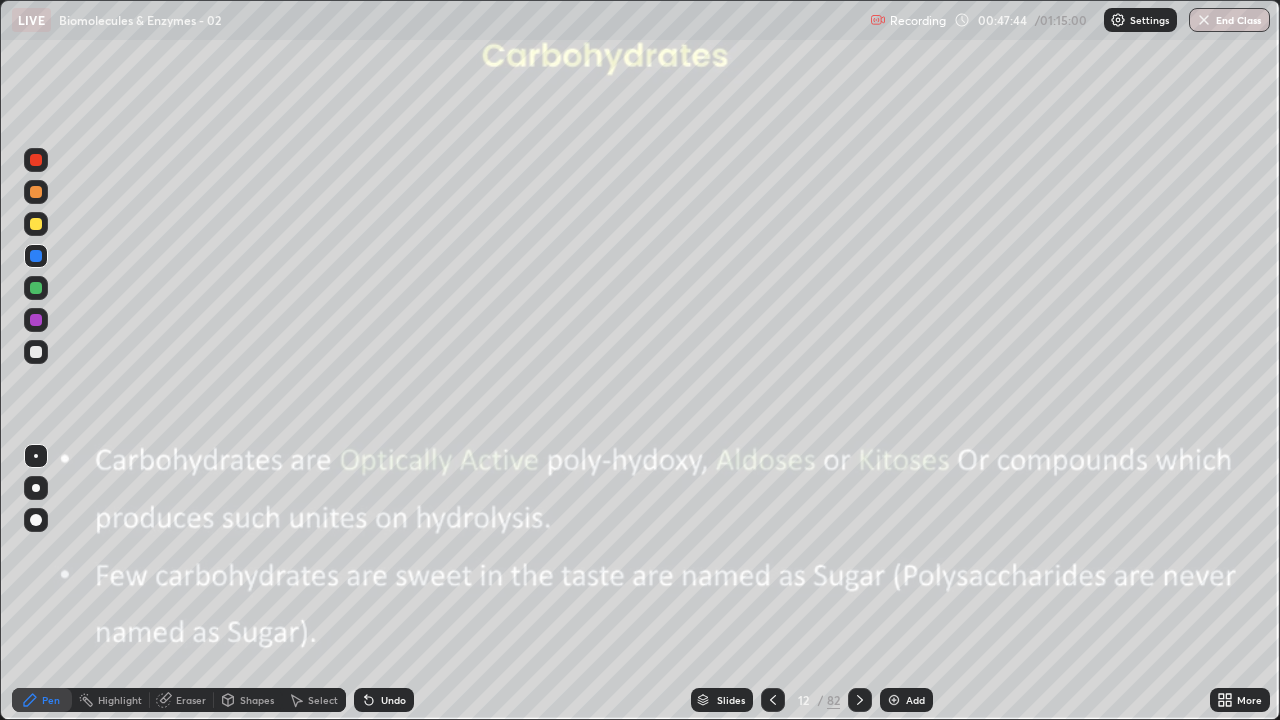 click at bounding box center [36, 320] 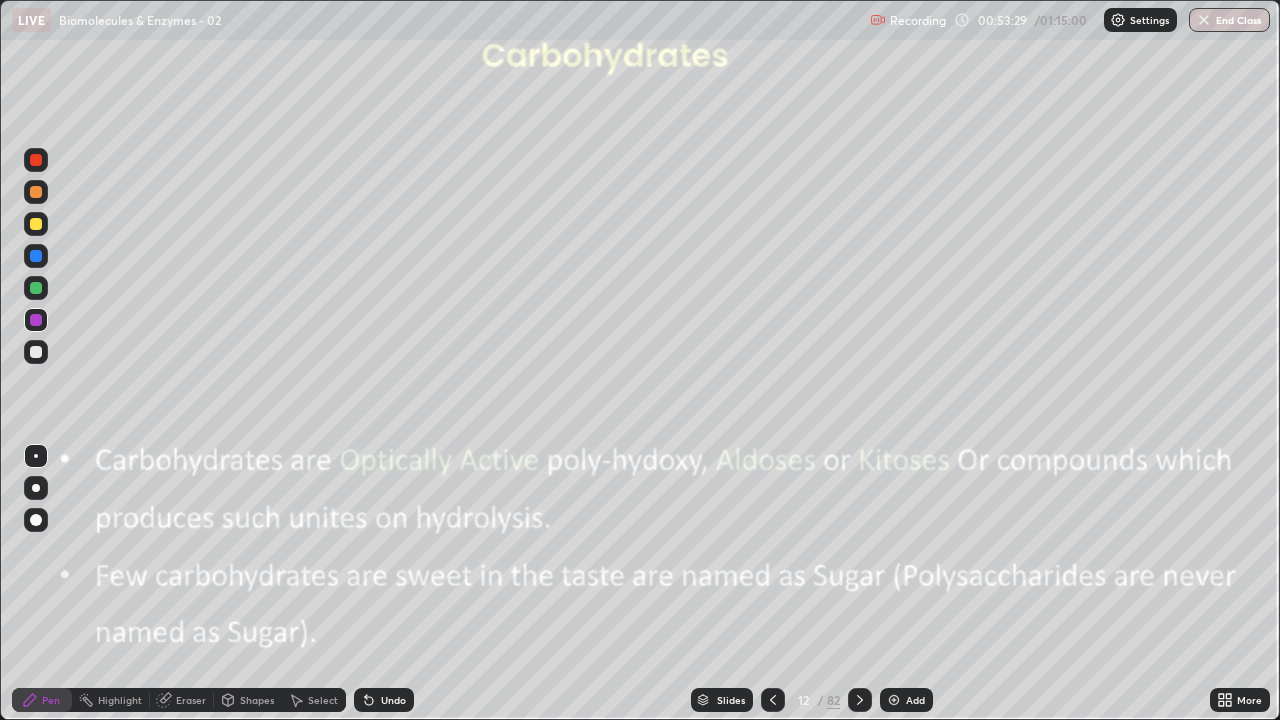 click 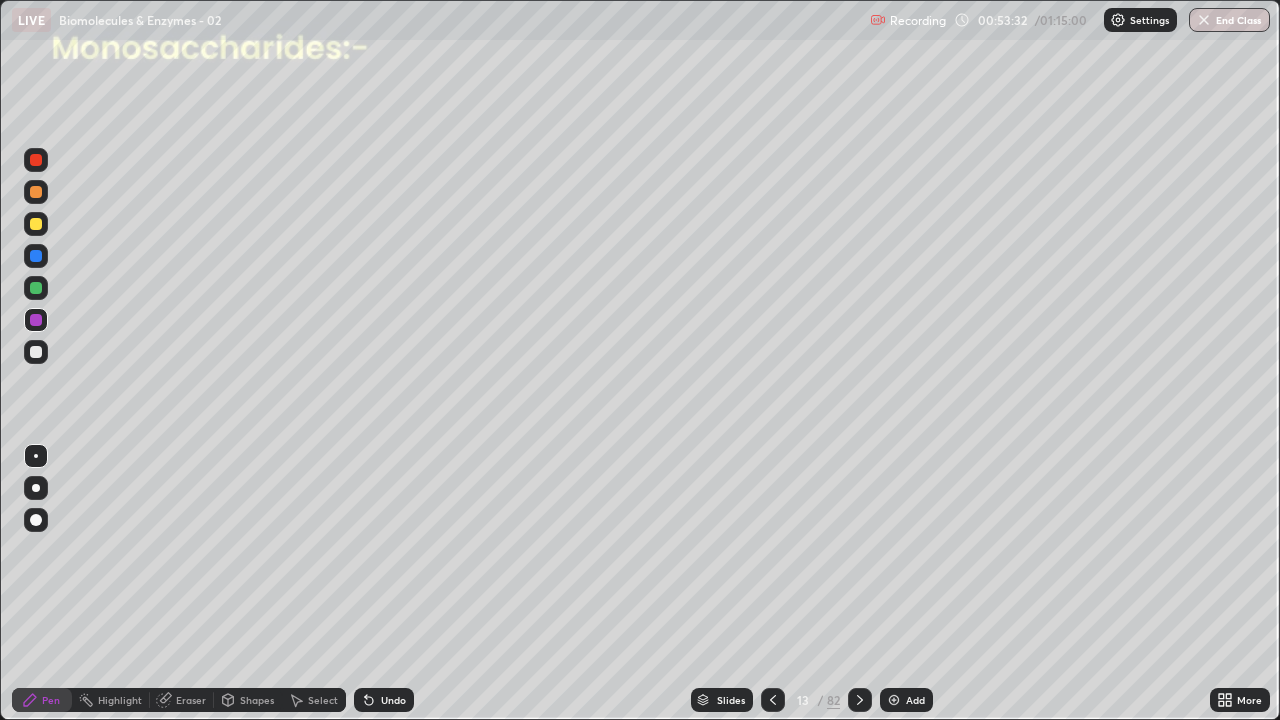 click at bounding box center (36, 352) 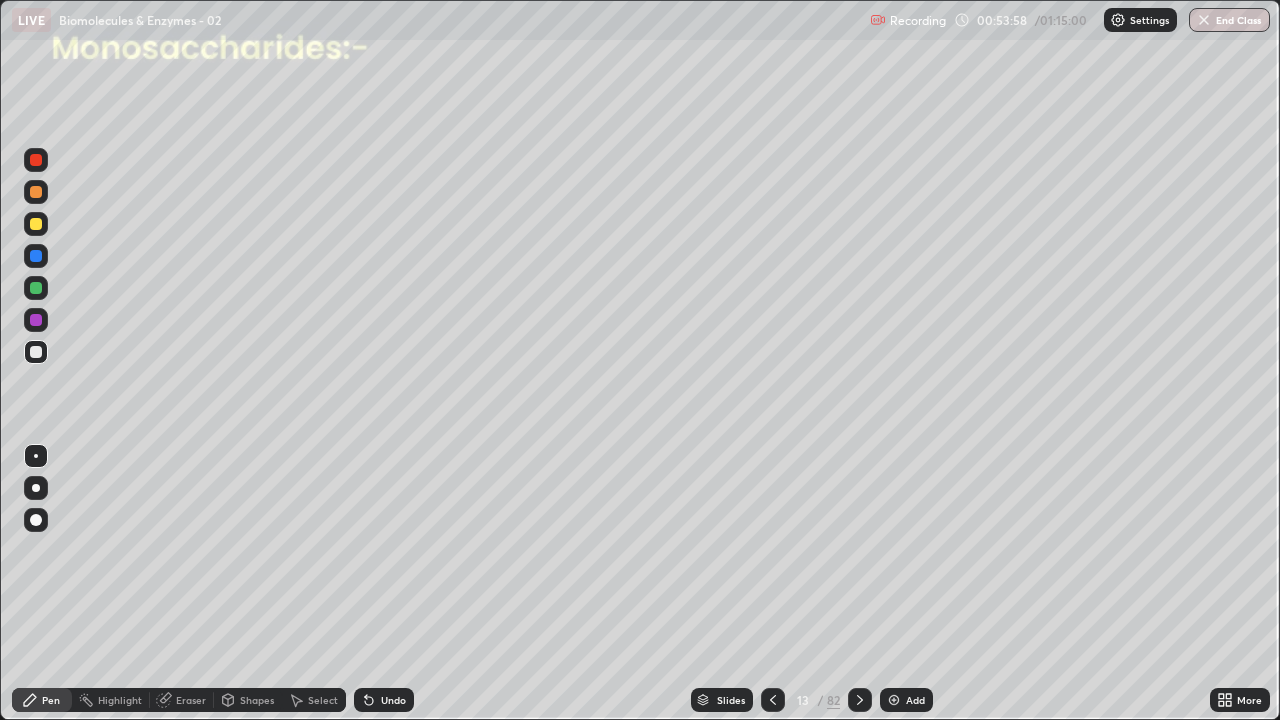 click at bounding box center (36, 352) 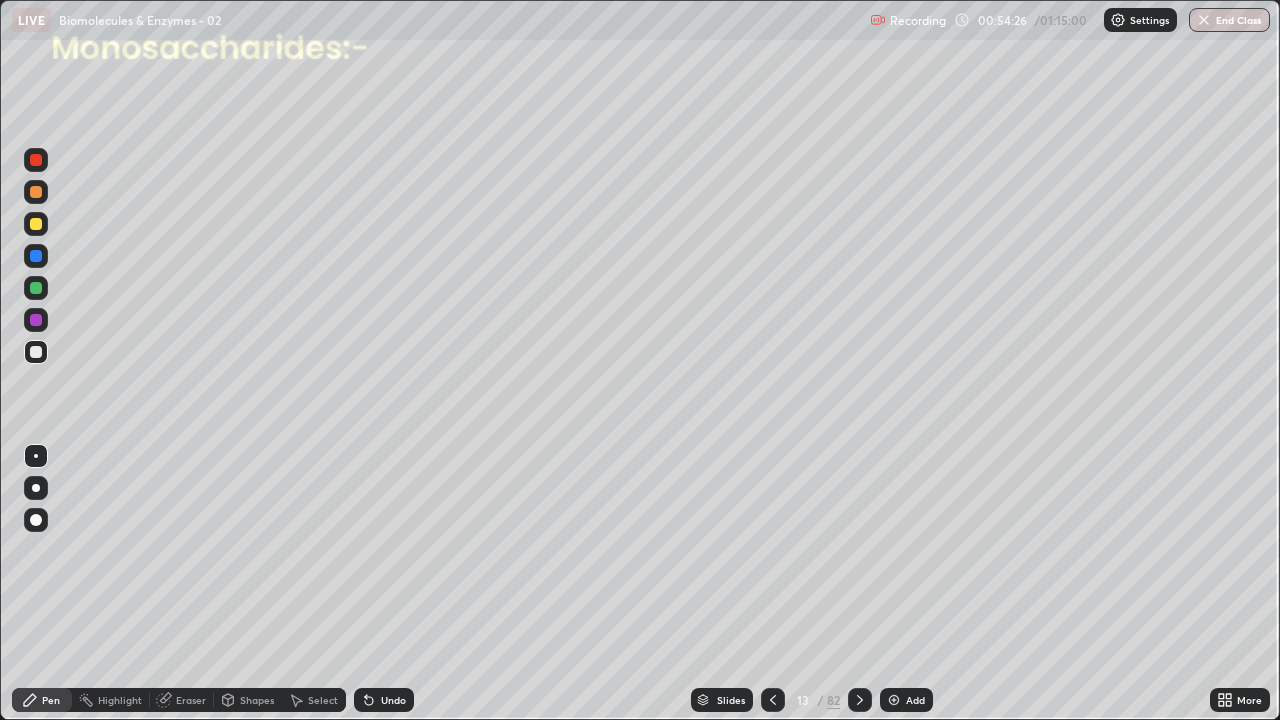 click at bounding box center (36, 224) 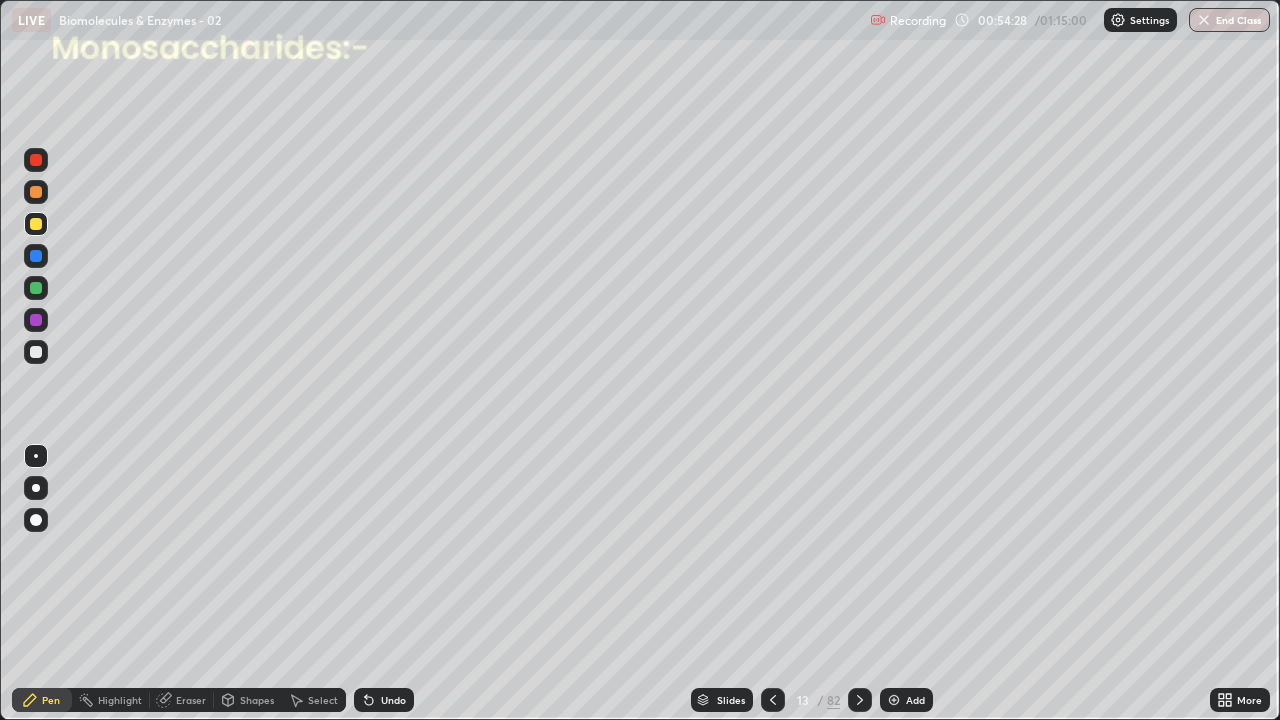 click at bounding box center [36, 224] 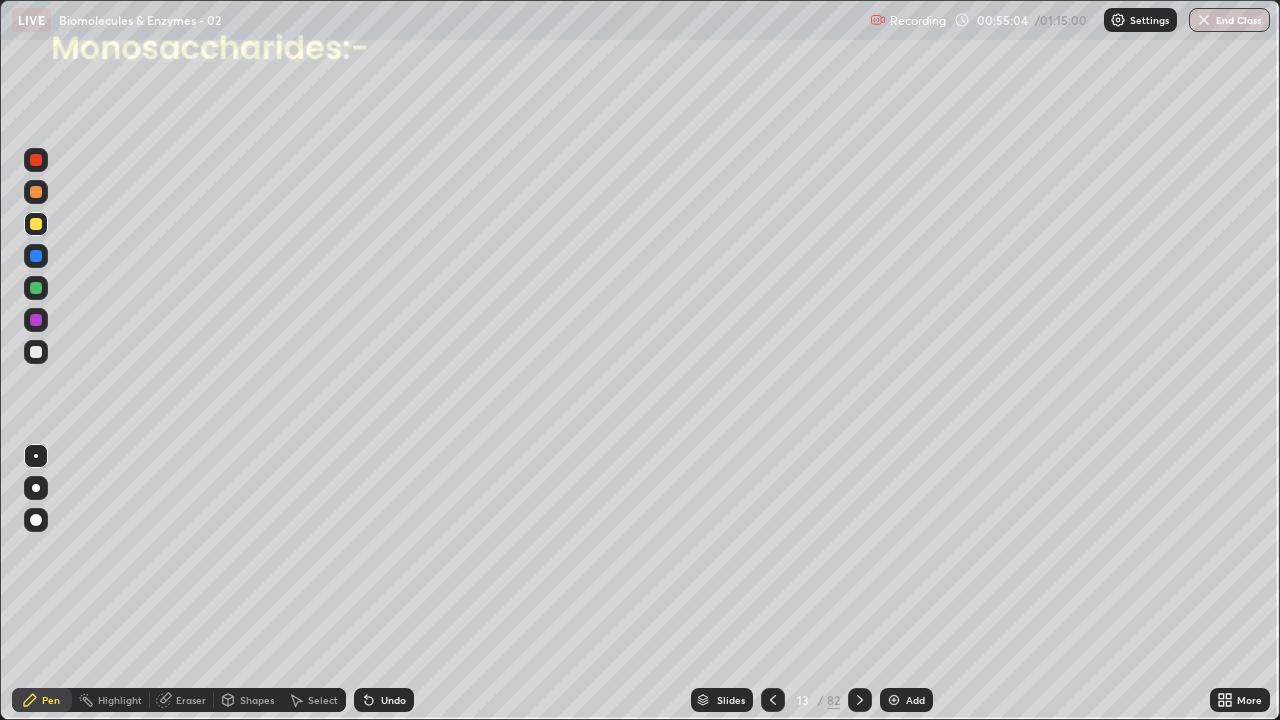 click at bounding box center [36, 352] 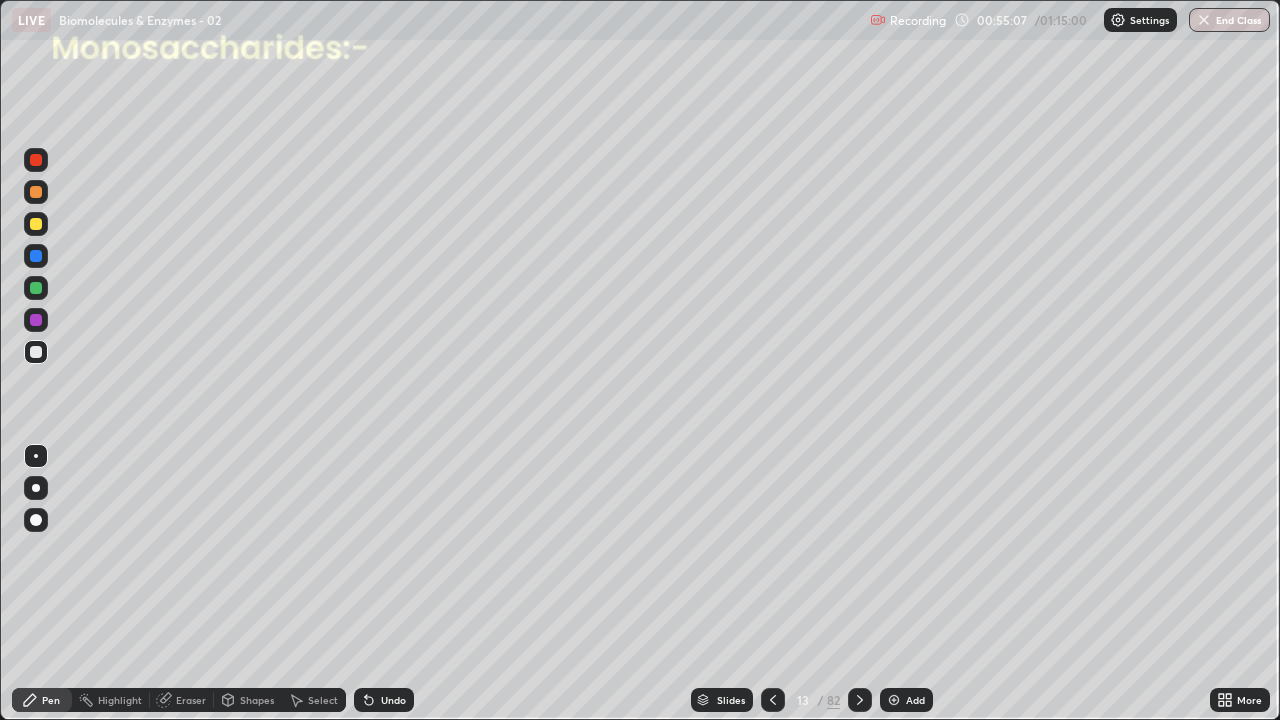 click at bounding box center (36, 288) 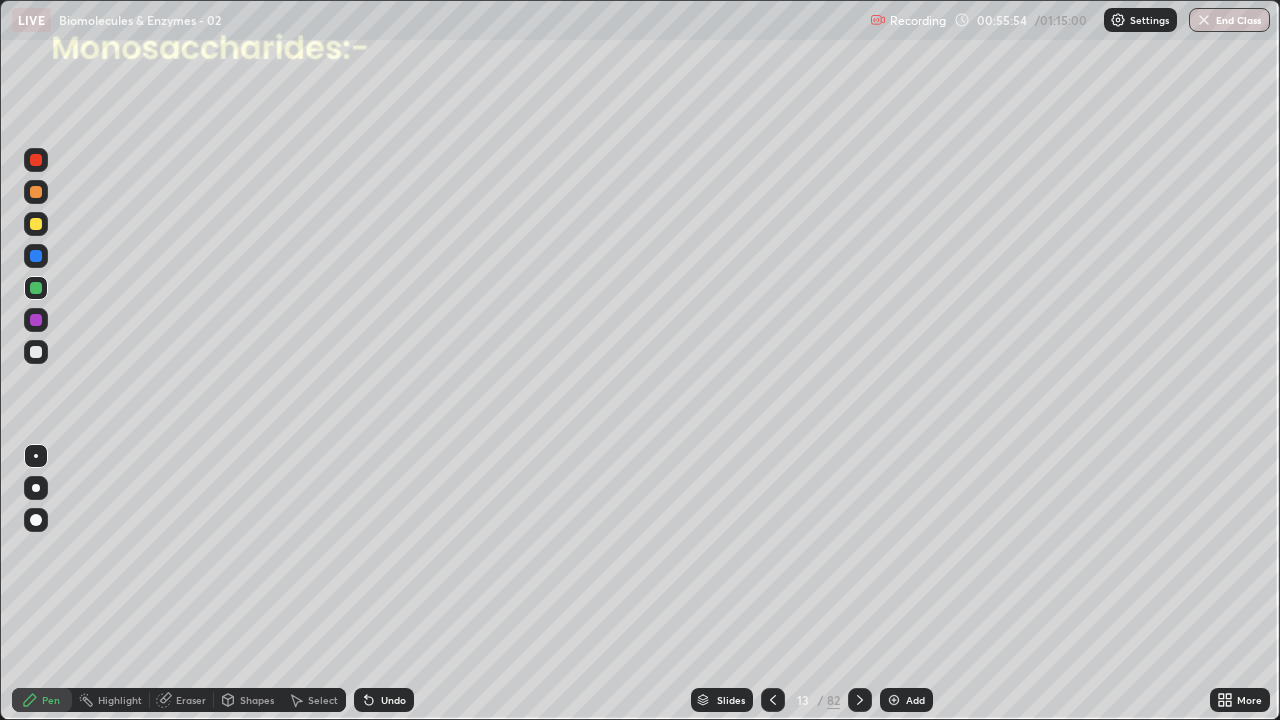 click at bounding box center [36, 256] 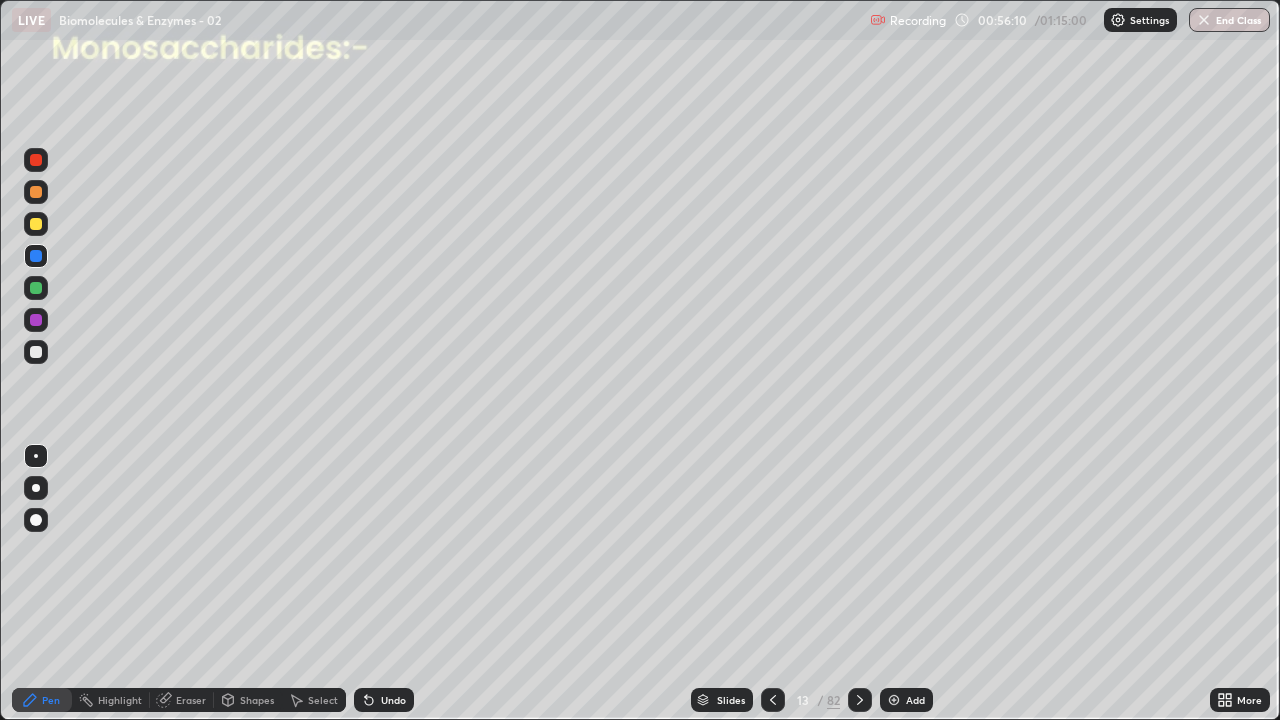 click at bounding box center [36, 320] 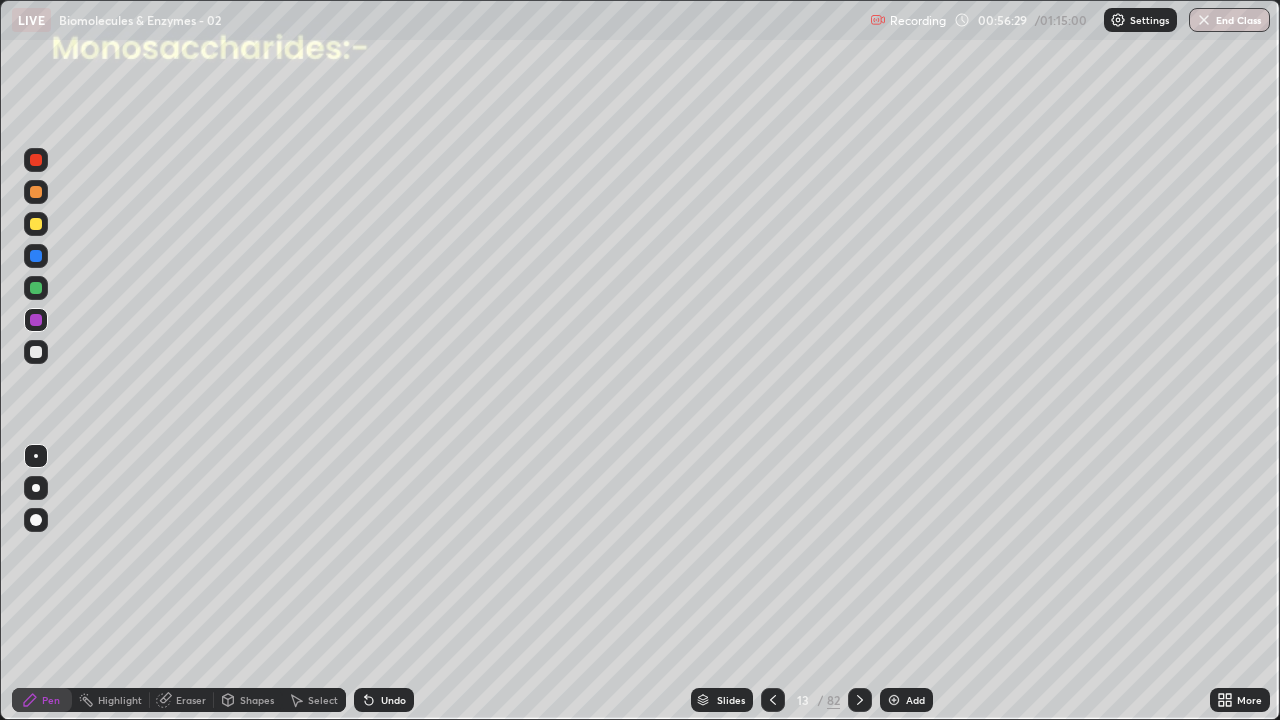 click at bounding box center (36, 256) 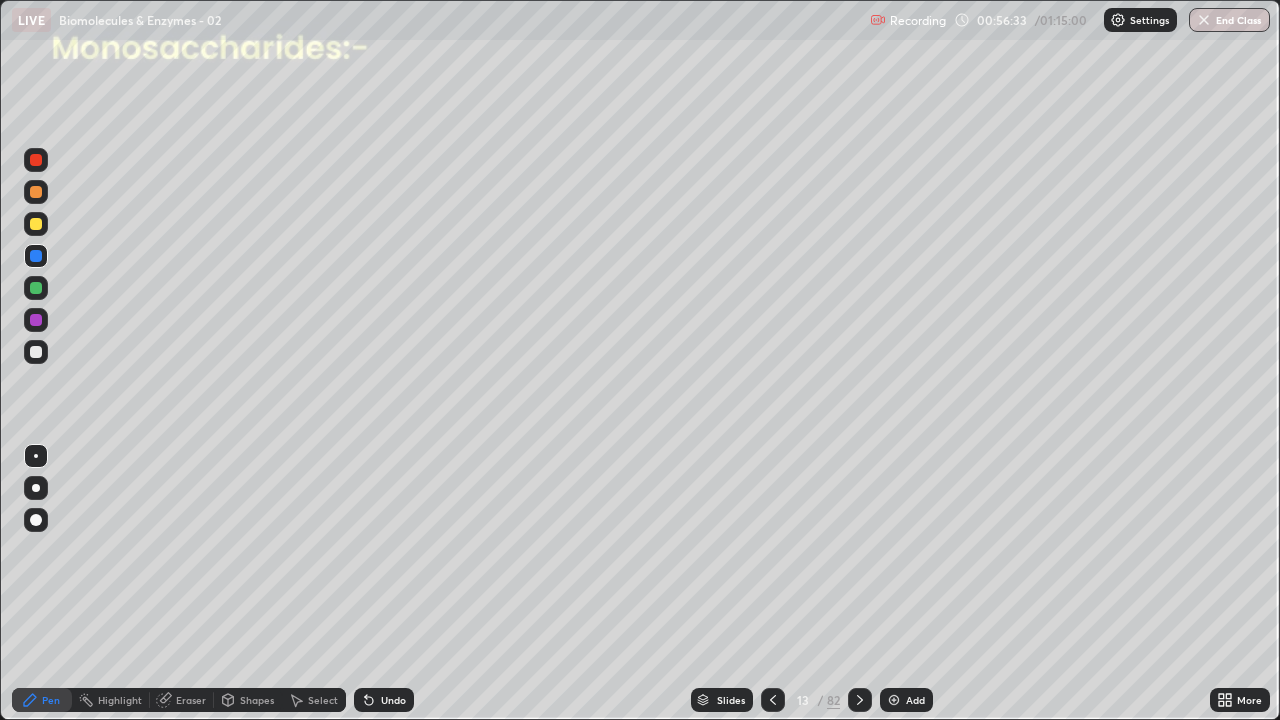 click 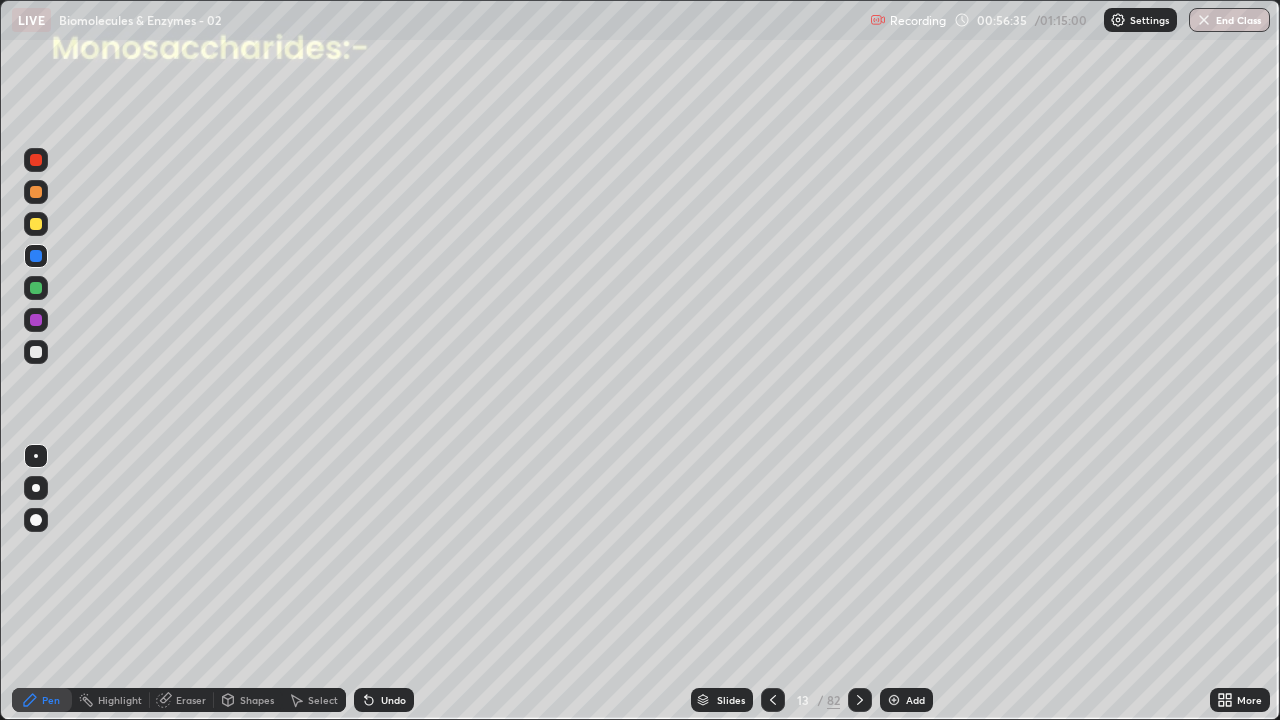 click at bounding box center [36, 352] 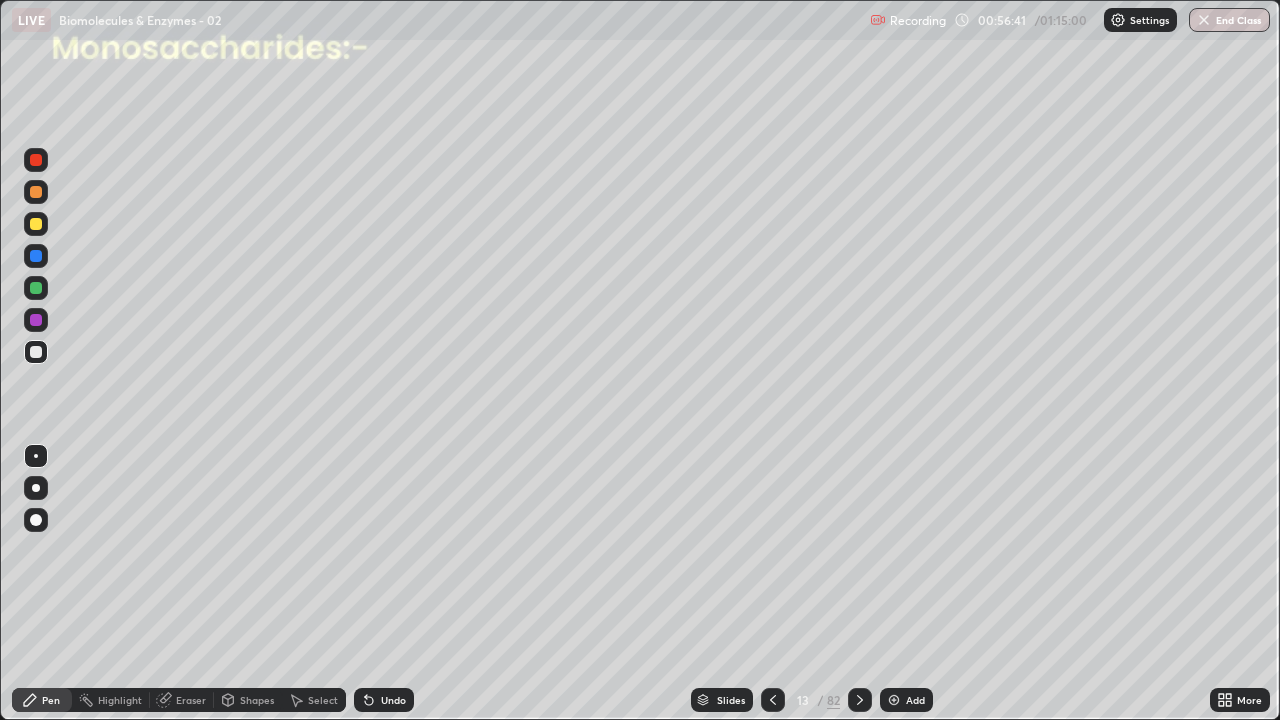 click at bounding box center [36, 256] 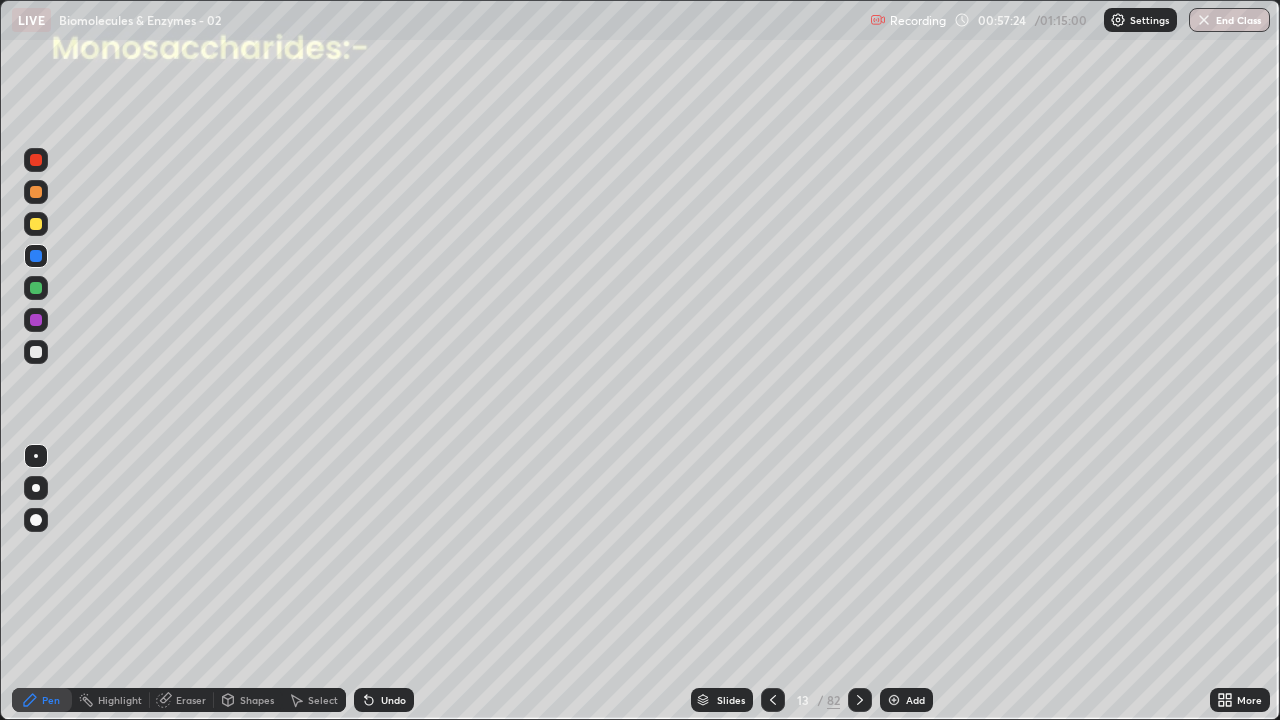 click at bounding box center (36, 352) 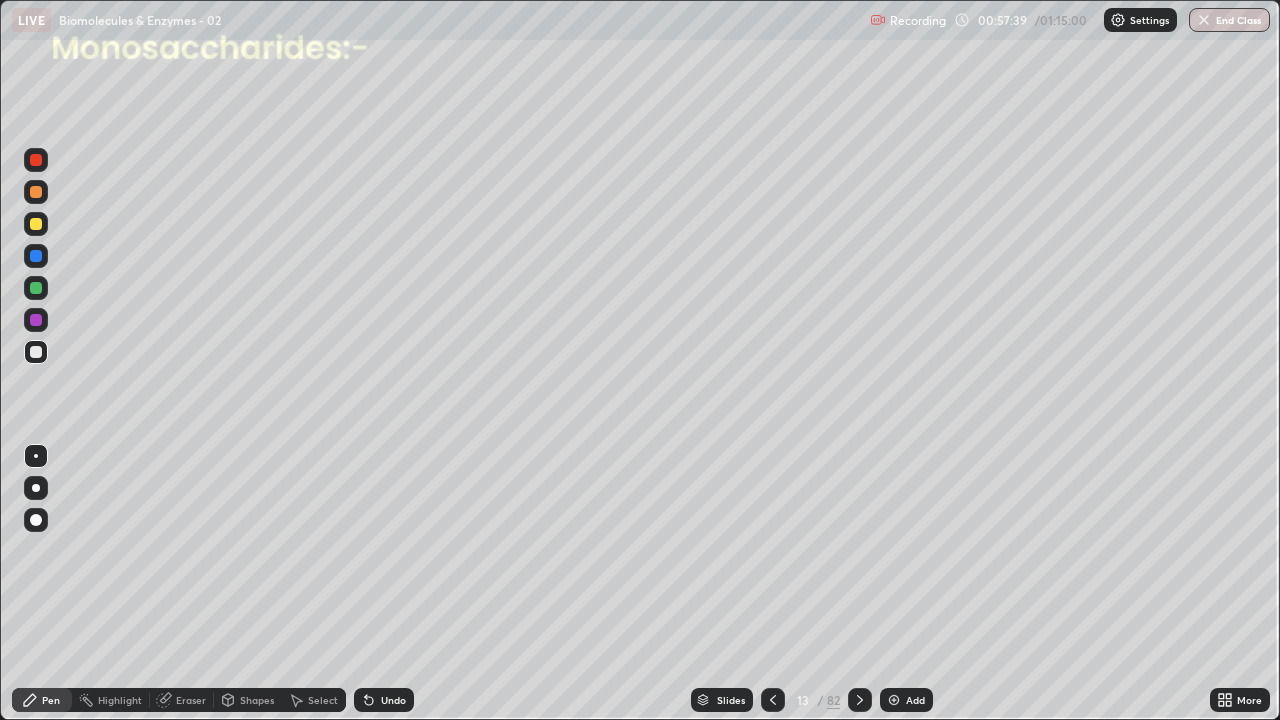 click on "Undo" at bounding box center (384, 700) 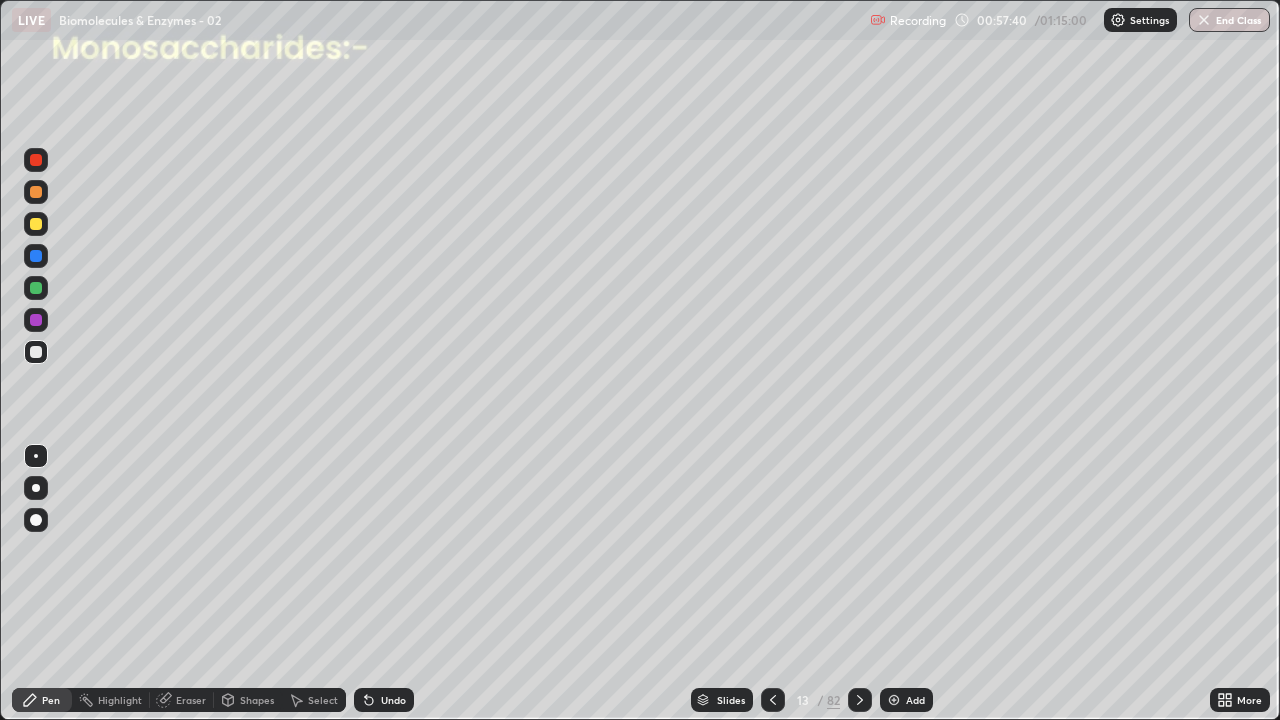 click on "Undo" at bounding box center [384, 700] 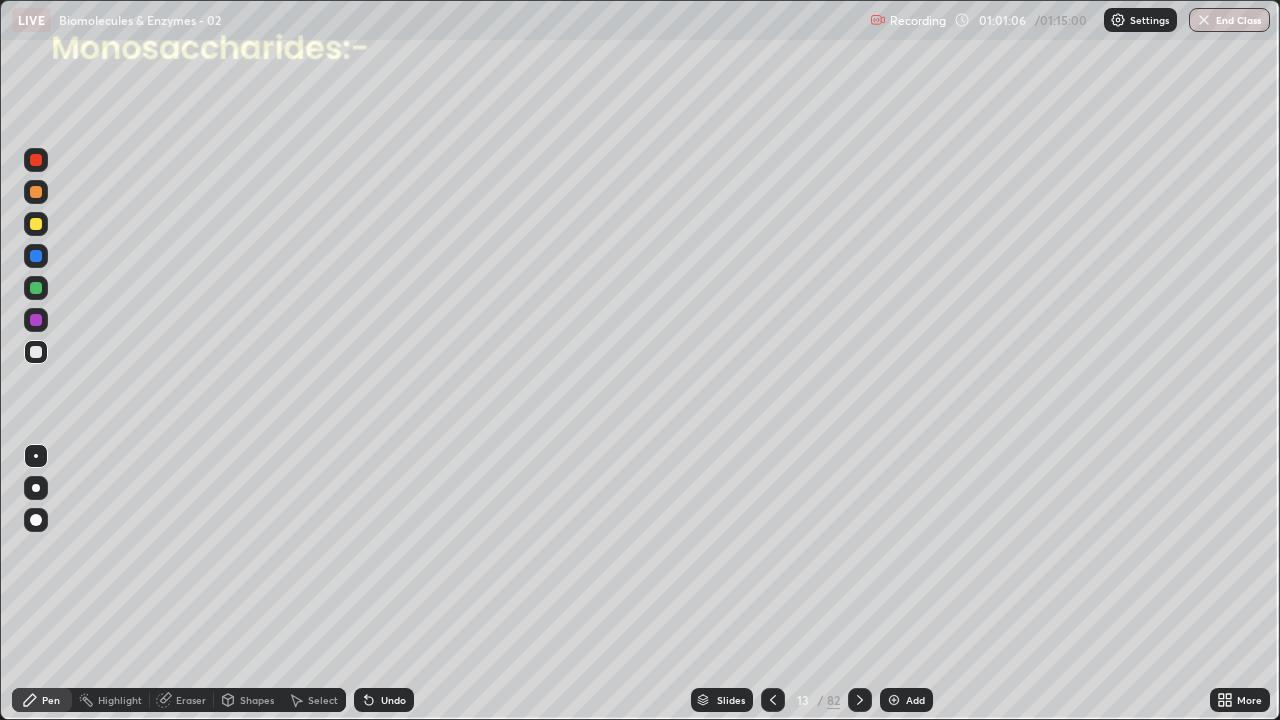 click at bounding box center (860, 700) 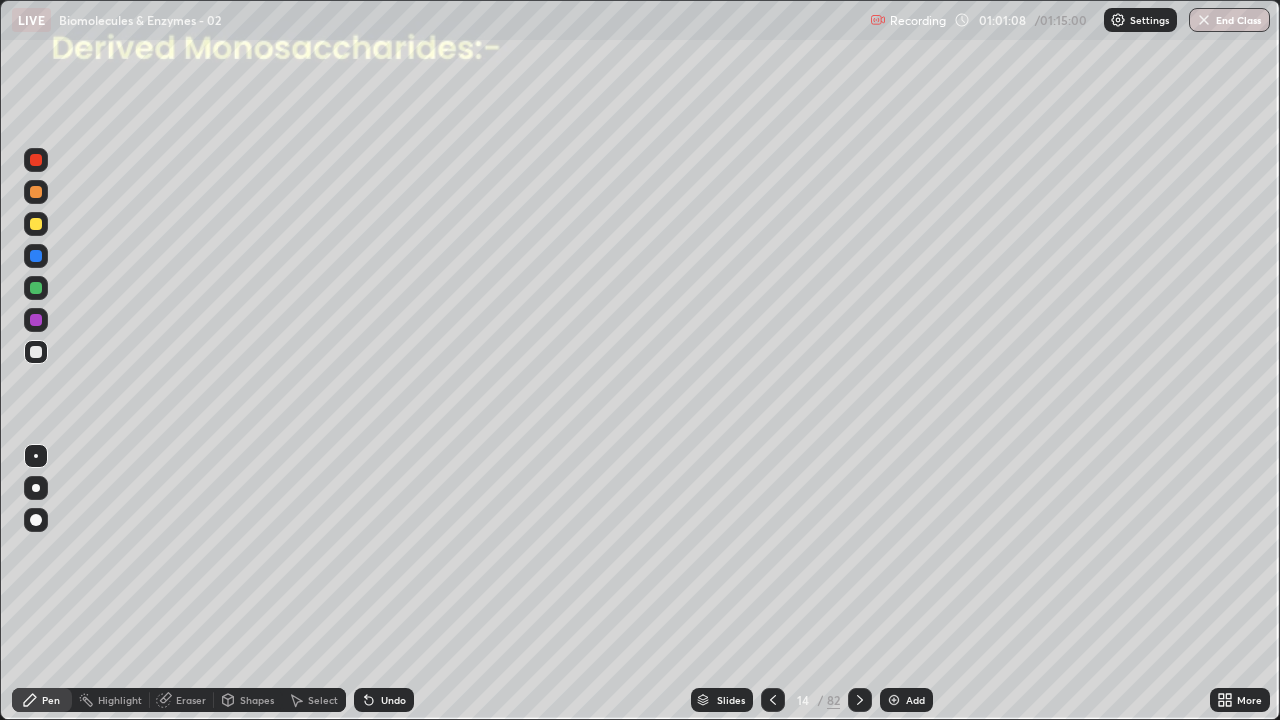 click 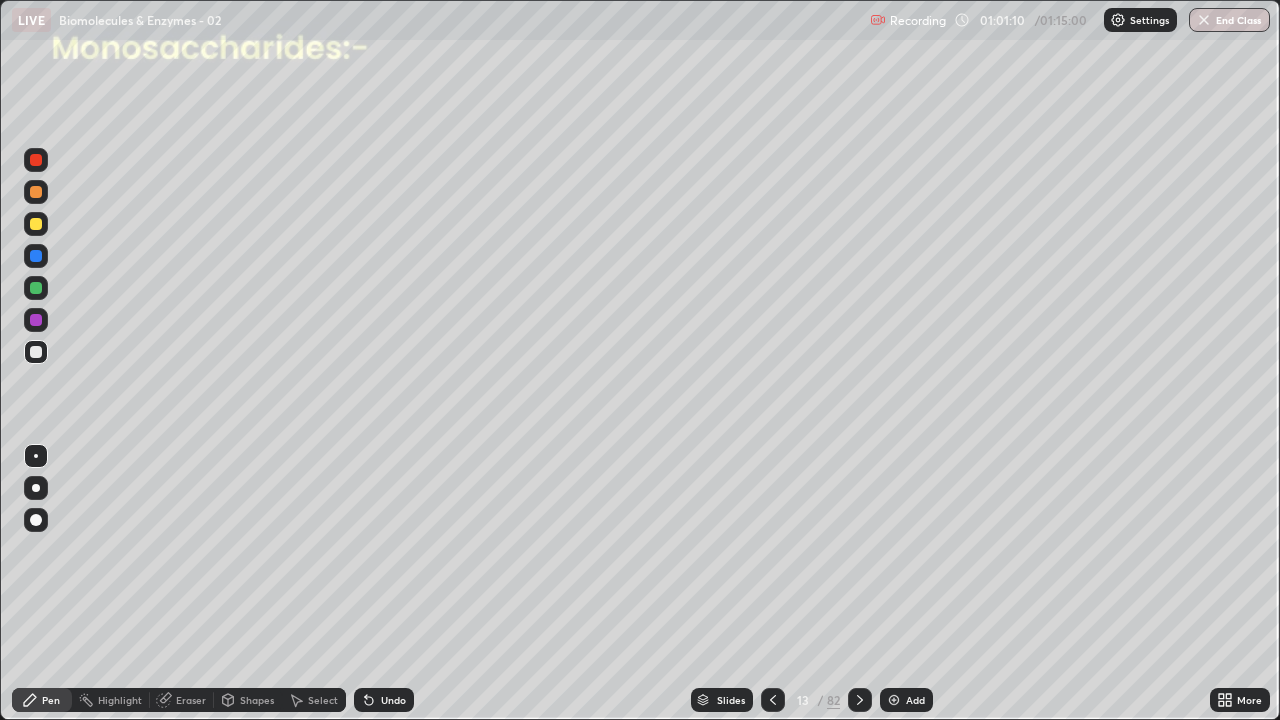 click at bounding box center (894, 700) 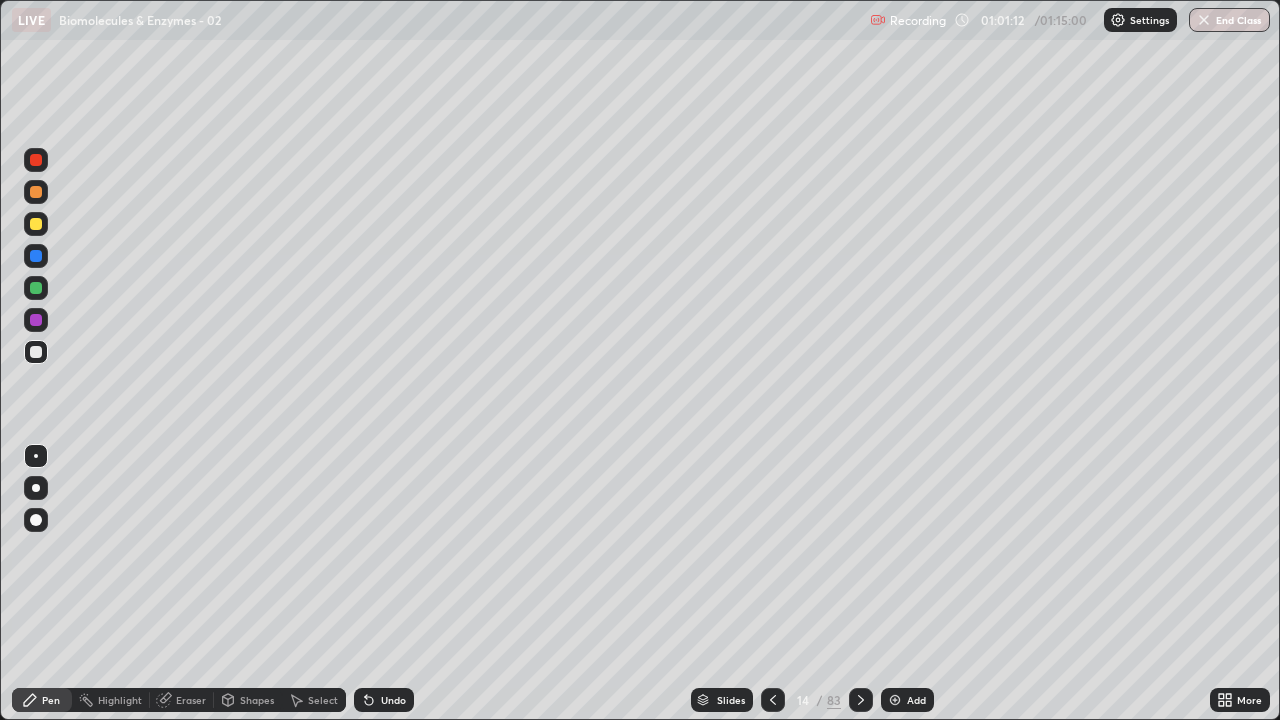 click at bounding box center (36, 224) 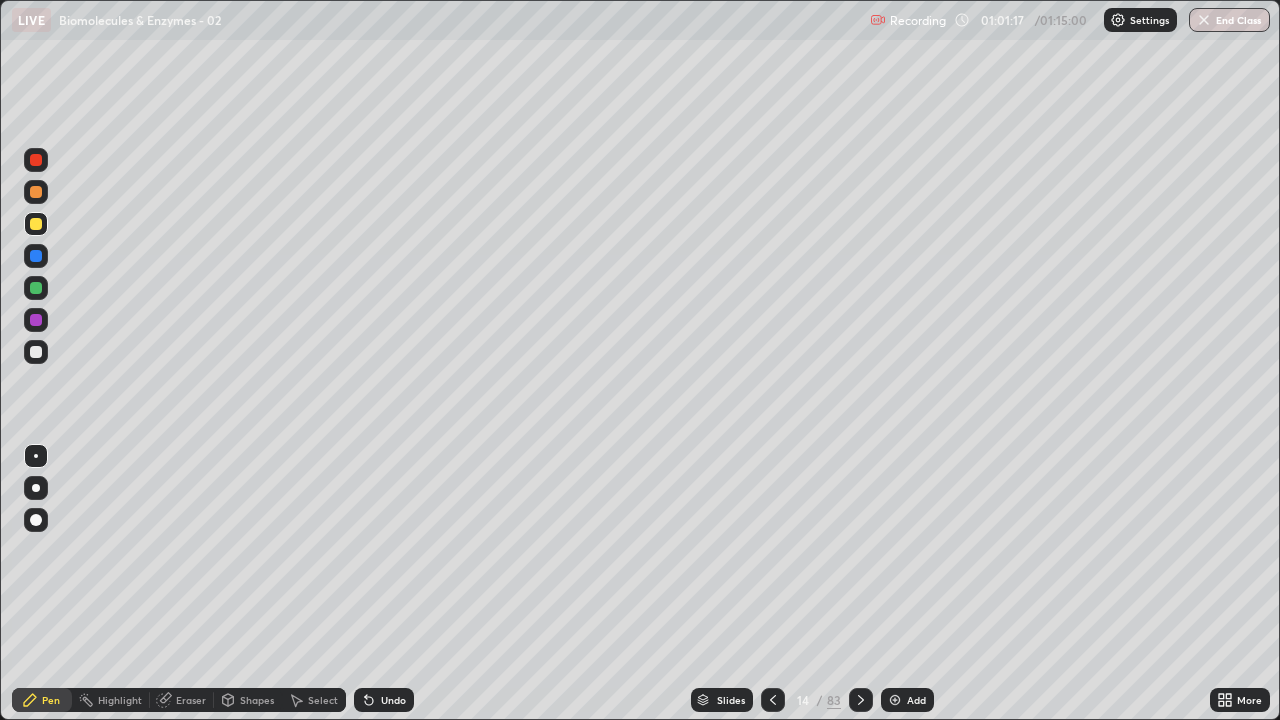 click at bounding box center [36, 288] 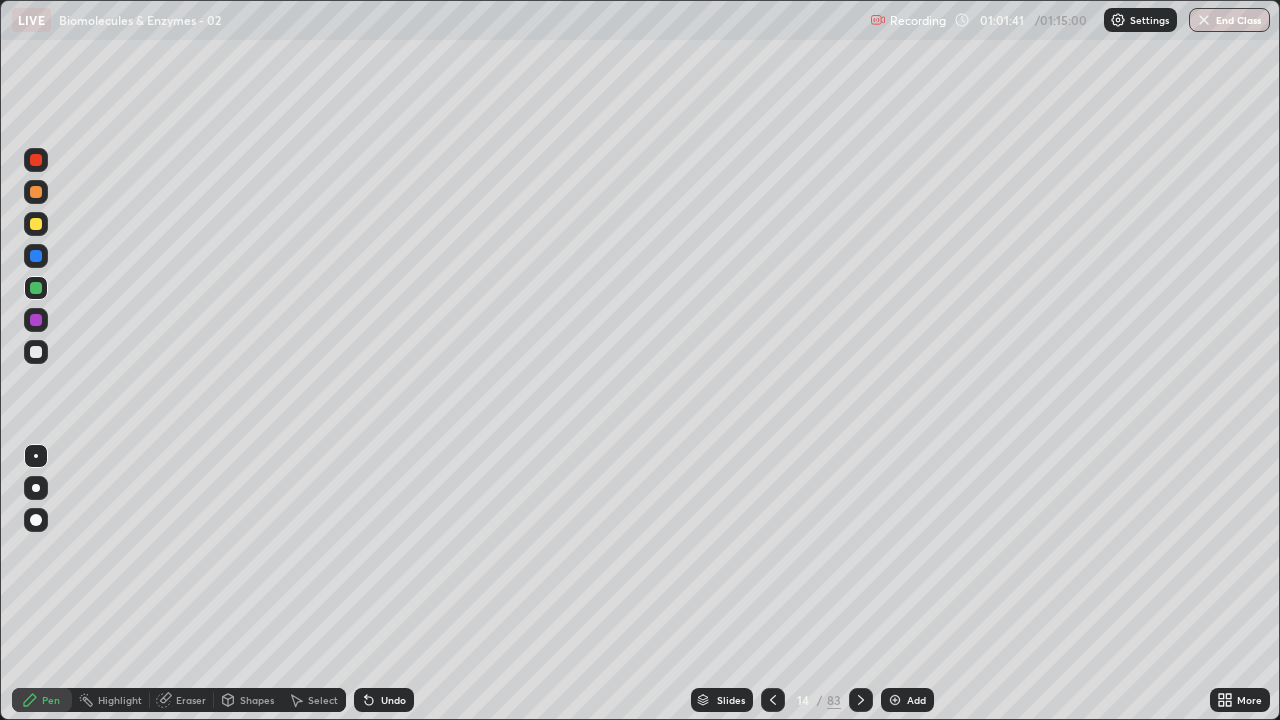 click at bounding box center (36, 224) 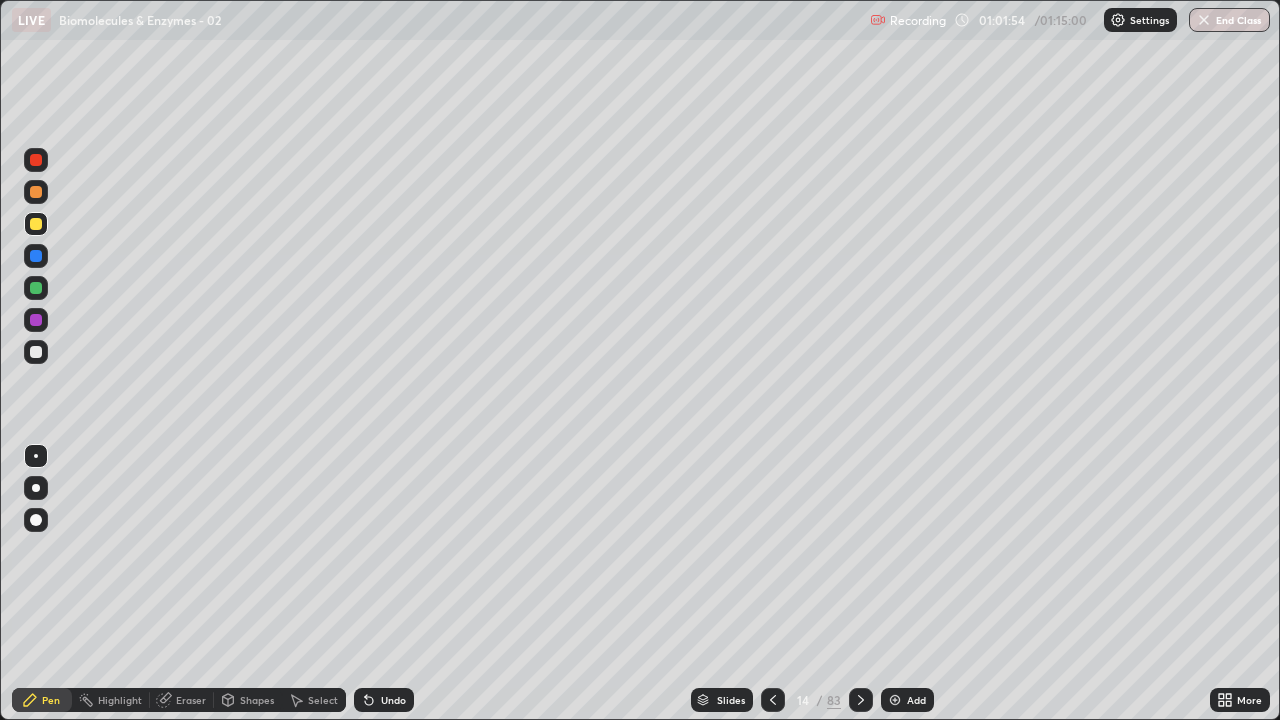 click 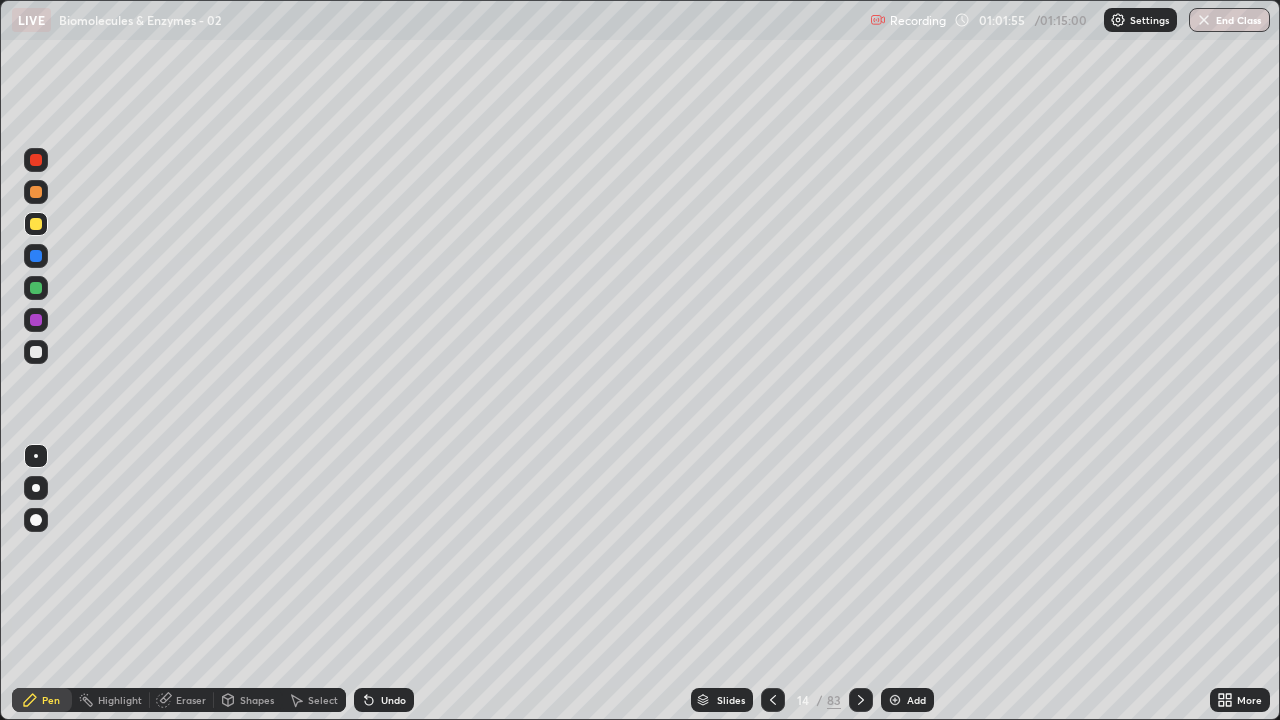 click 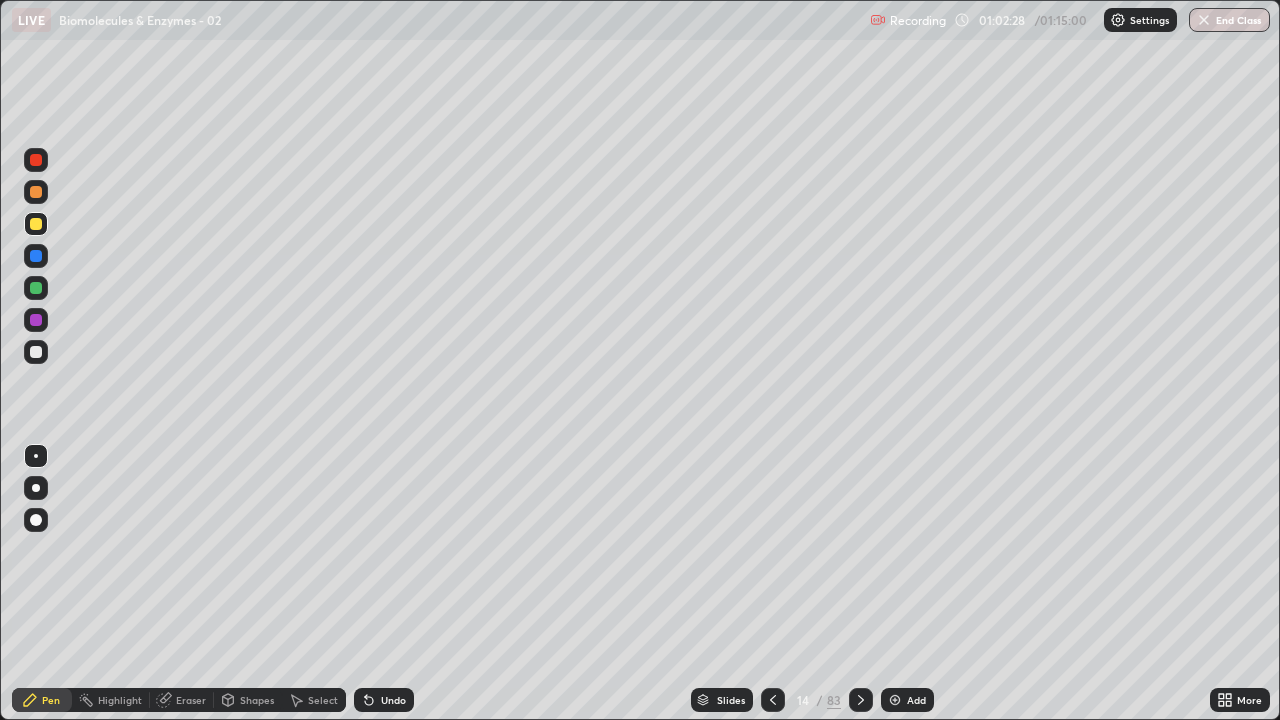 click at bounding box center [36, 320] 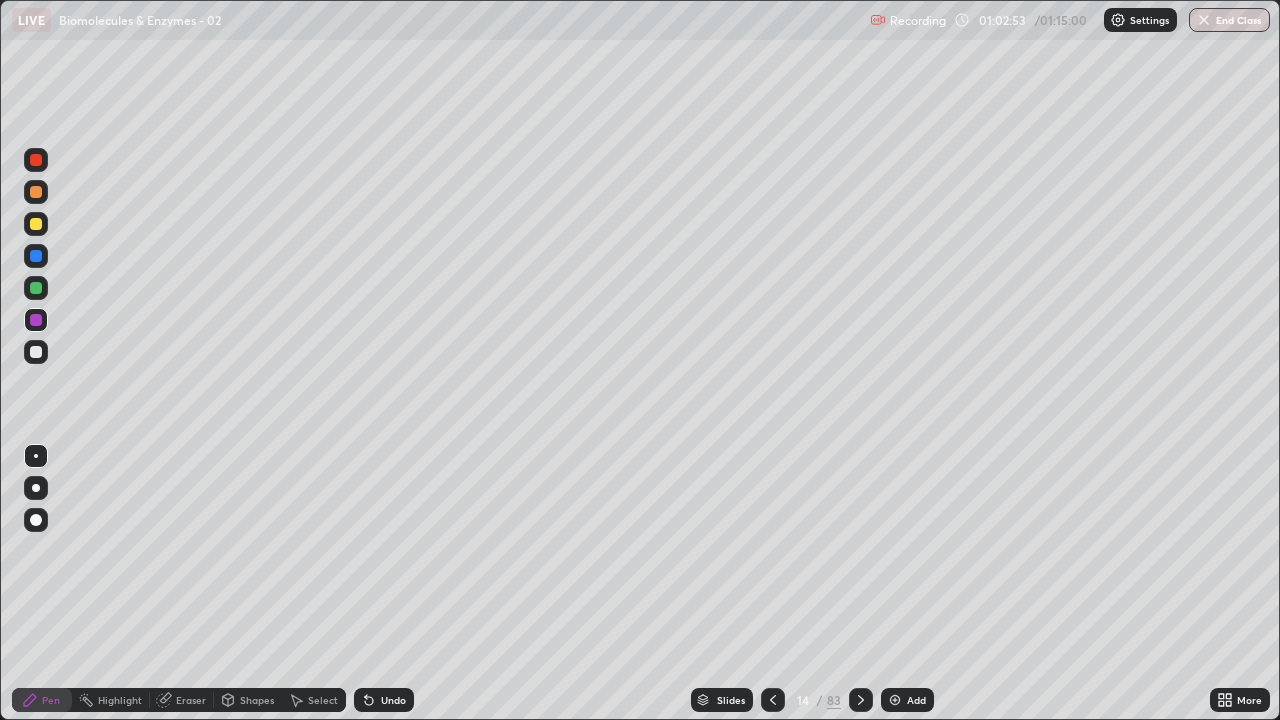 click at bounding box center (36, 288) 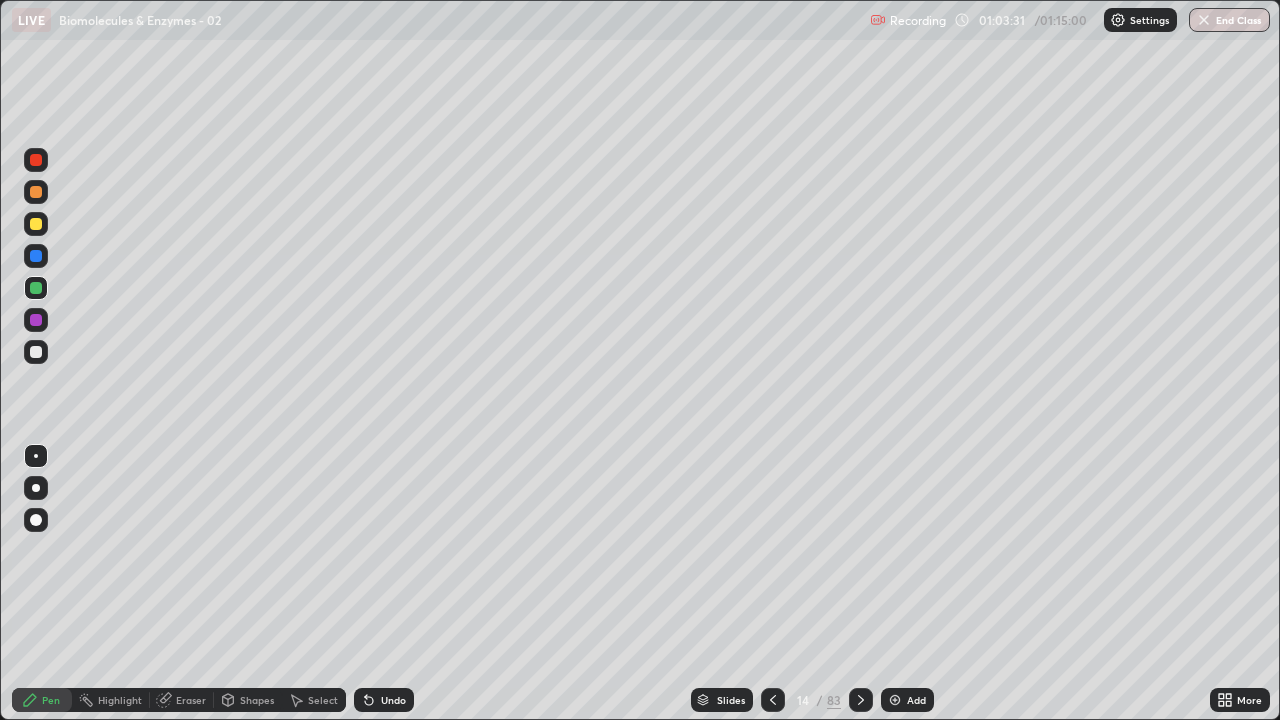 click 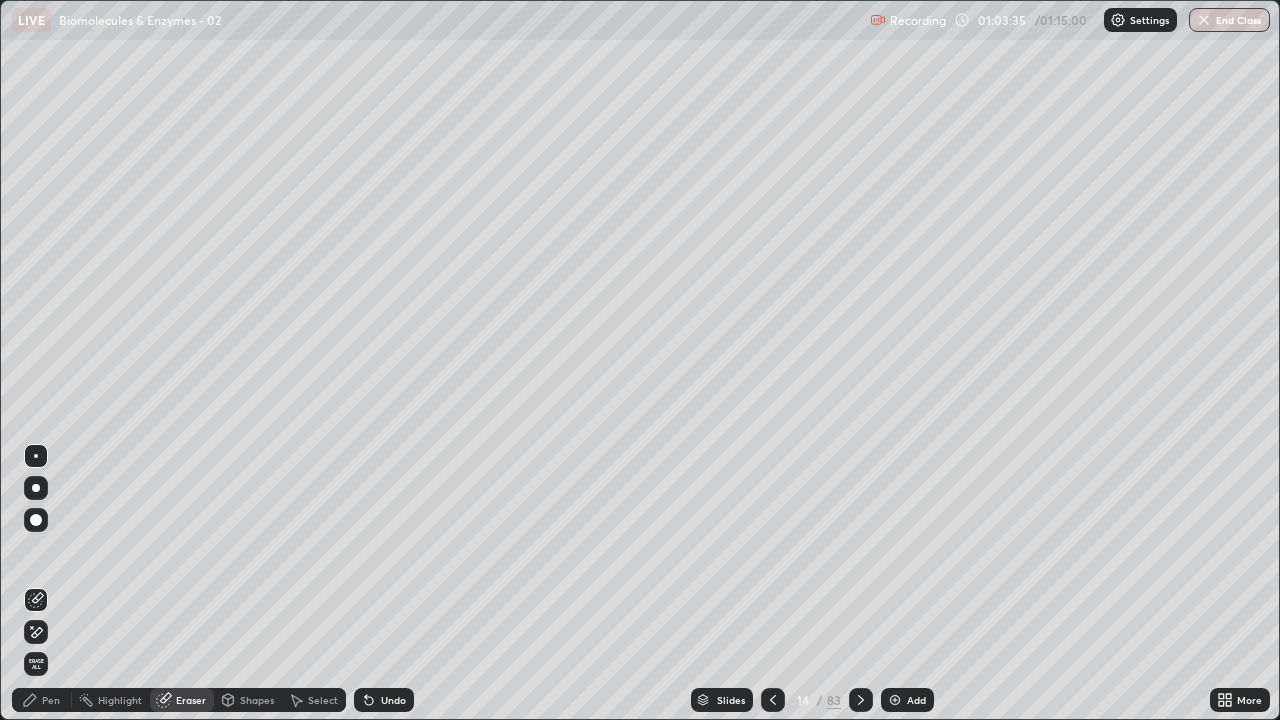 click 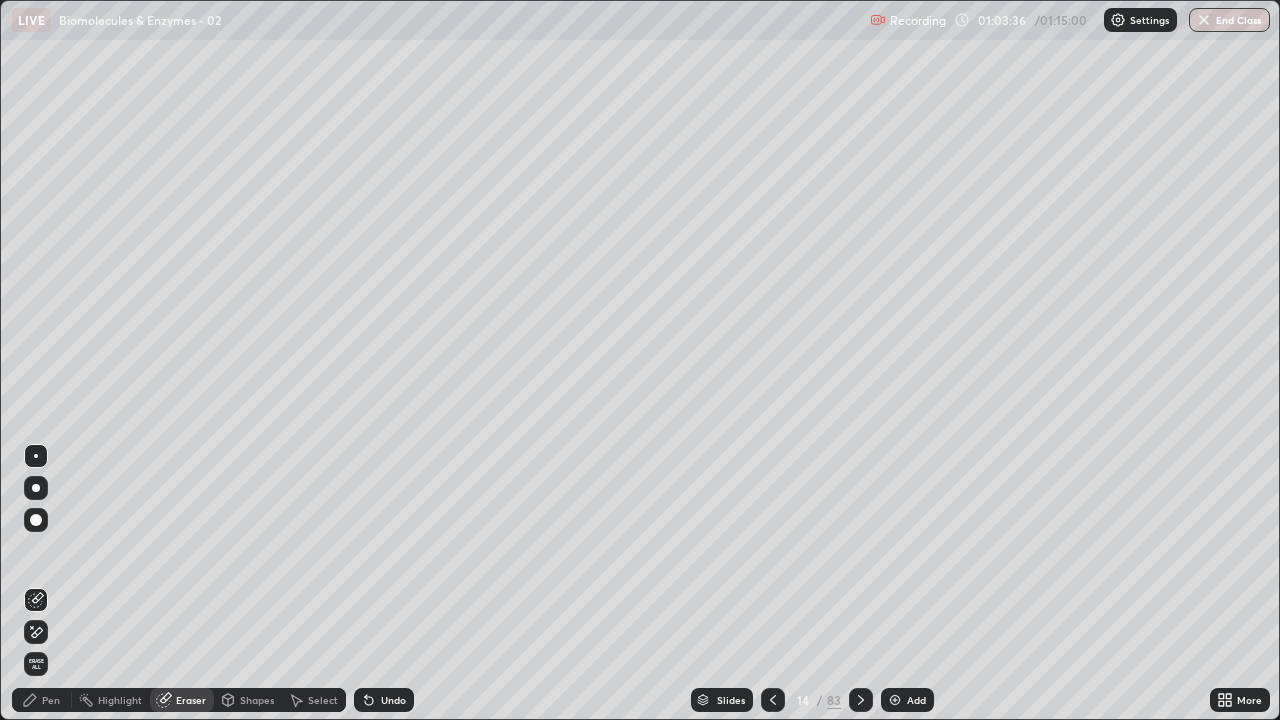 click on "Highlight" at bounding box center [120, 700] 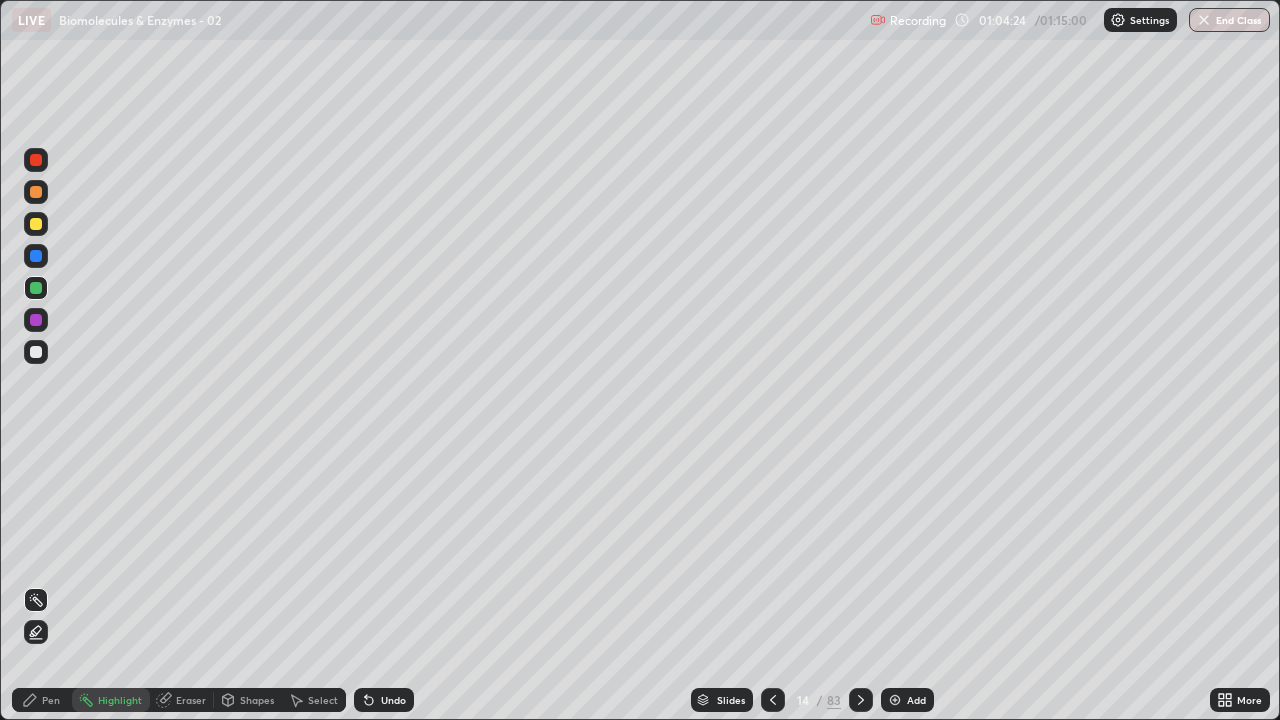 click 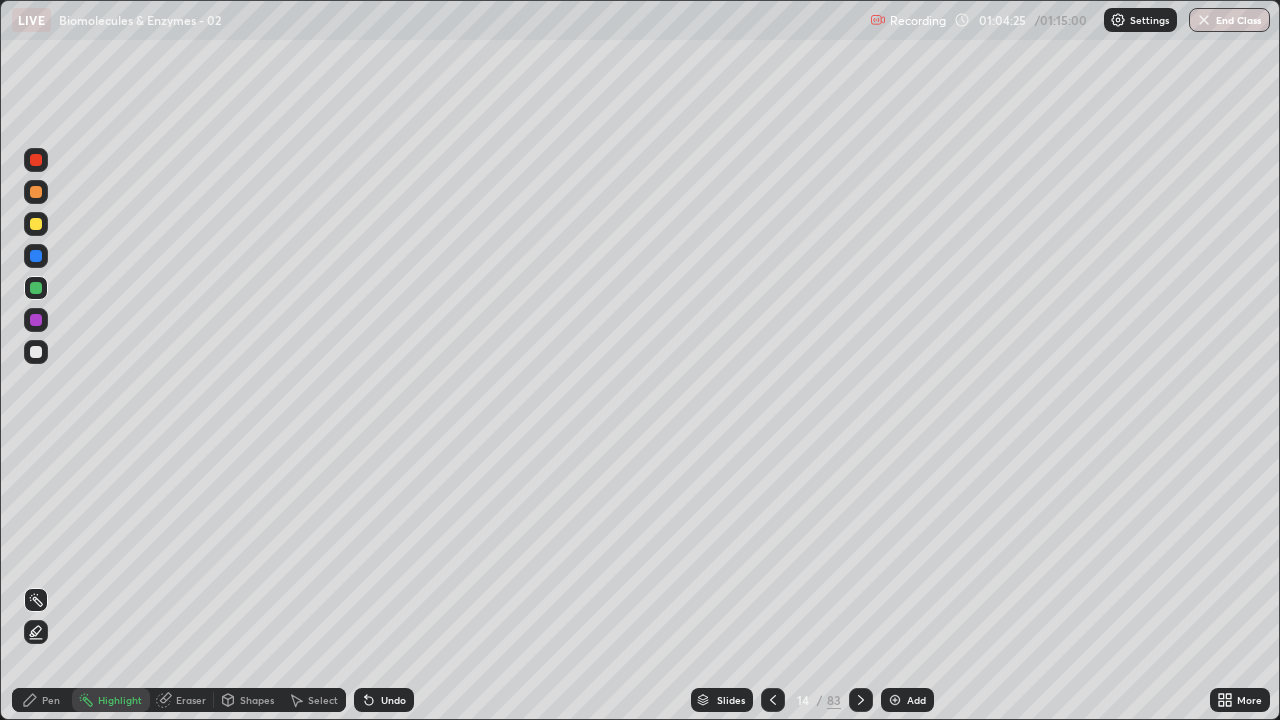 click on "Pen" at bounding box center (51, 700) 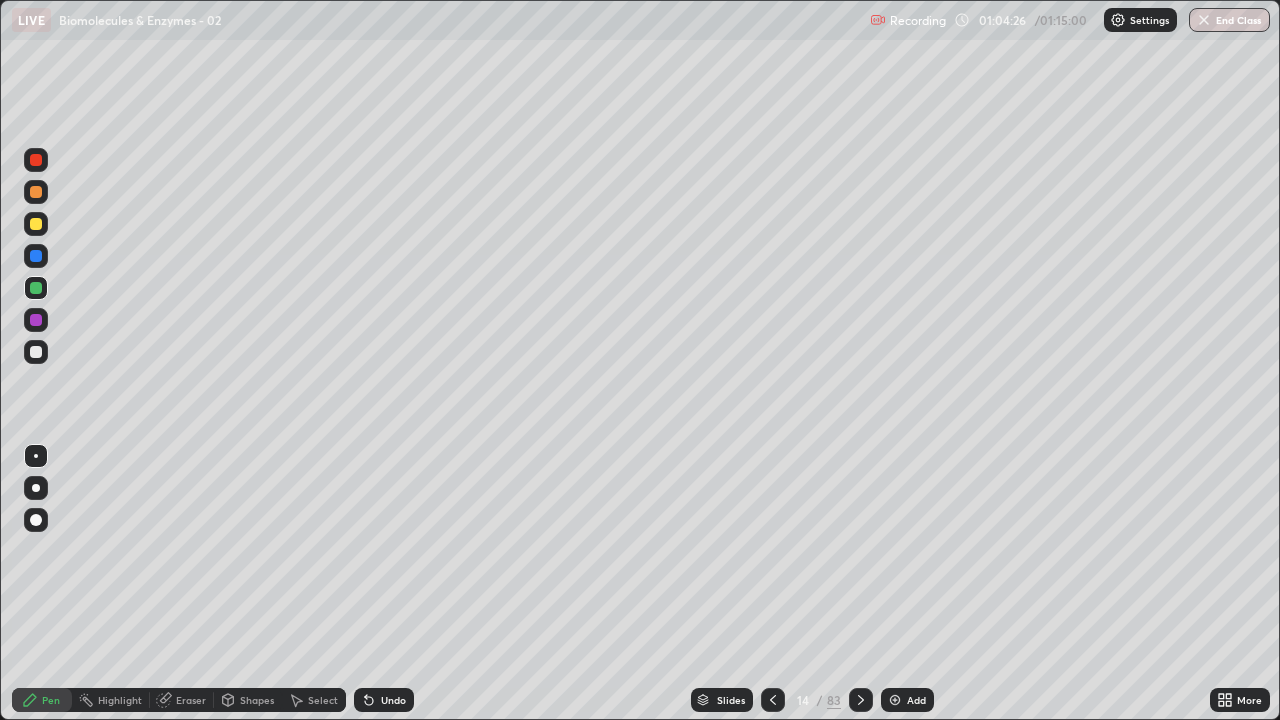 click at bounding box center [36, 456] 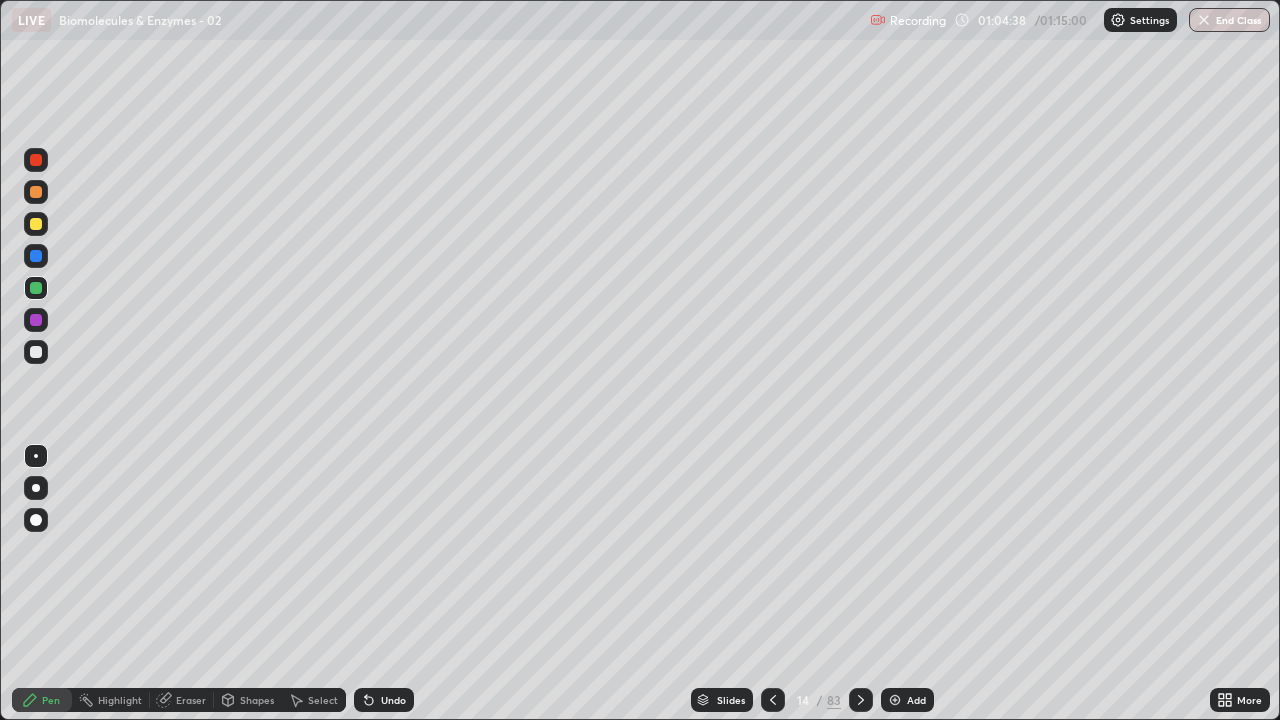 click at bounding box center (36, 352) 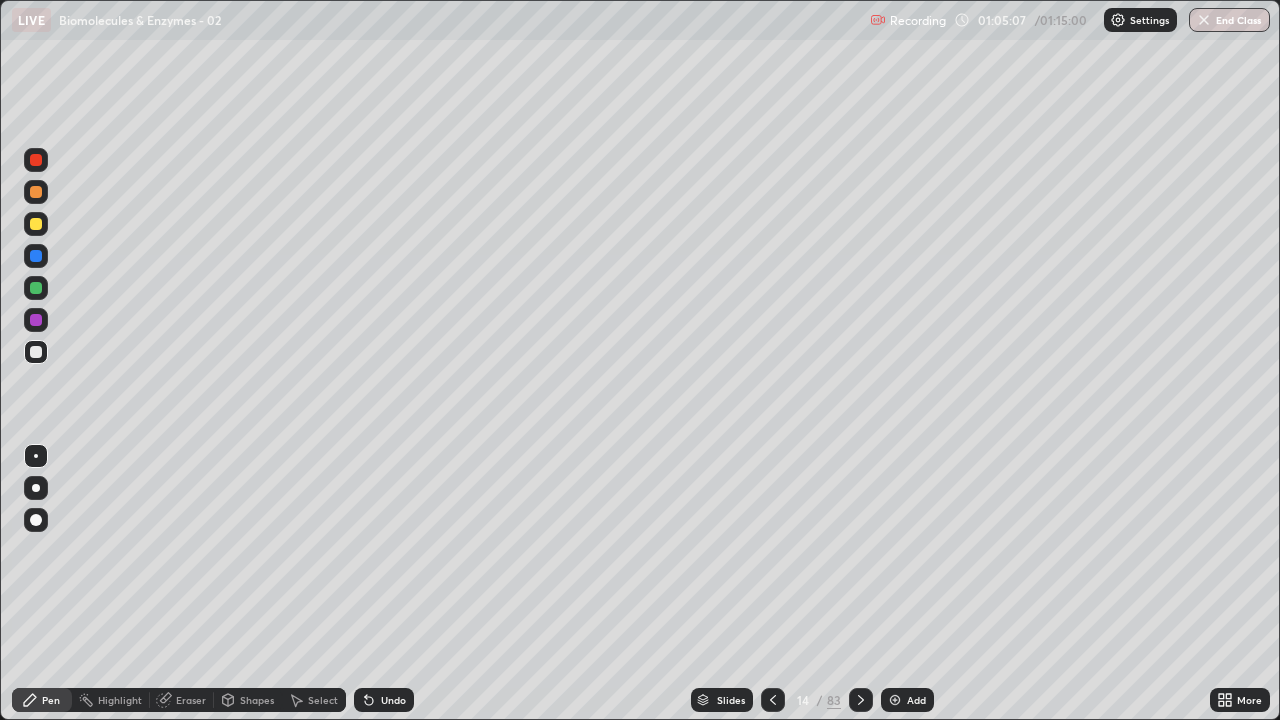 click at bounding box center (36, 288) 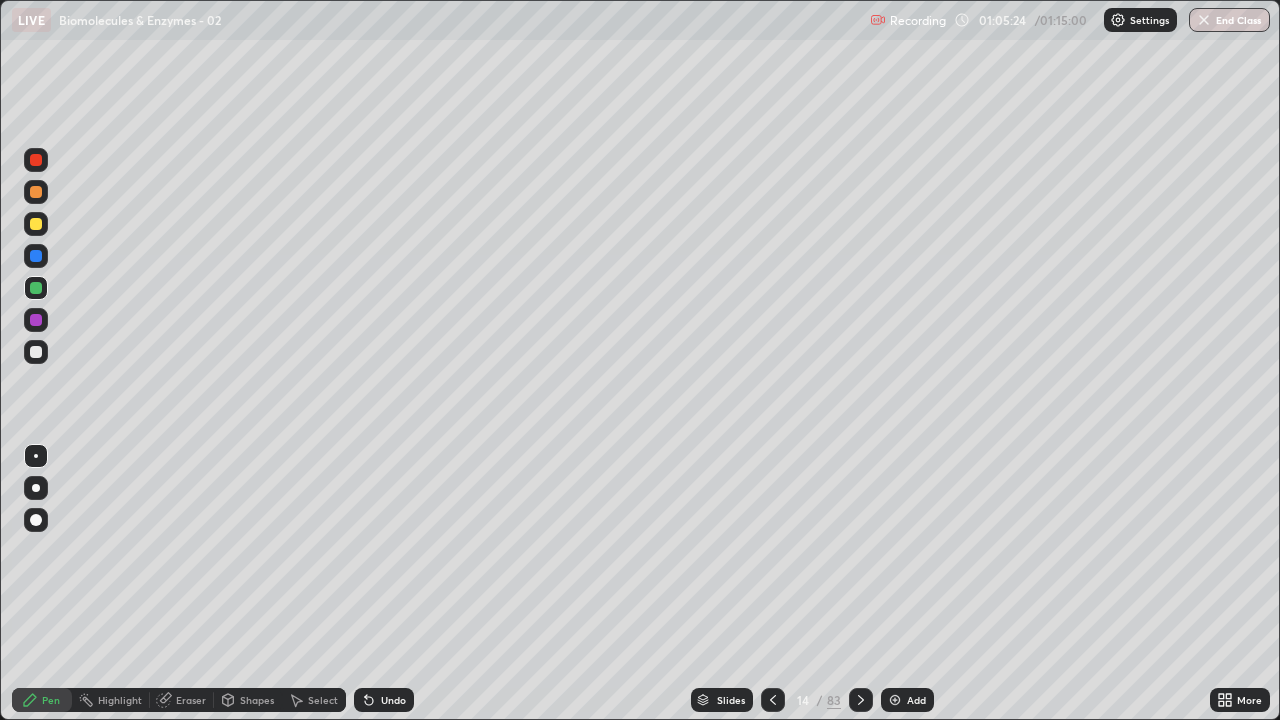 click at bounding box center (36, 224) 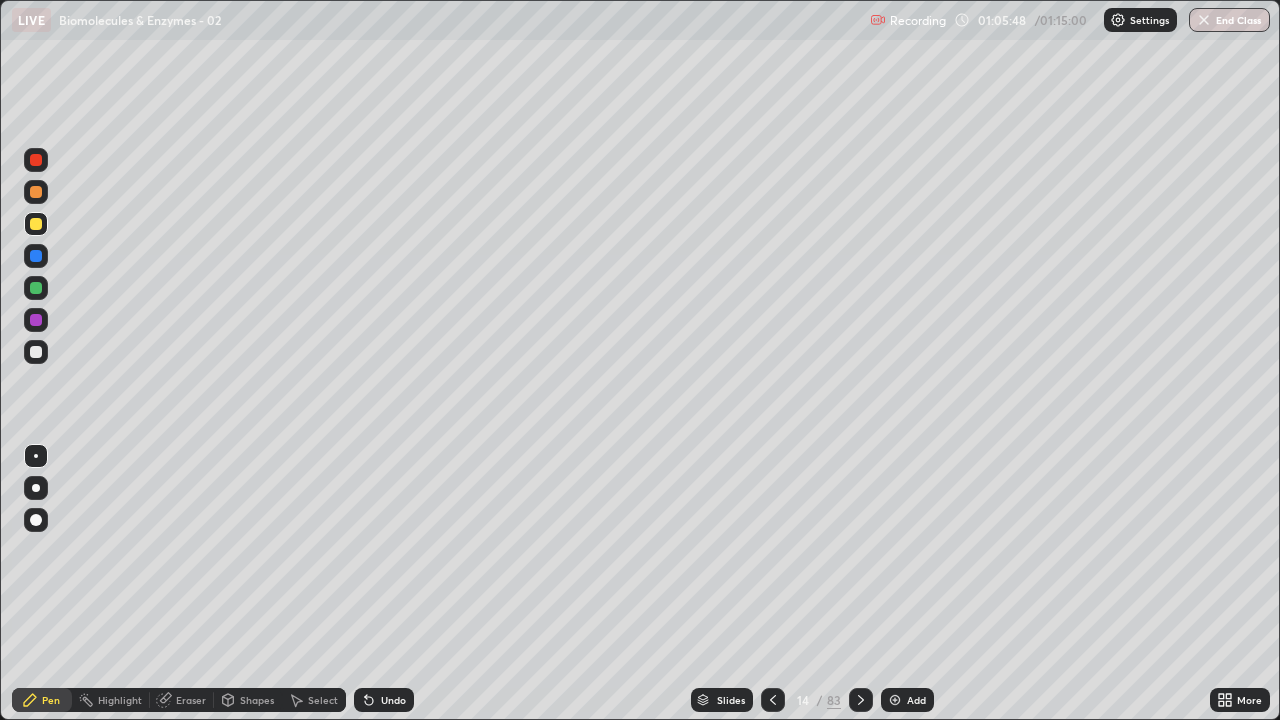 click on "Undo" at bounding box center [384, 700] 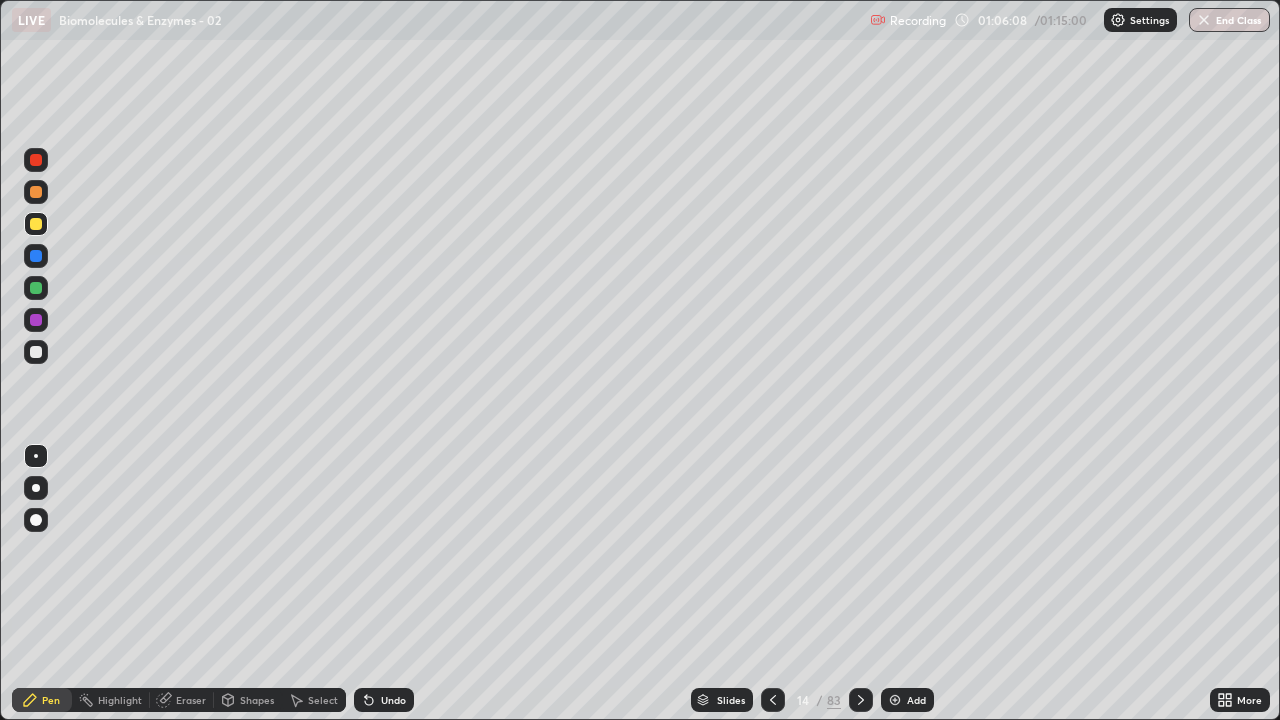 click at bounding box center [36, 288] 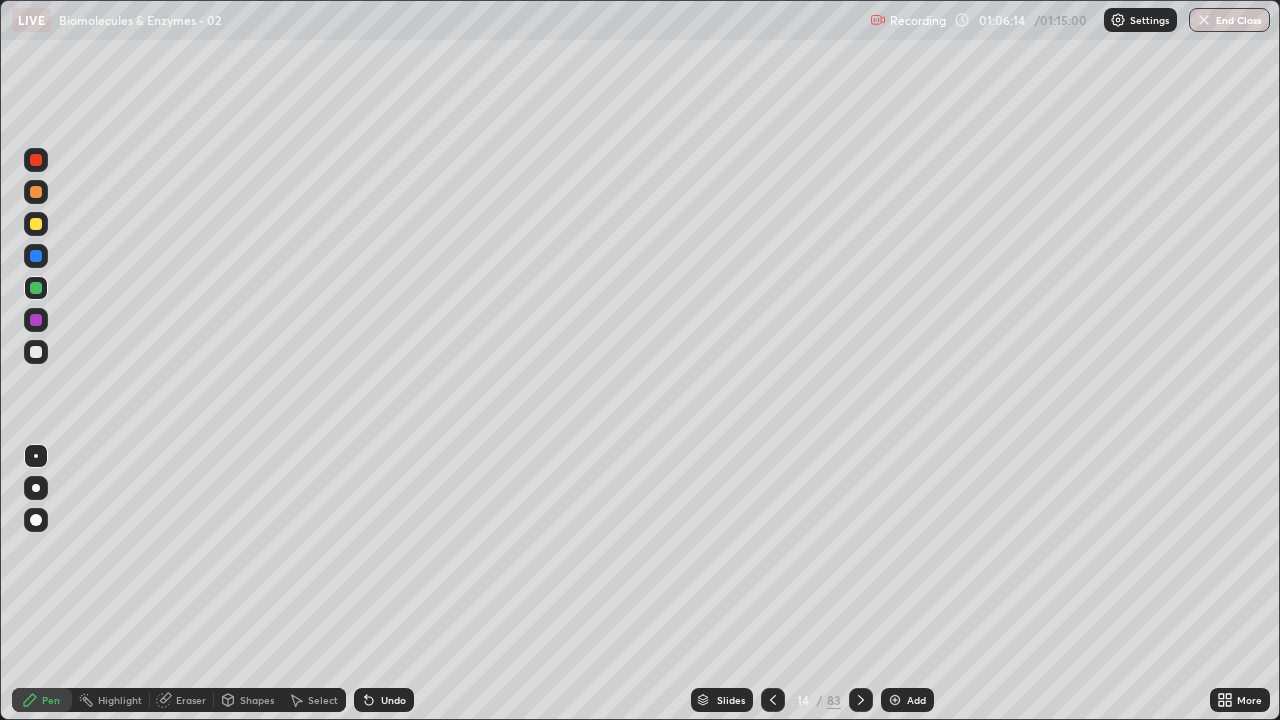 click at bounding box center [36, 224] 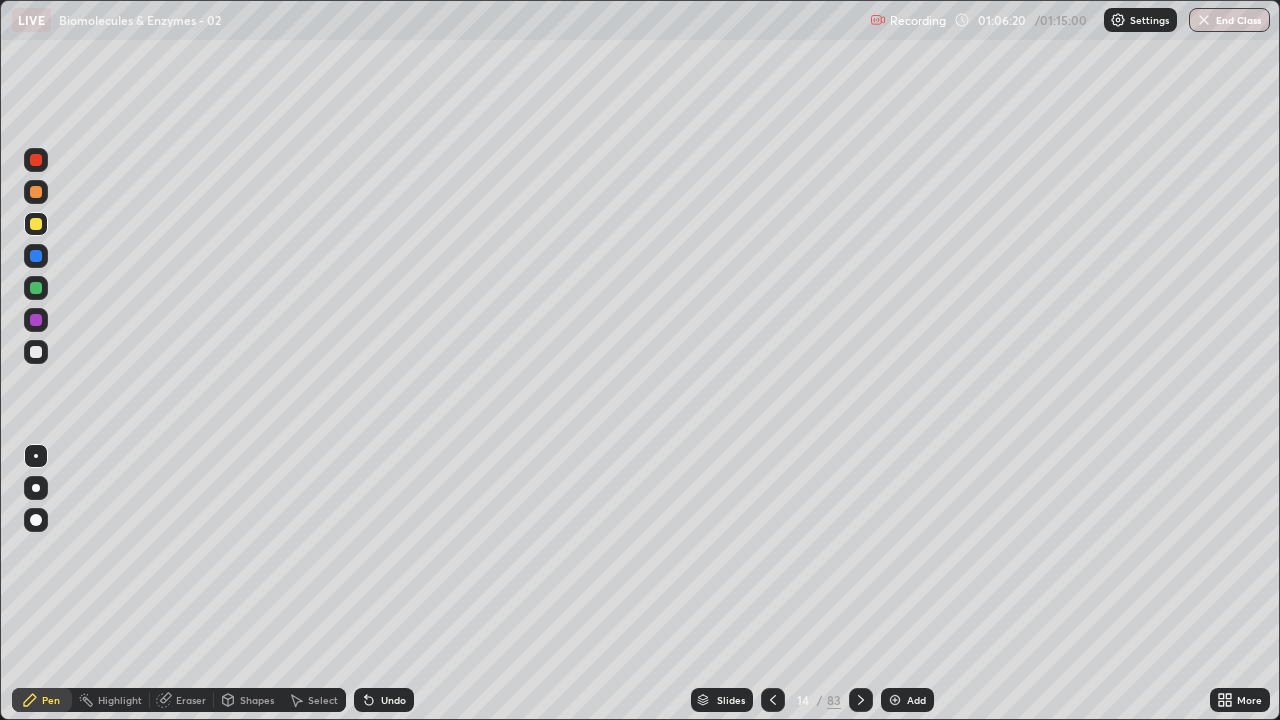 click on "Undo" at bounding box center (393, 700) 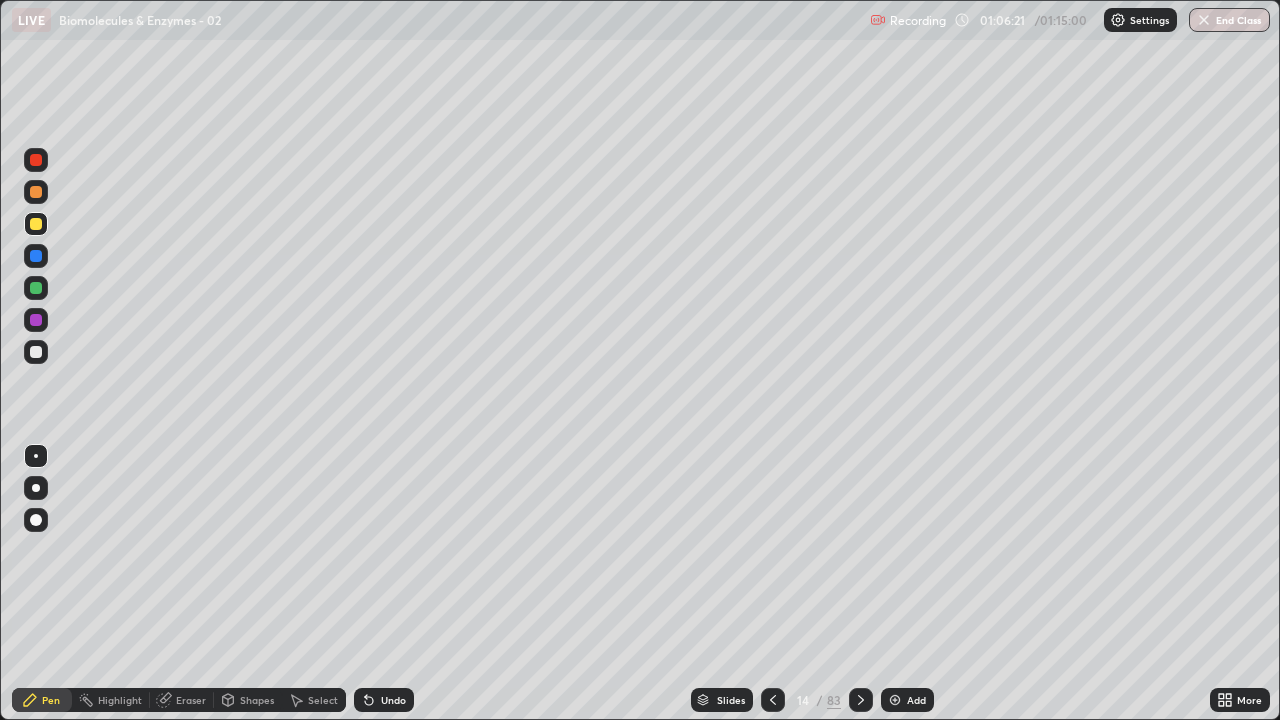 click on "Undo" at bounding box center (384, 700) 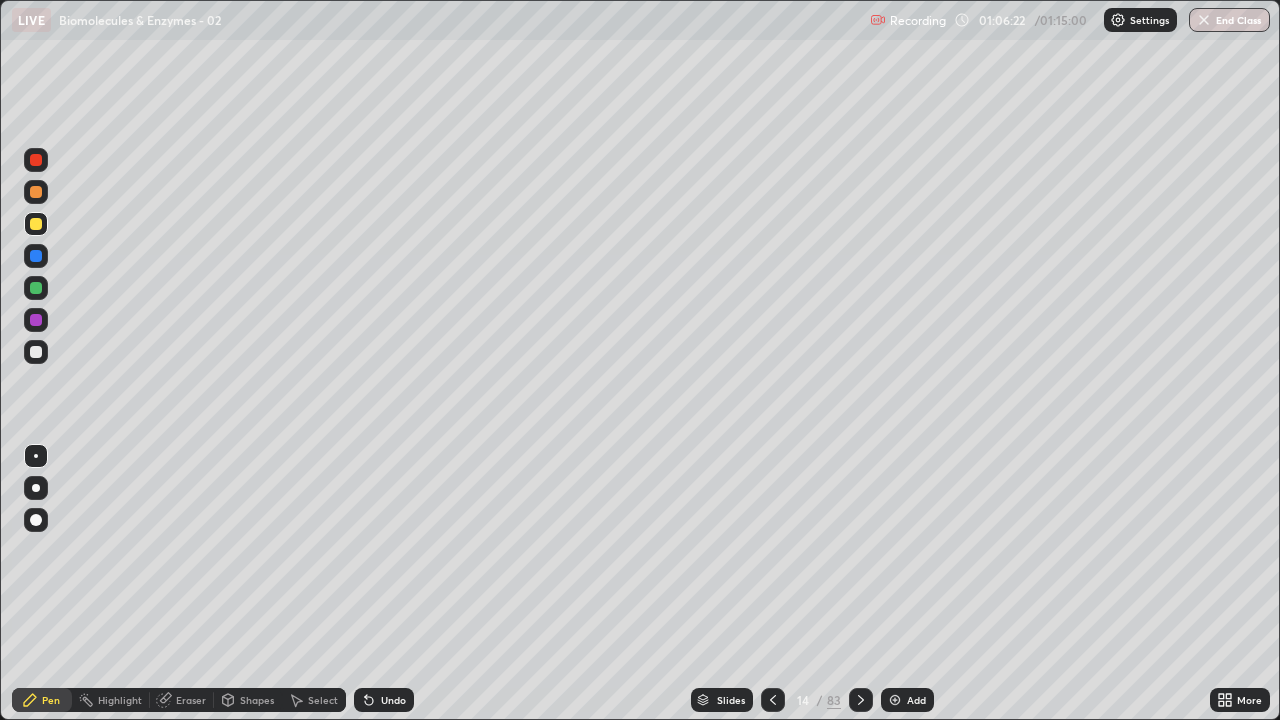 click on "Undo" at bounding box center (393, 700) 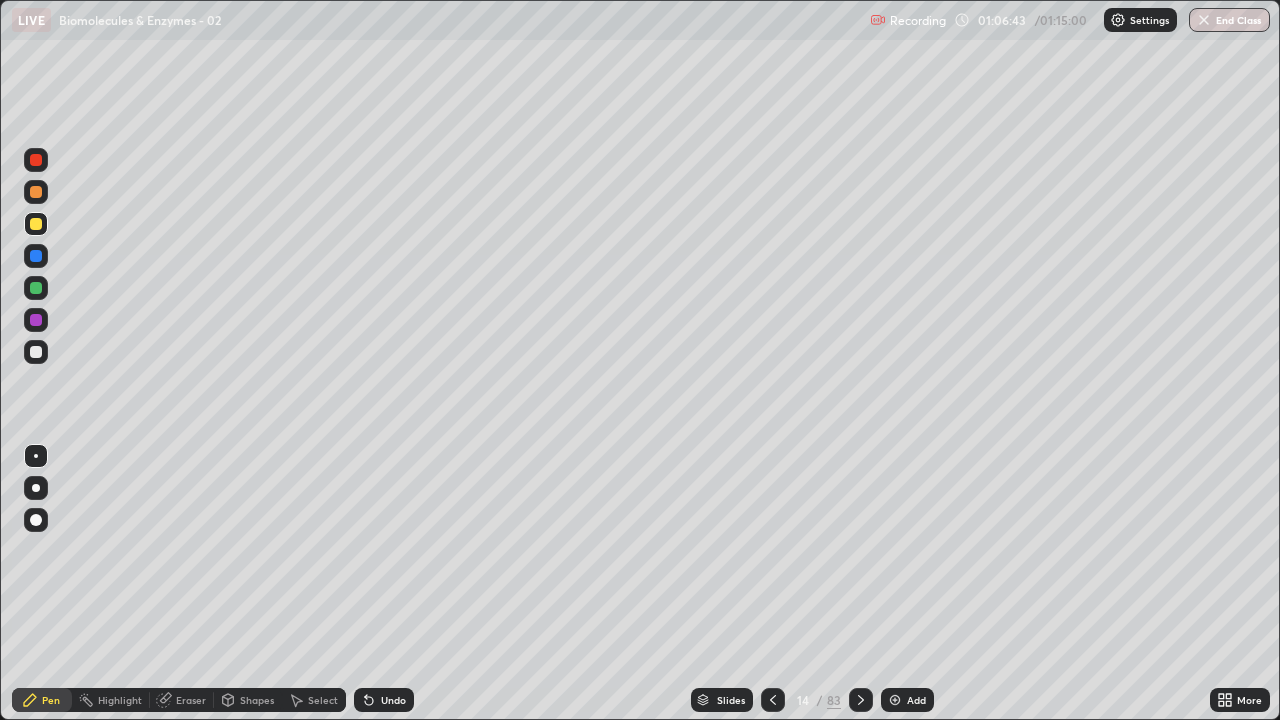 click at bounding box center [36, 288] 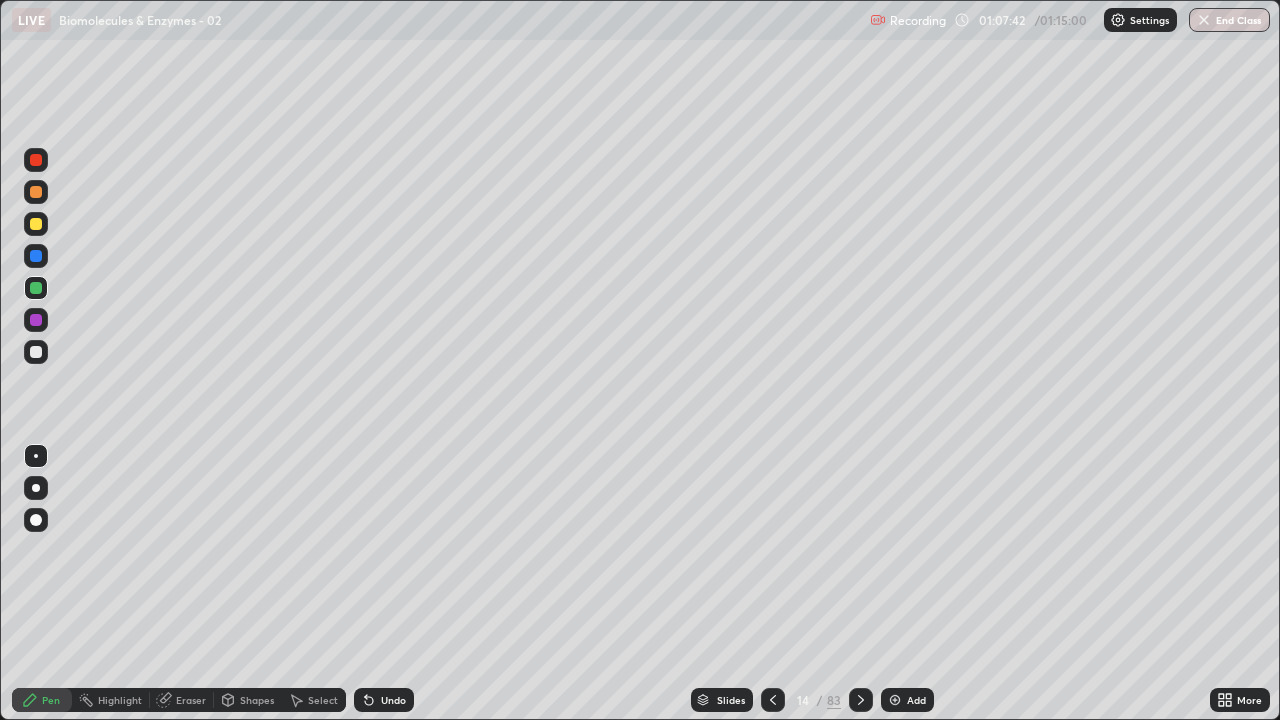 click at bounding box center [36, 256] 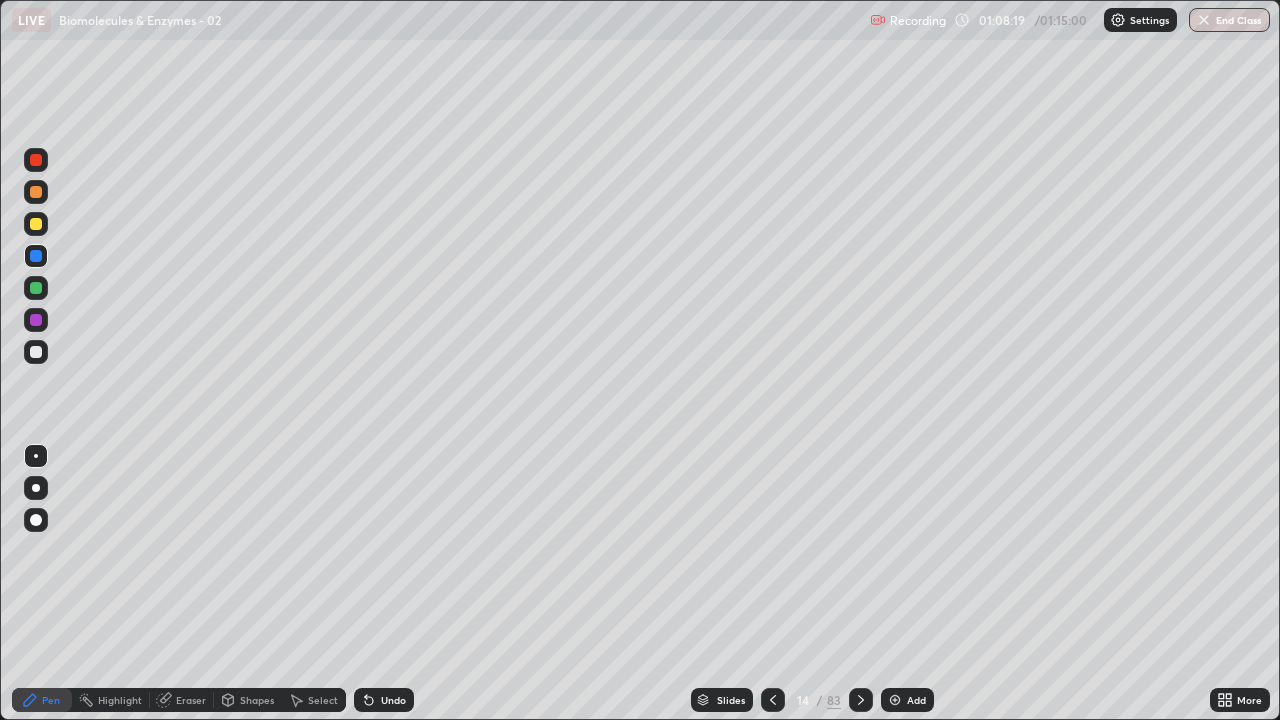 click on "Select" at bounding box center (323, 700) 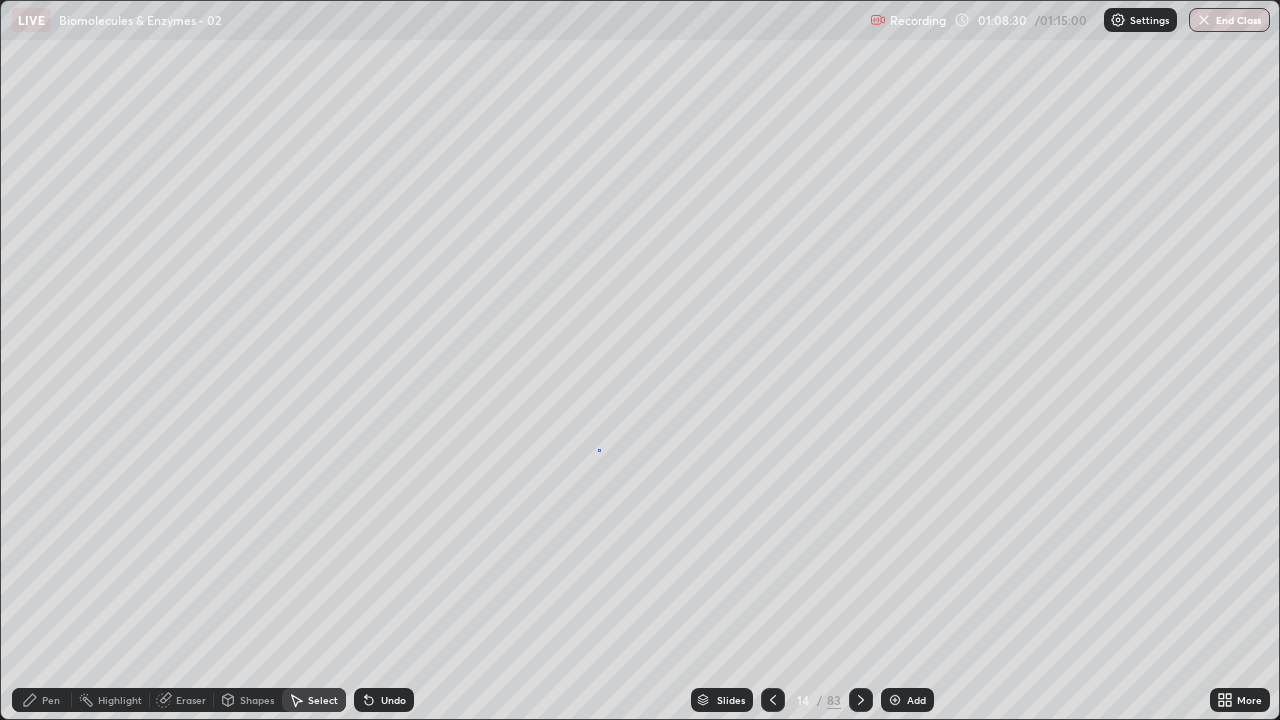 click on "0 ° Undo Copy Duplicate Duplicate to new slide Delete" at bounding box center (640, 360) 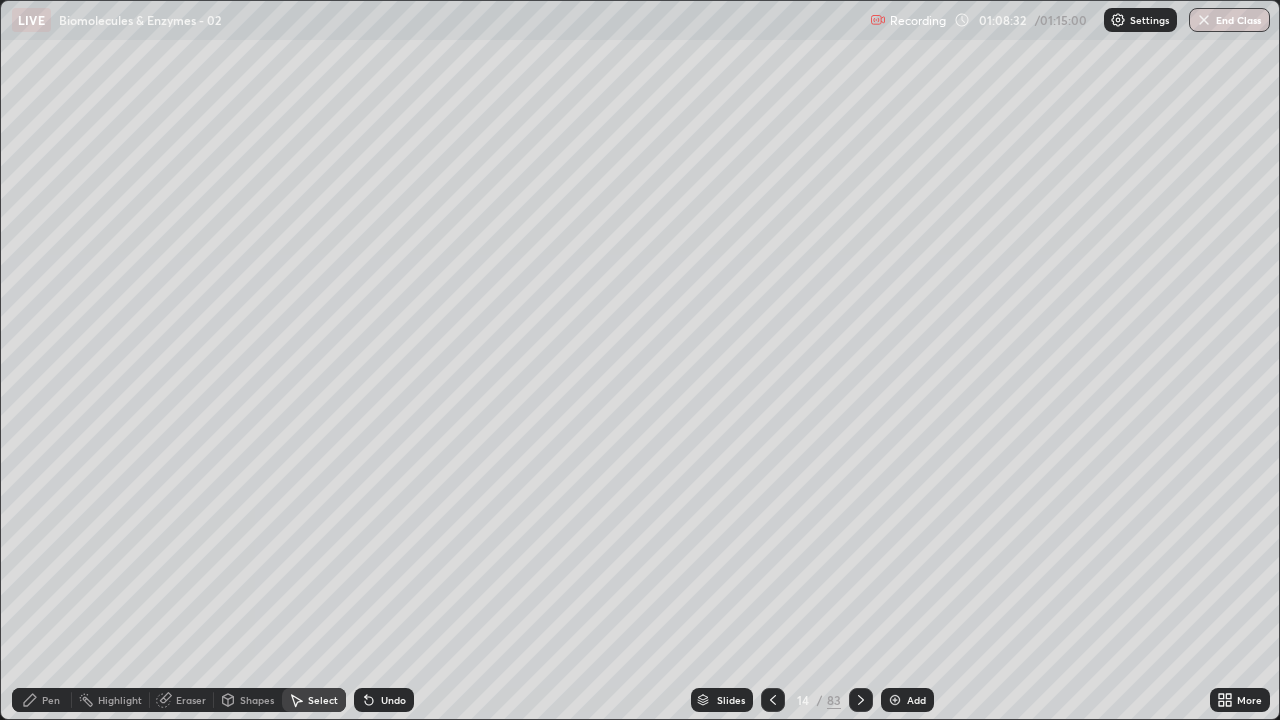 click on "Pen" at bounding box center [51, 700] 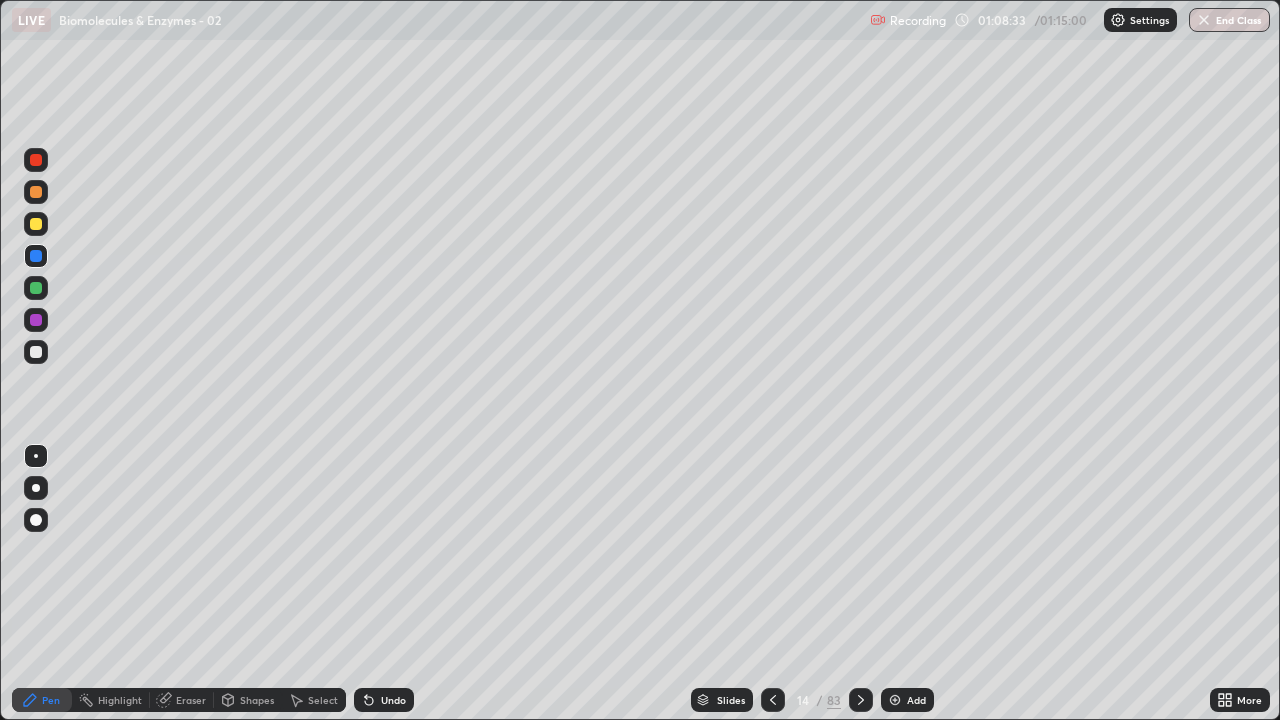 click at bounding box center [36, 456] 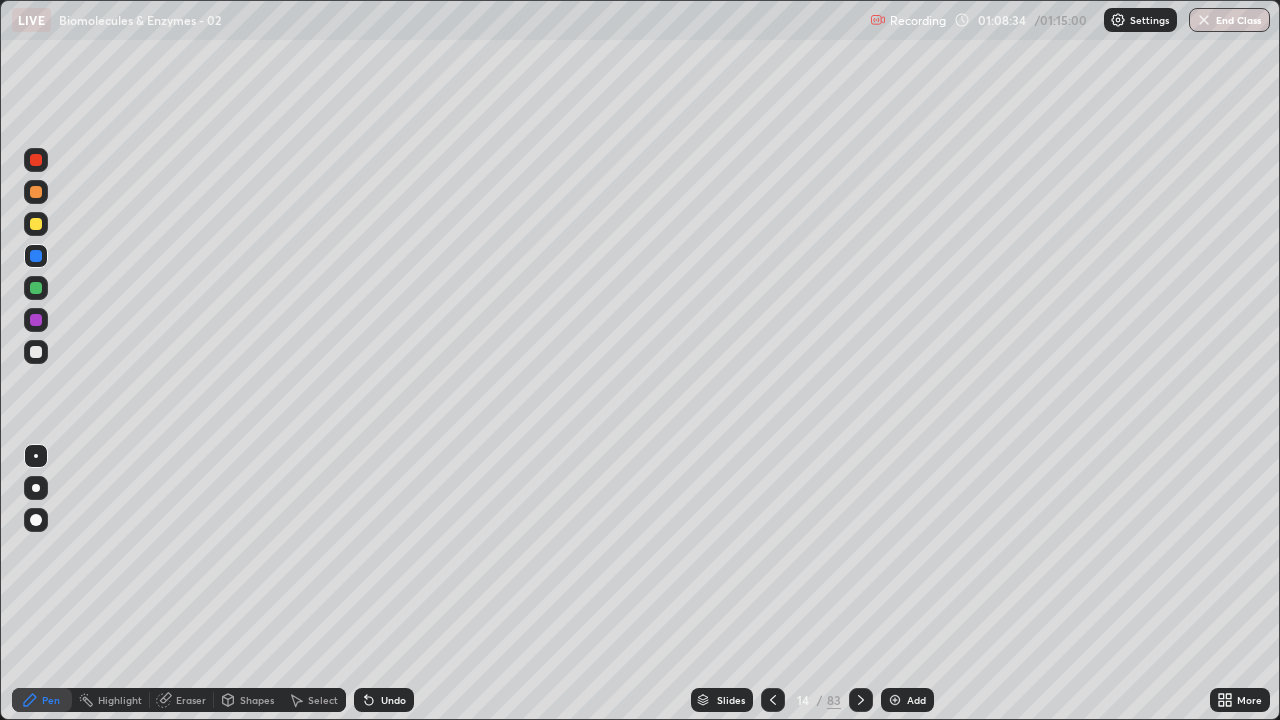 click at bounding box center (36, 352) 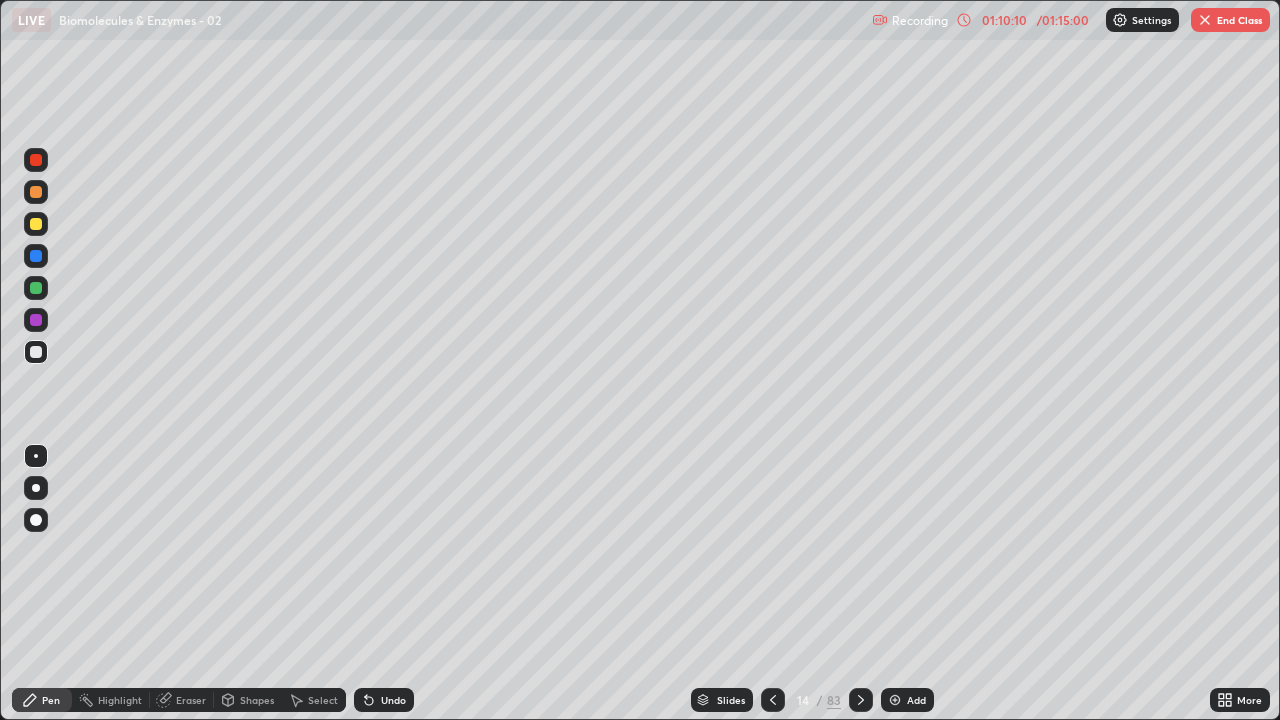 click 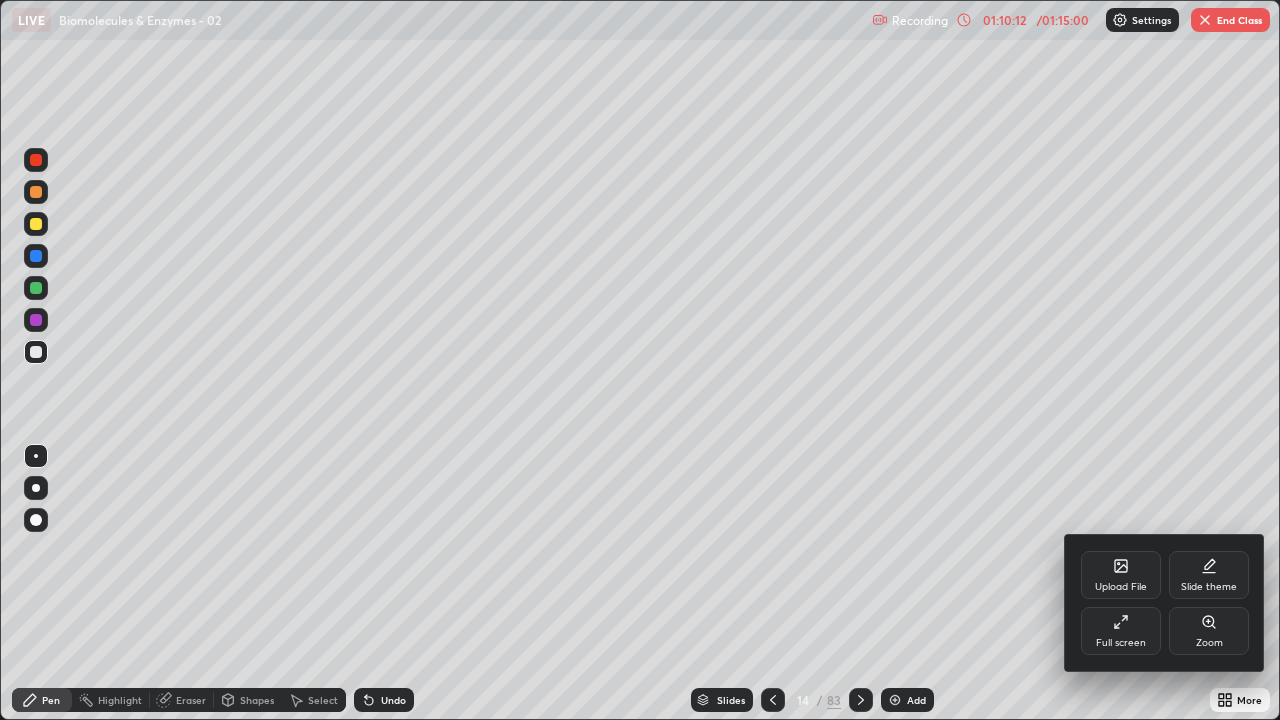 click on "Full screen" at bounding box center [1121, 631] 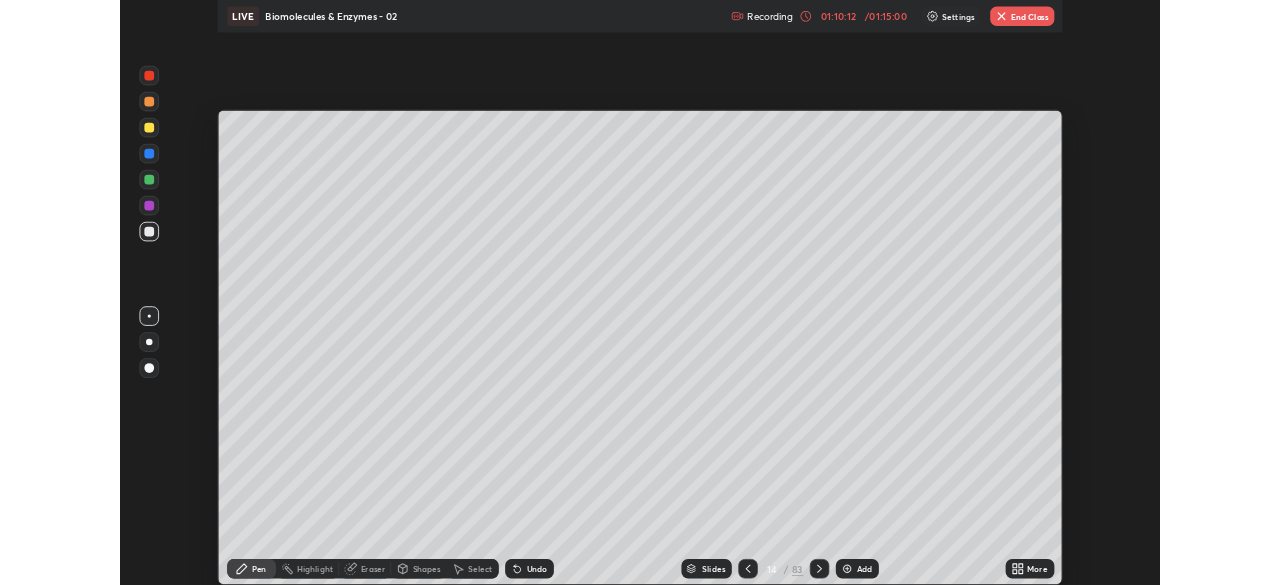 scroll, scrollTop: 585, scrollLeft: 1280, axis: both 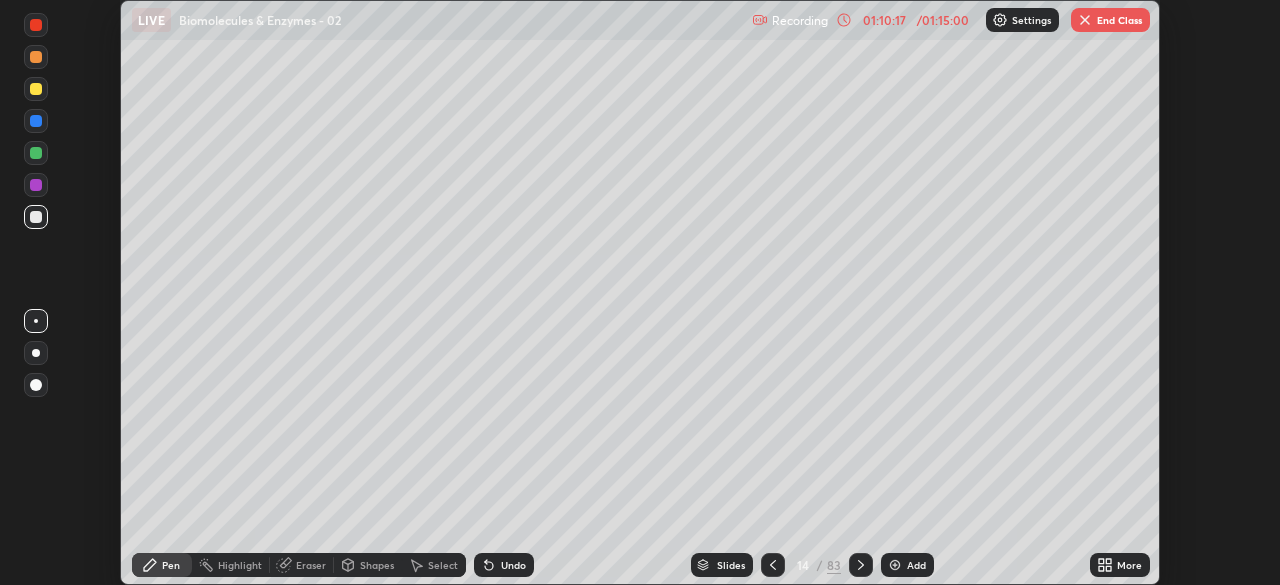 click on "End Class" at bounding box center [1110, 20] 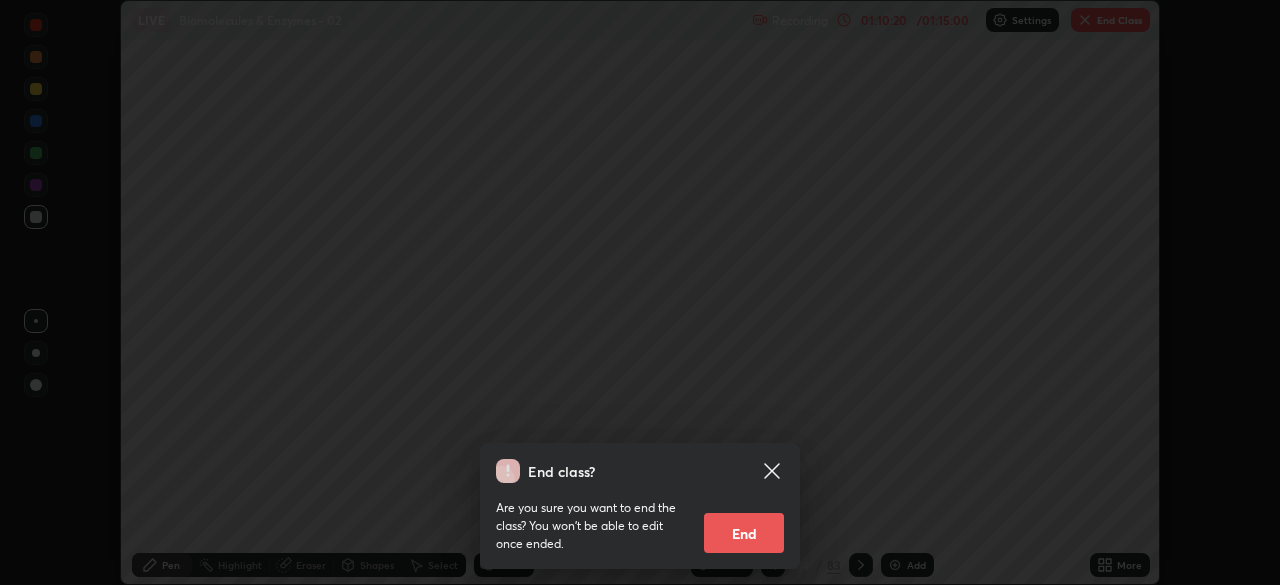 click 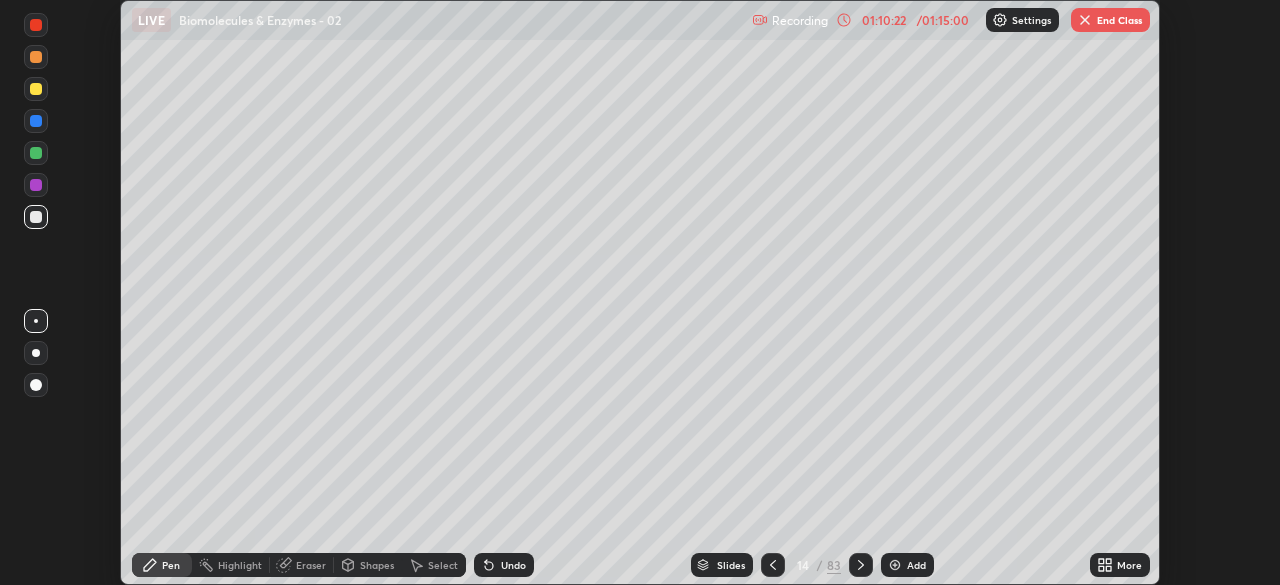 click 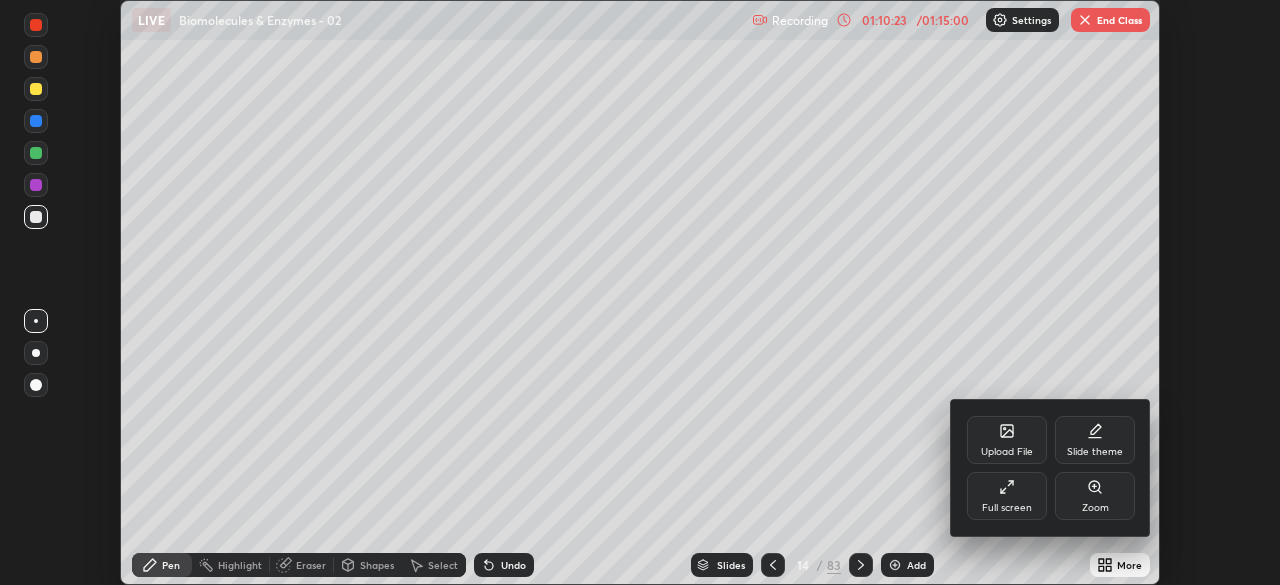 click on "Full screen" at bounding box center (1007, 496) 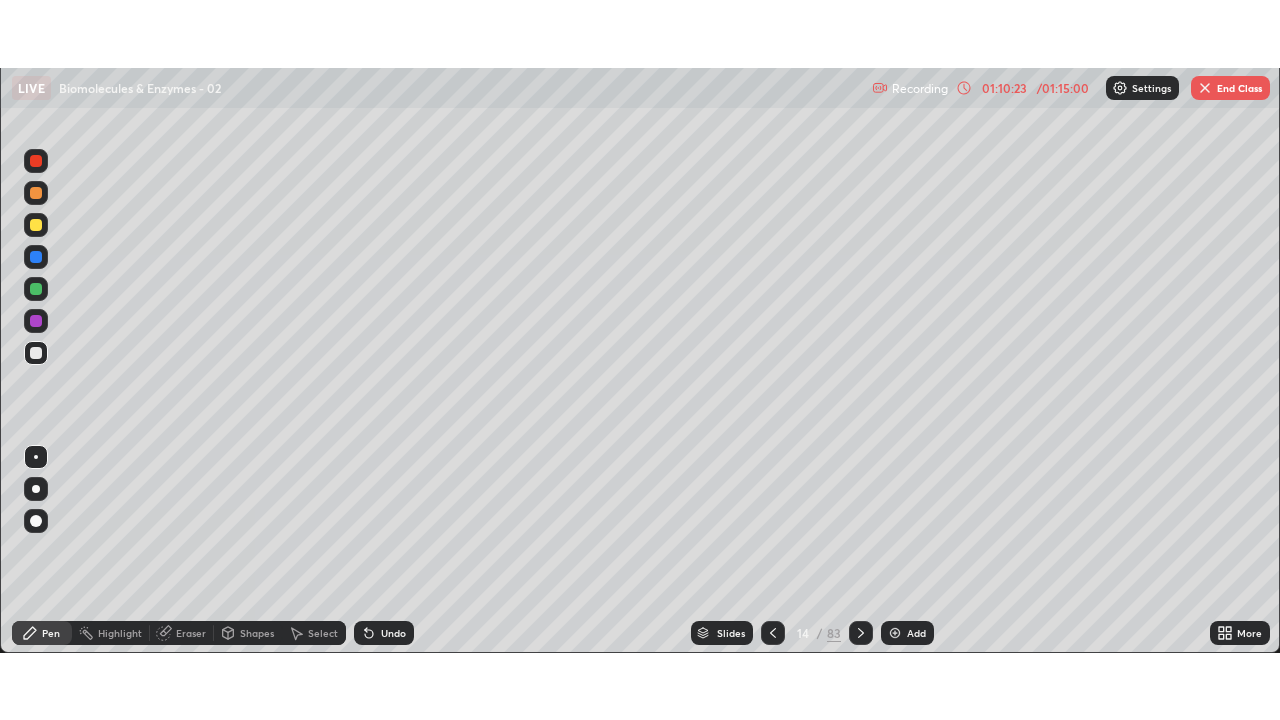 scroll, scrollTop: 99280, scrollLeft: 98720, axis: both 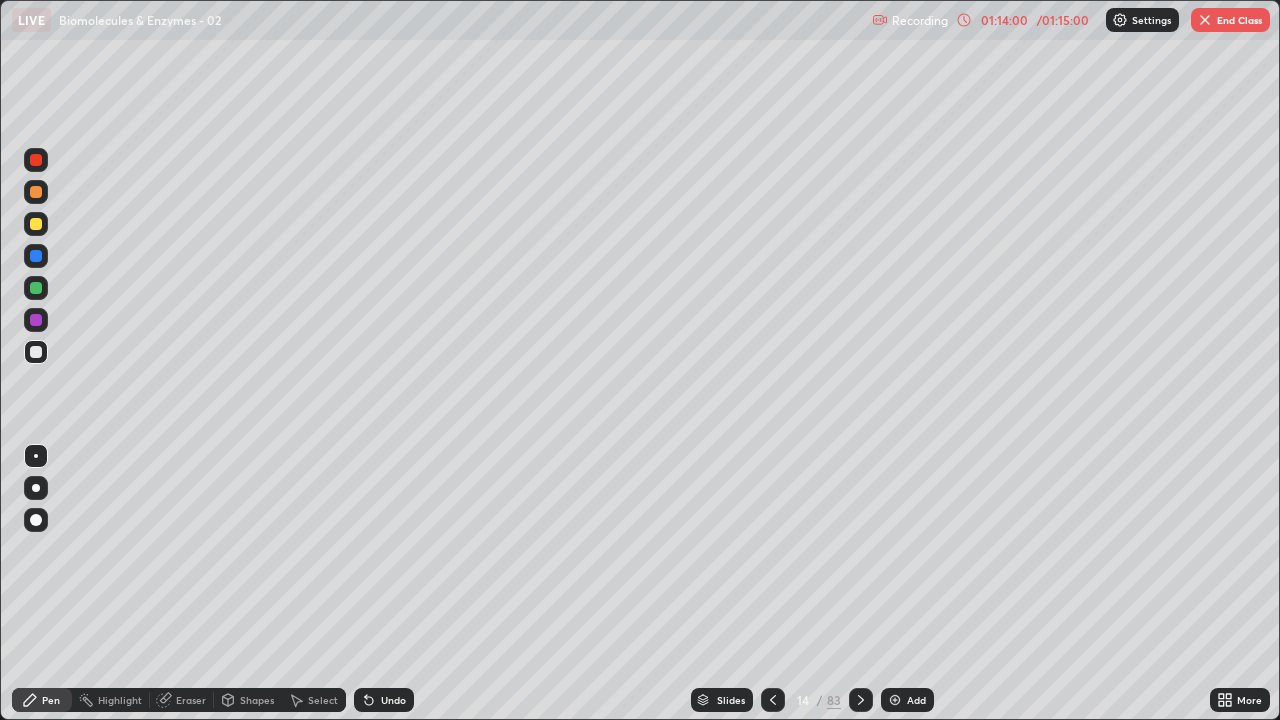 click on "End Class" at bounding box center (1230, 20) 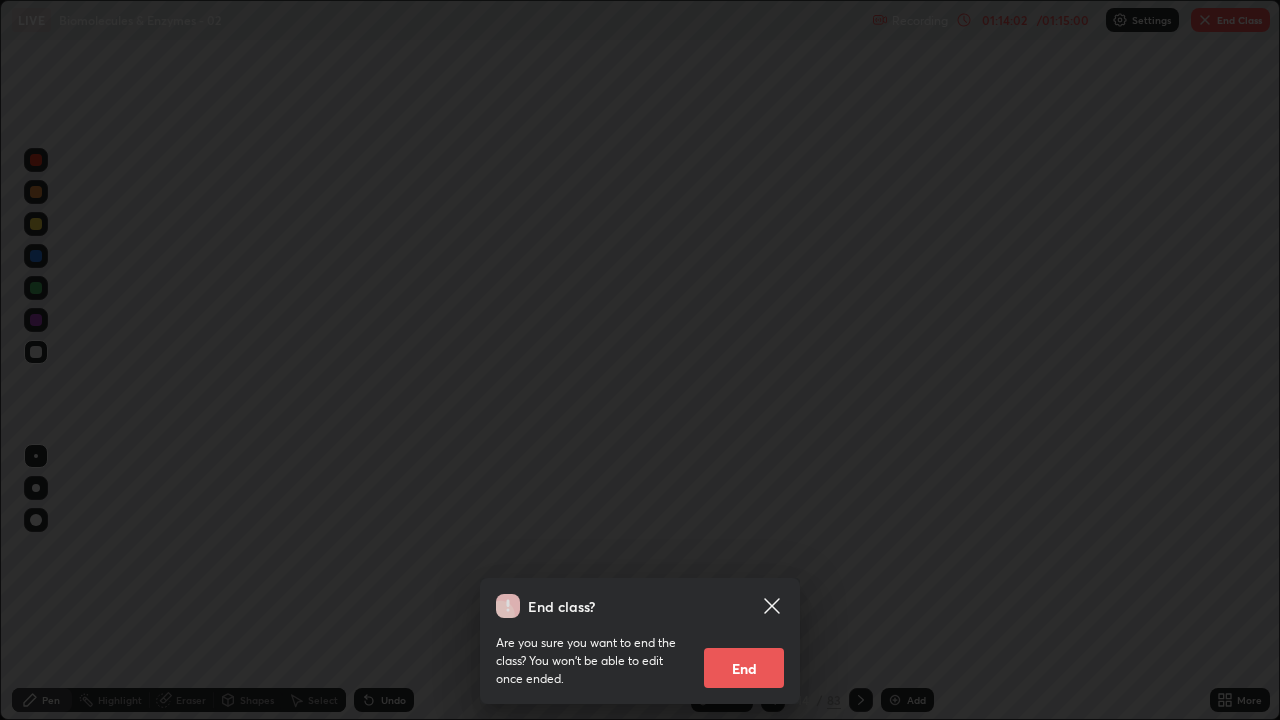 click on "End" at bounding box center (744, 668) 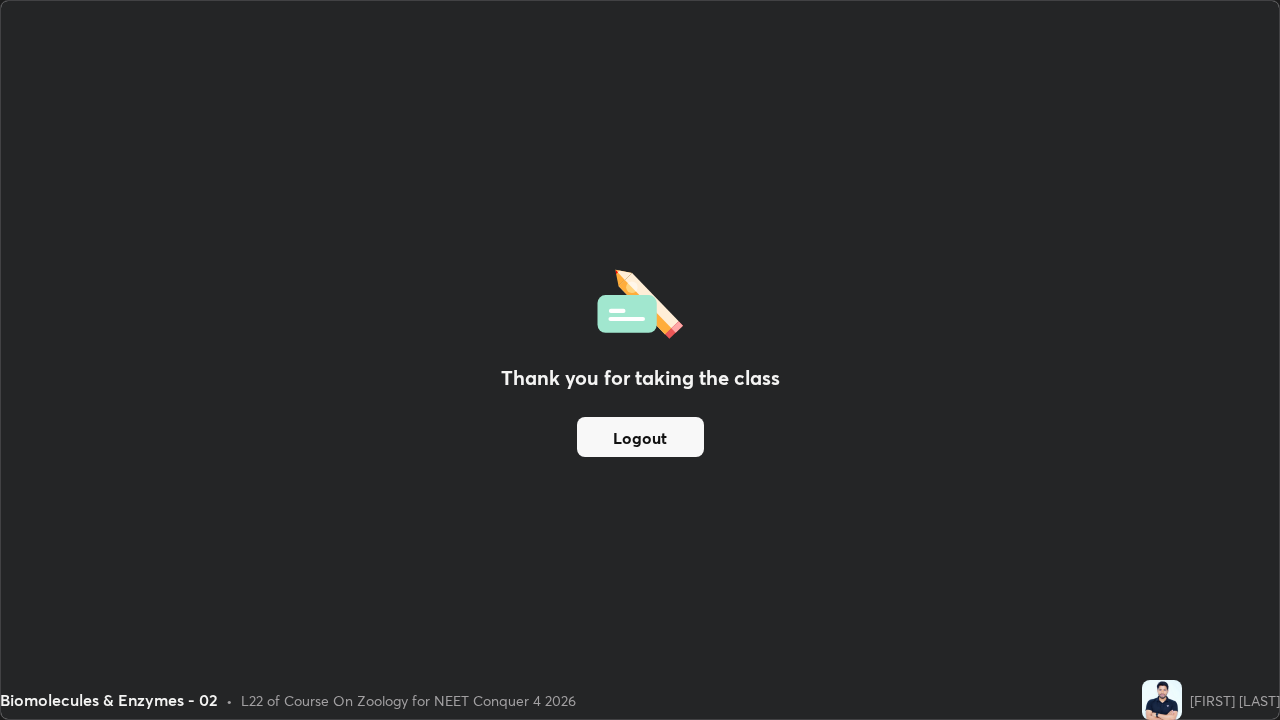 click on "Logout" at bounding box center [640, 437] 